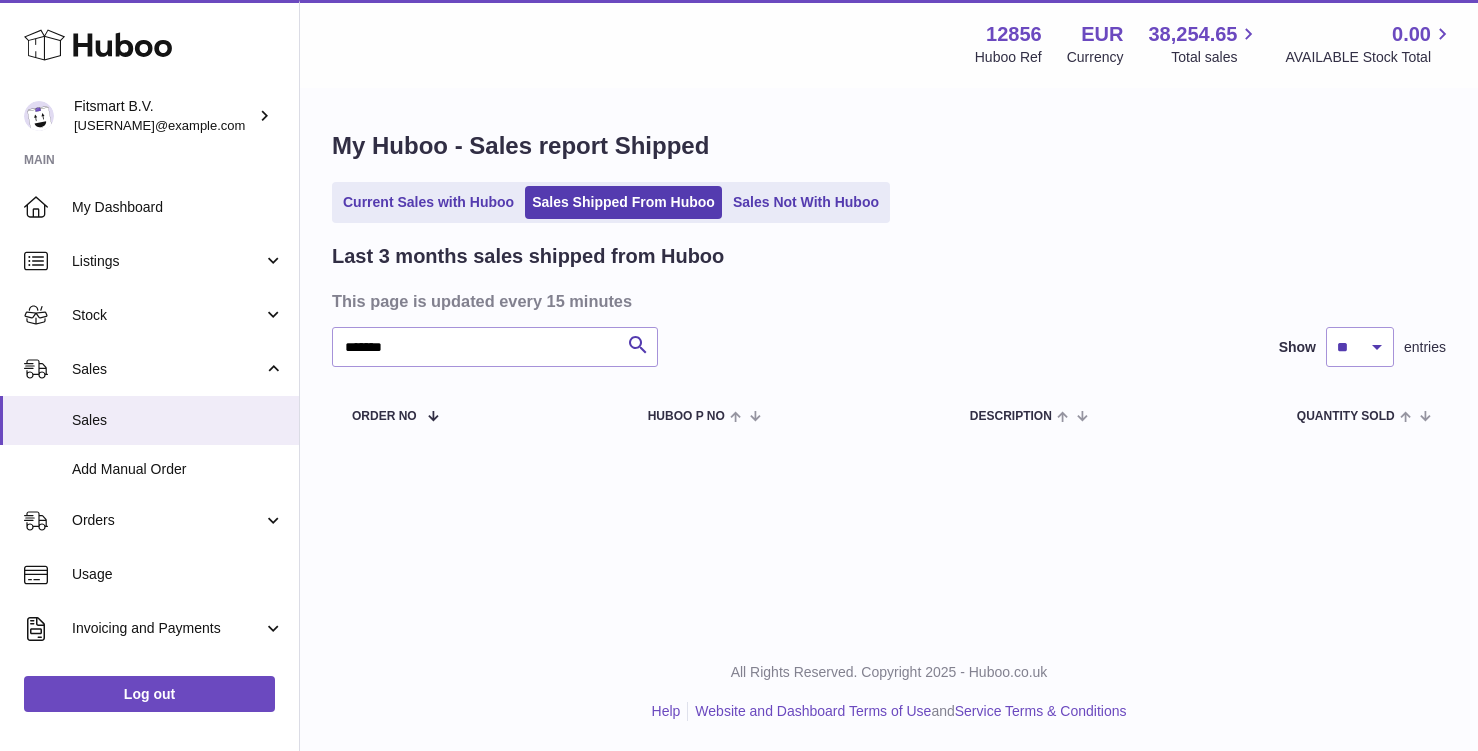 scroll, scrollTop: 0, scrollLeft: 0, axis: both 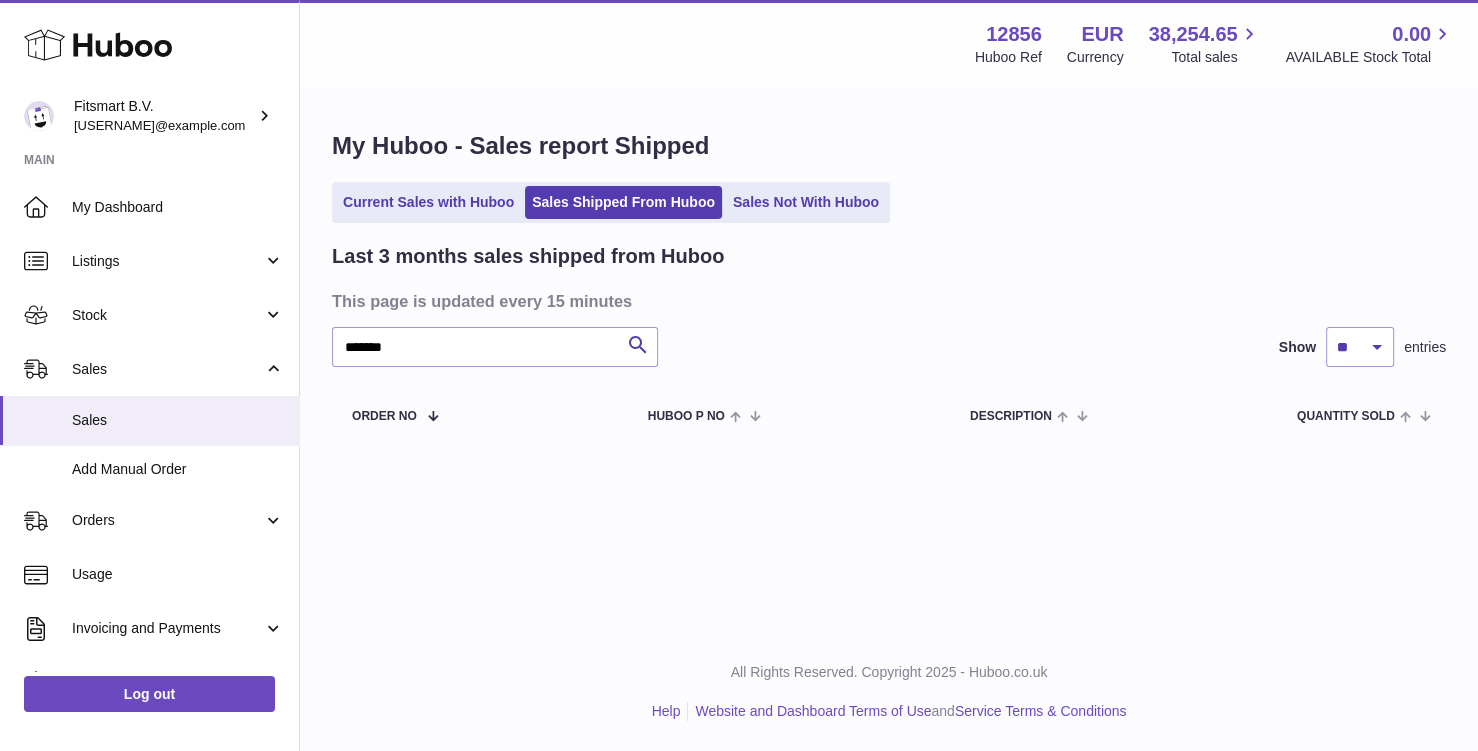 click on "Sales Shipped From Huboo" at bounding box center (623, 202) 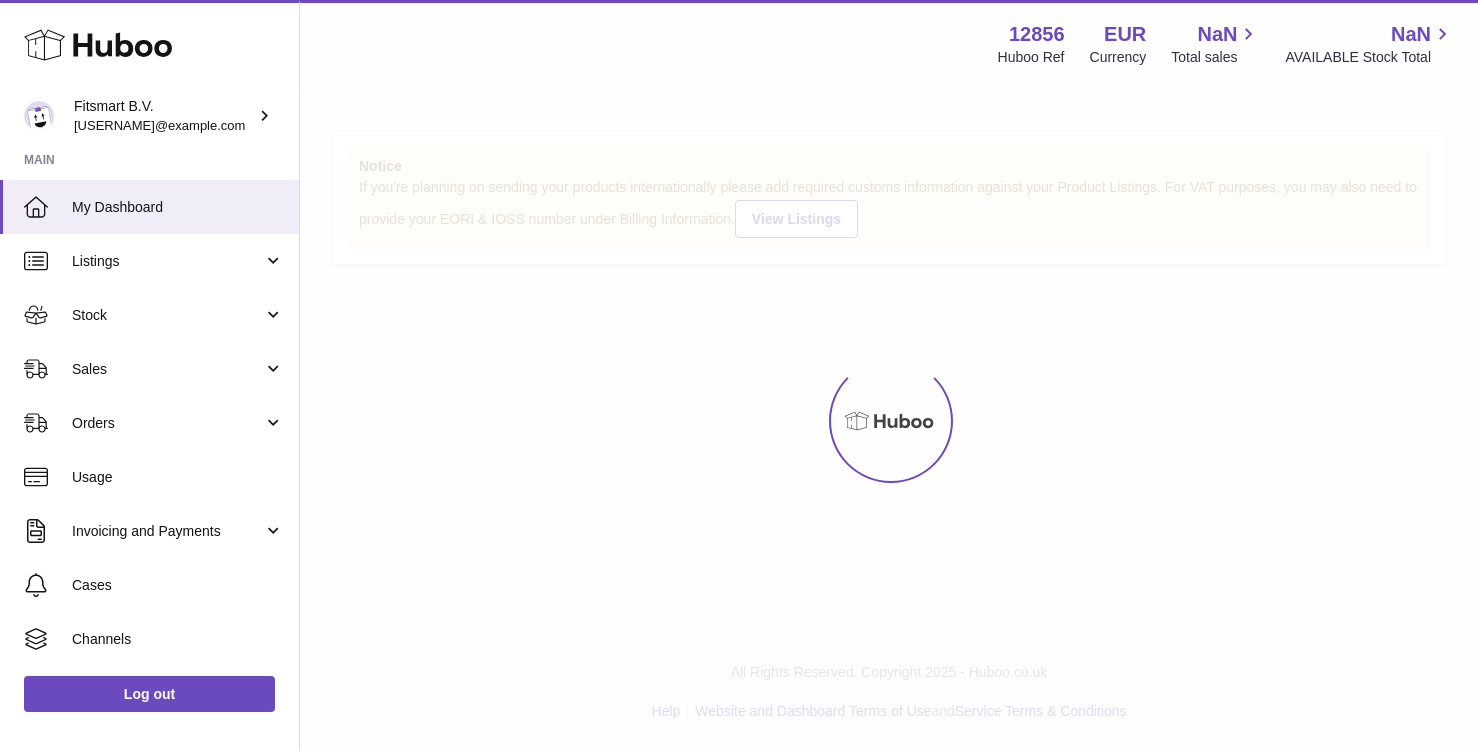 scroll, scrollTop: 0, scrollLeft: 0, axis: both 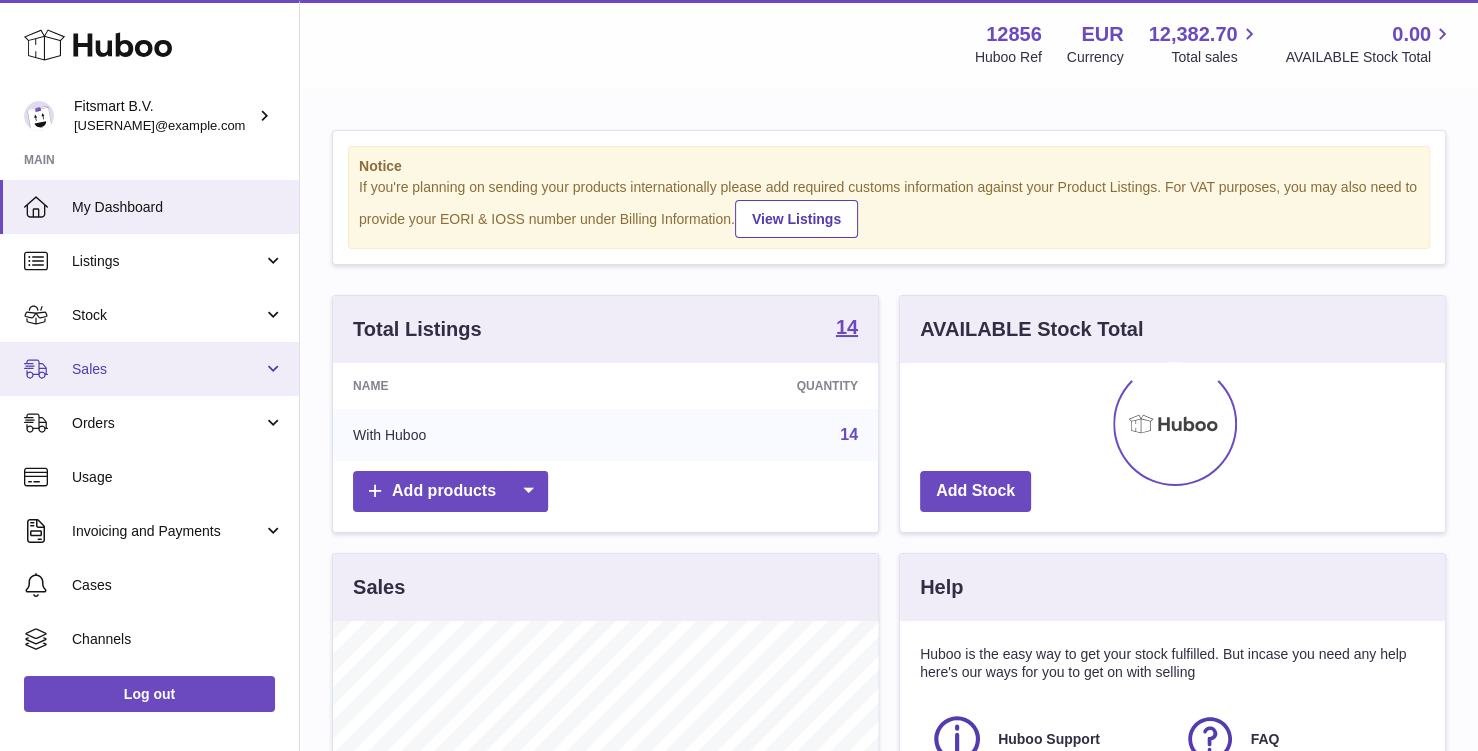 click on "Sales" at bounding box center [149, 369] 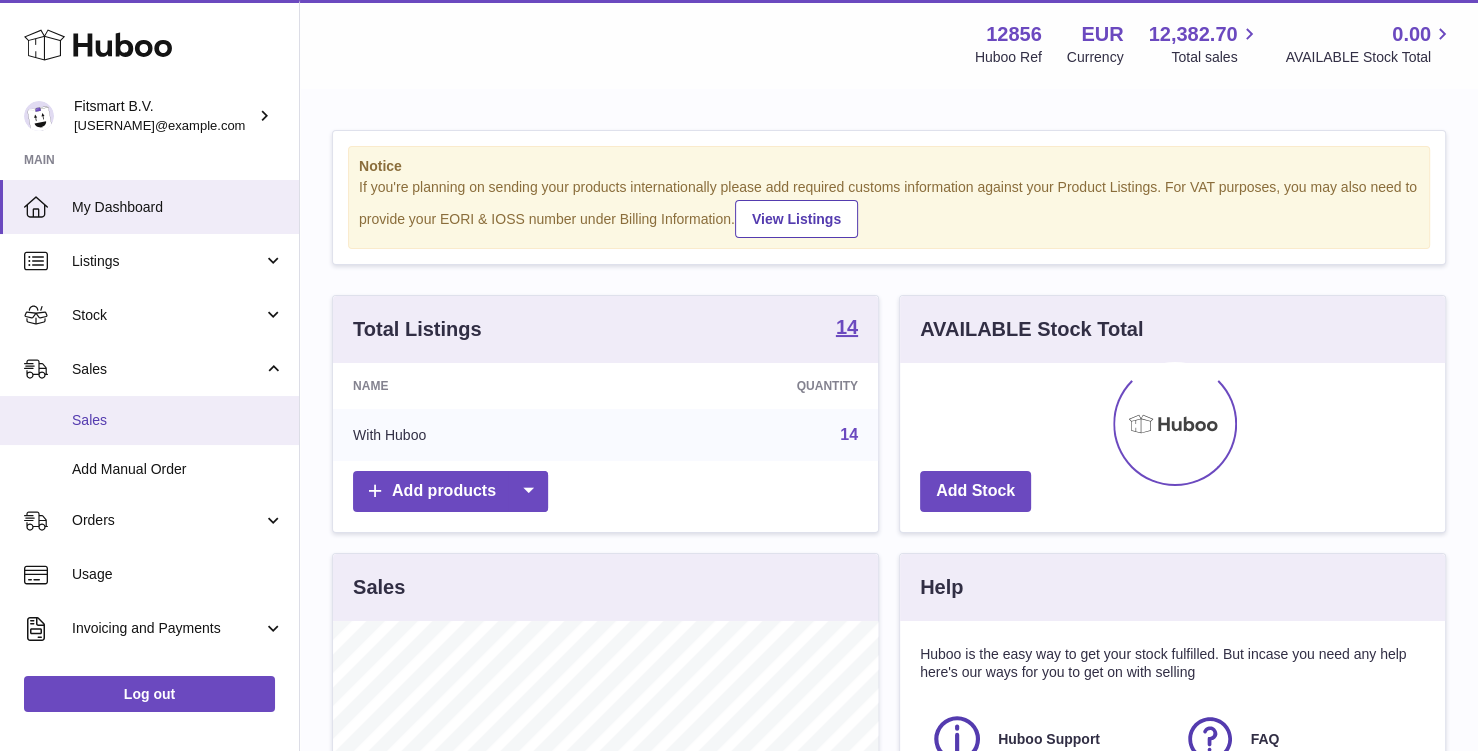 click on "Sales" at bounding box center [149, 420] 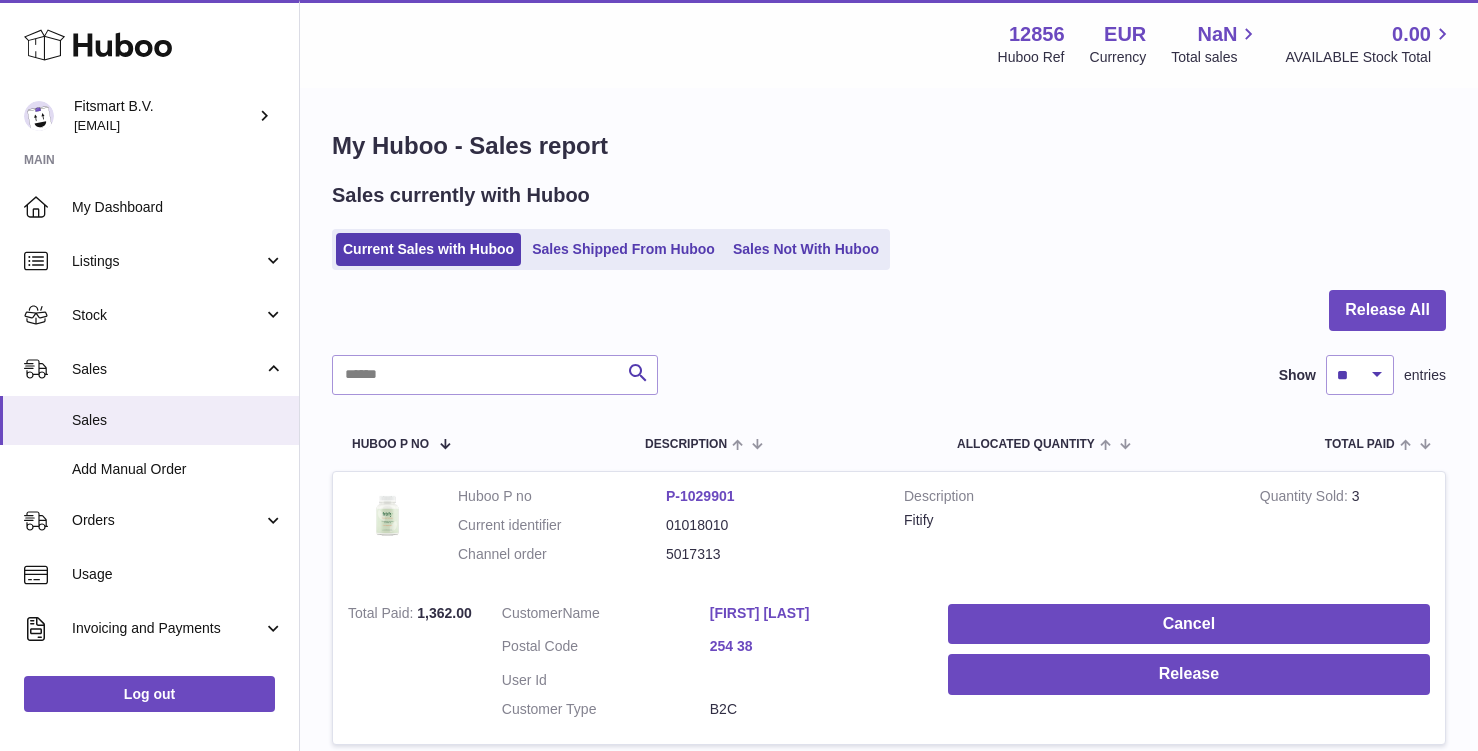 scroll, scrollTop: 0, scrollLeft: 0, axis: both 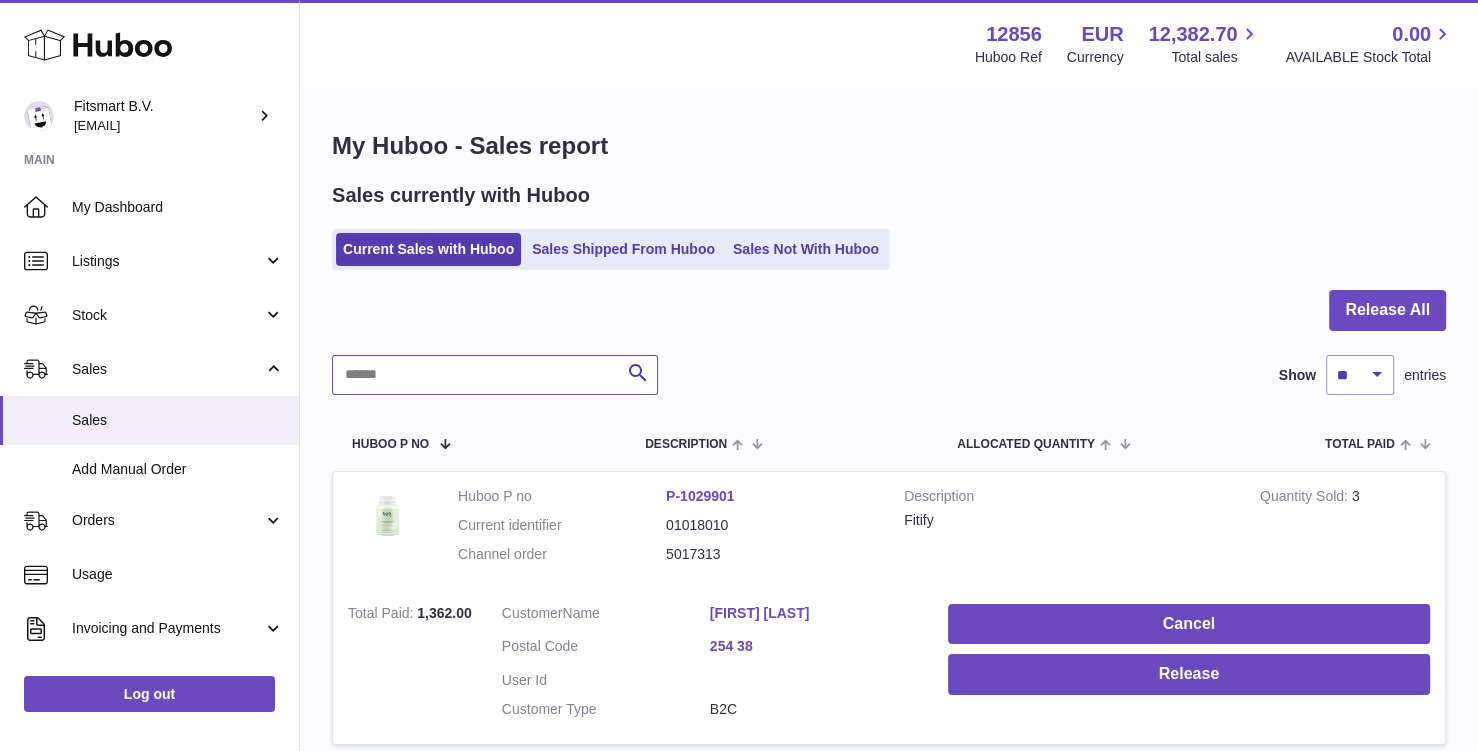 click at bounding box center [495, 375] 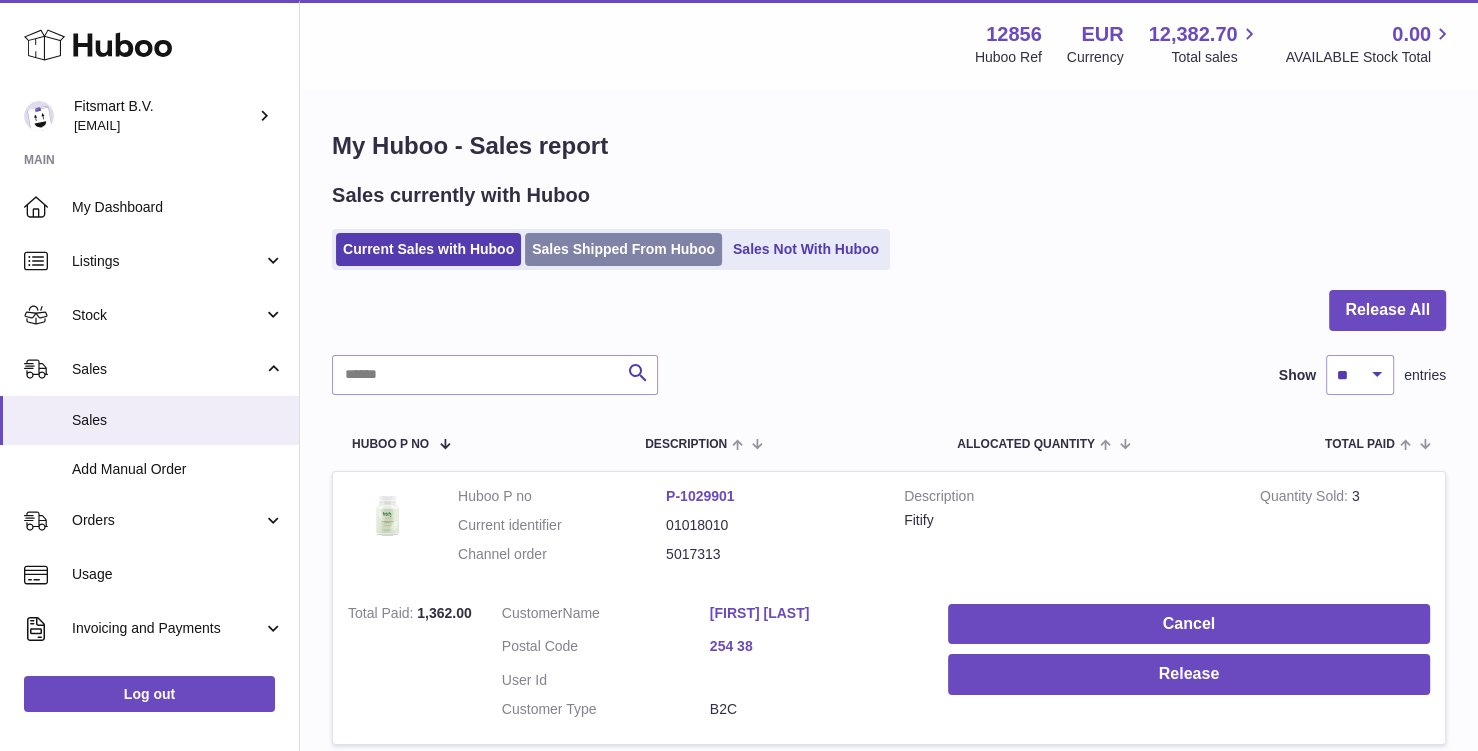 click on "Sales Shipped From Huboo" at bounding box center (623, 249) 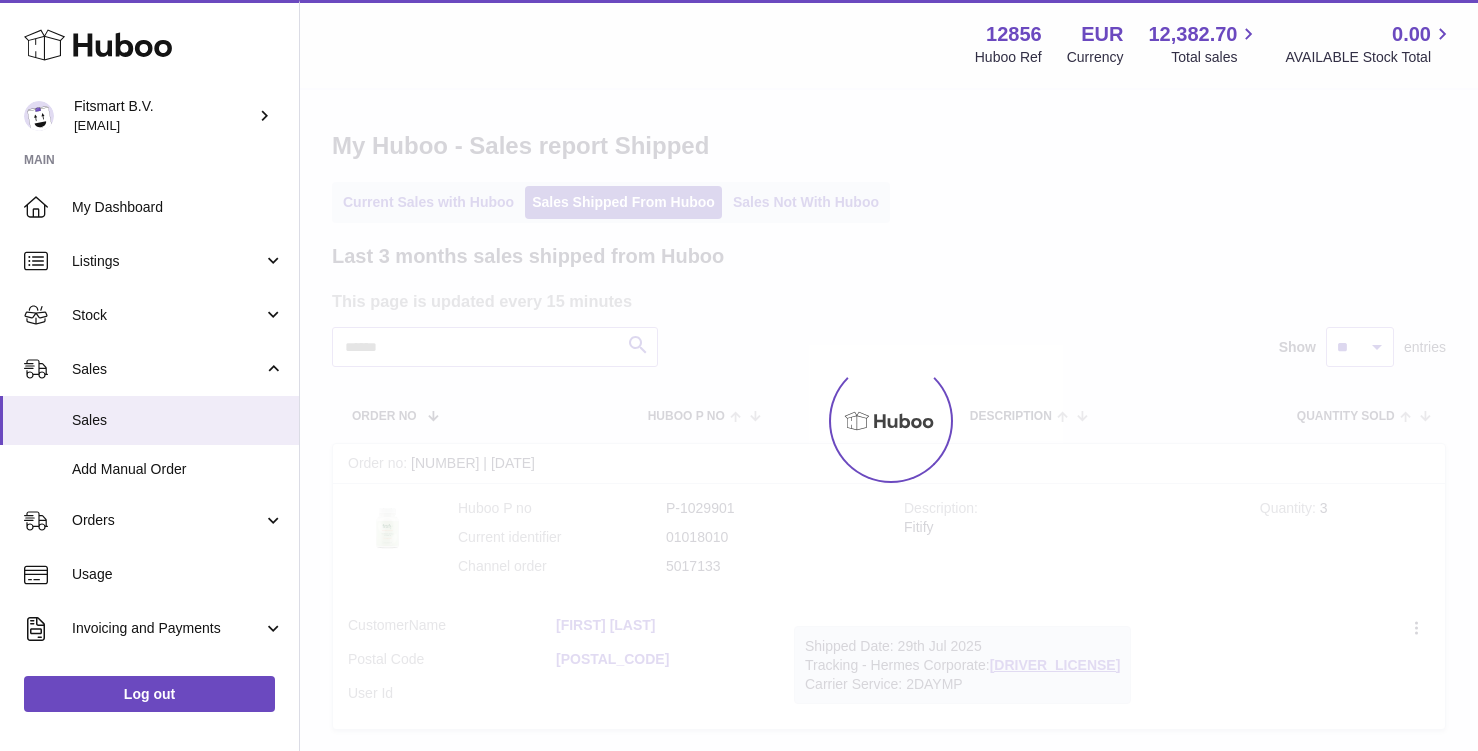 scroll, scrollTop: 0, scrollLeft: 0, axis: both 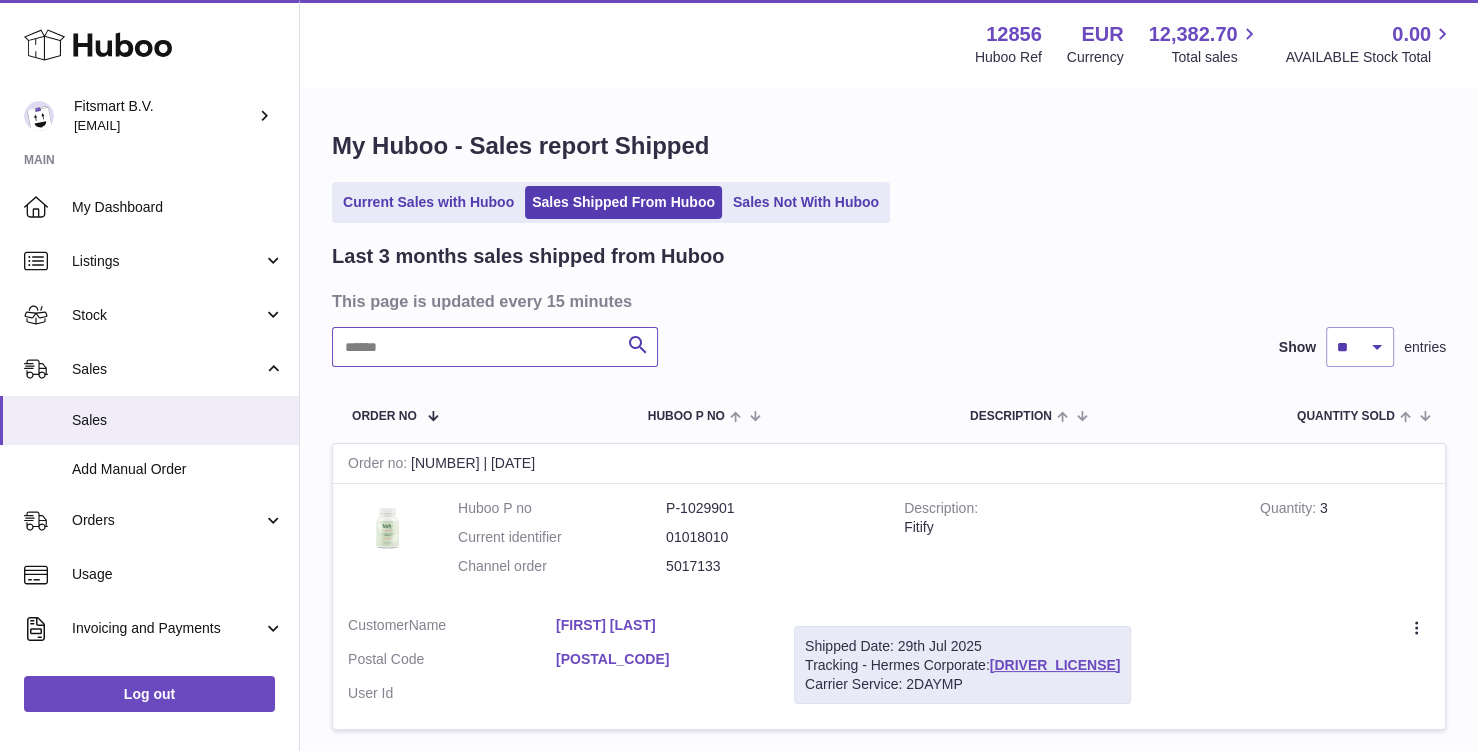 click at bounding box center (495, 347) 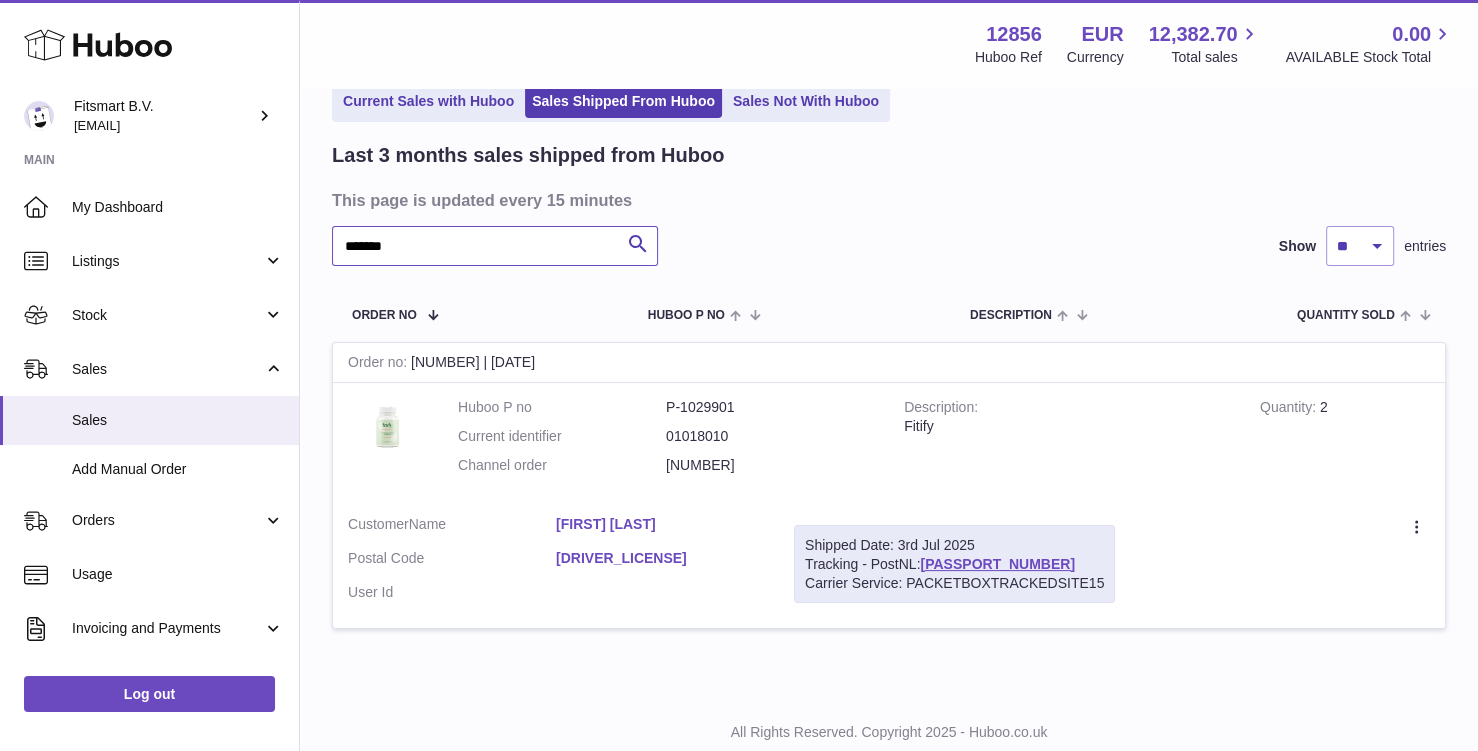 scroll, scrollTop: 145, scrollLeft: 0, axis: vertical 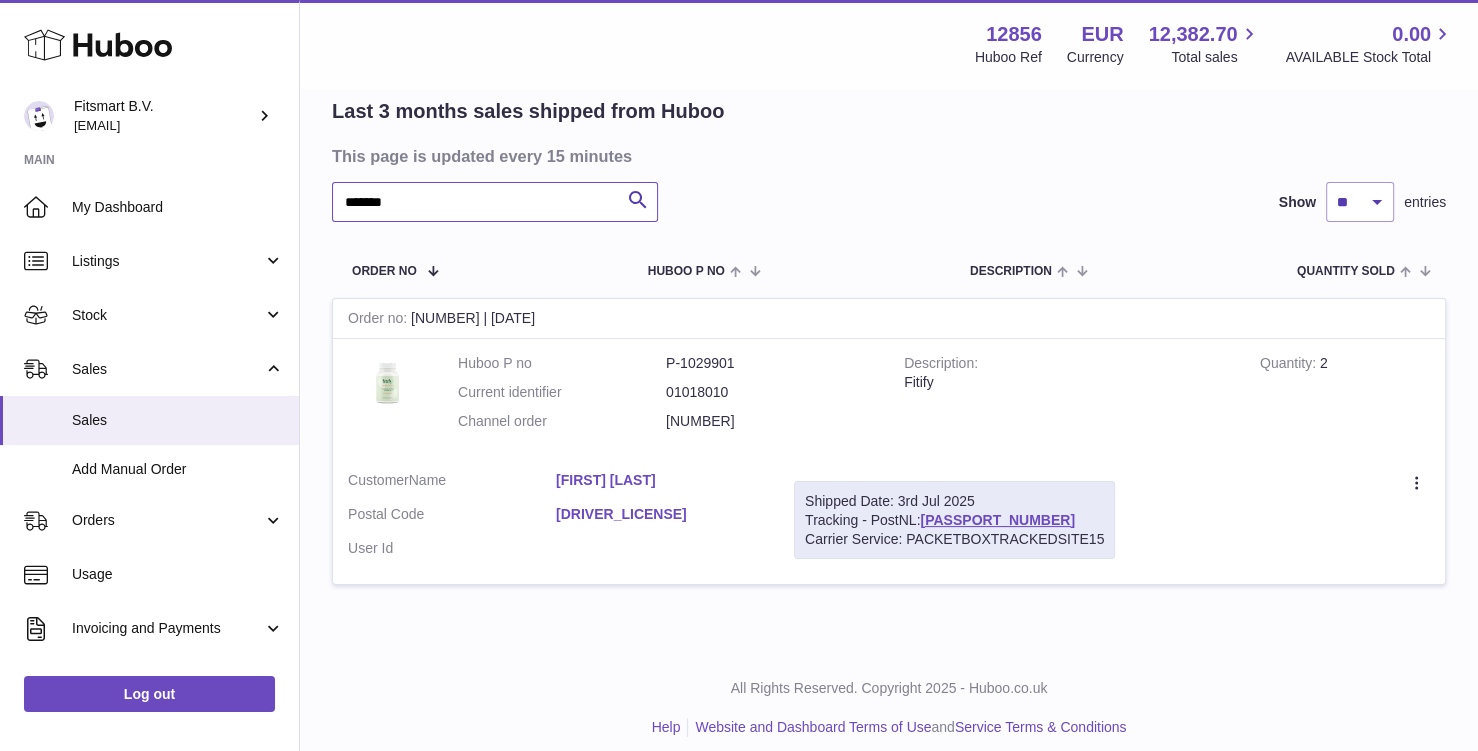 click on "*******" at bounding box center (495, 202) 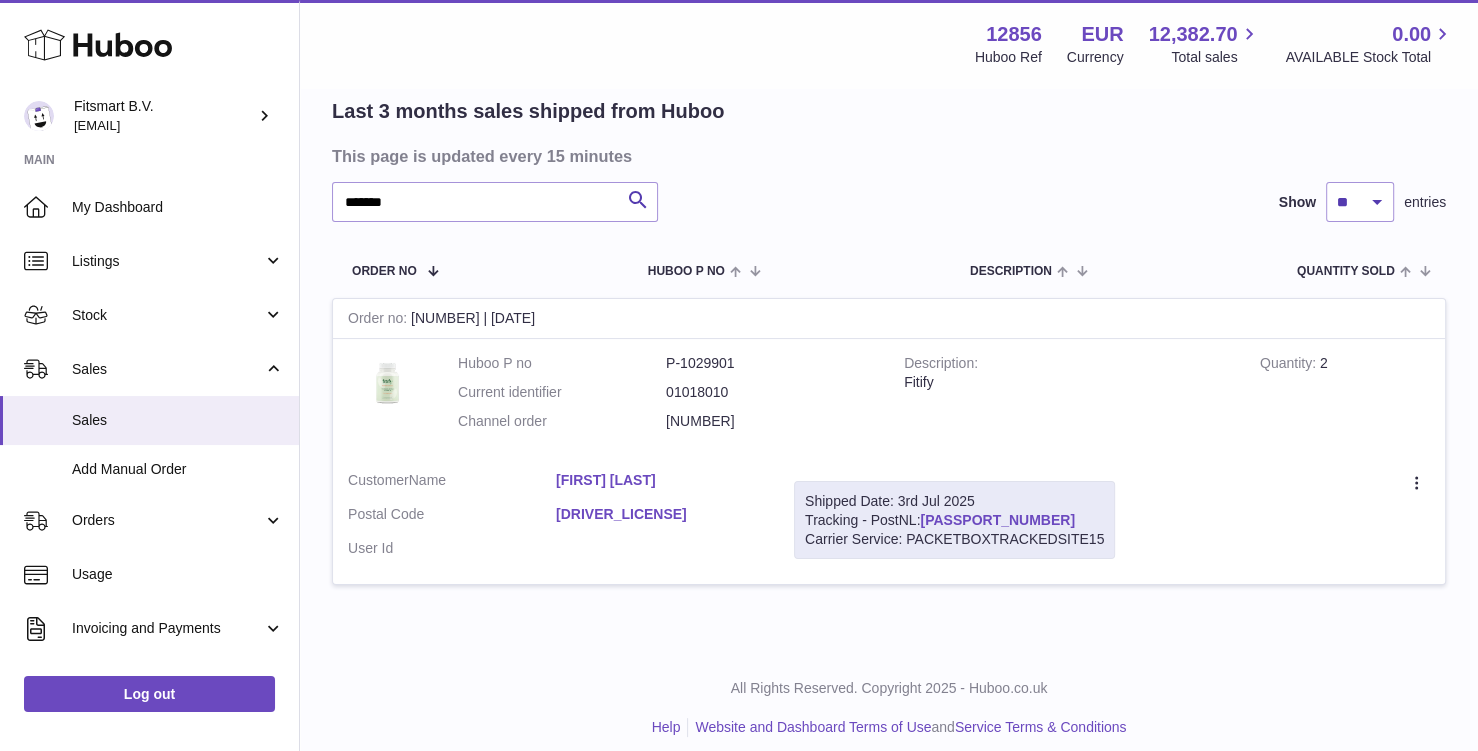 click on "LA798797824NL" at bounding box center (997, 520) 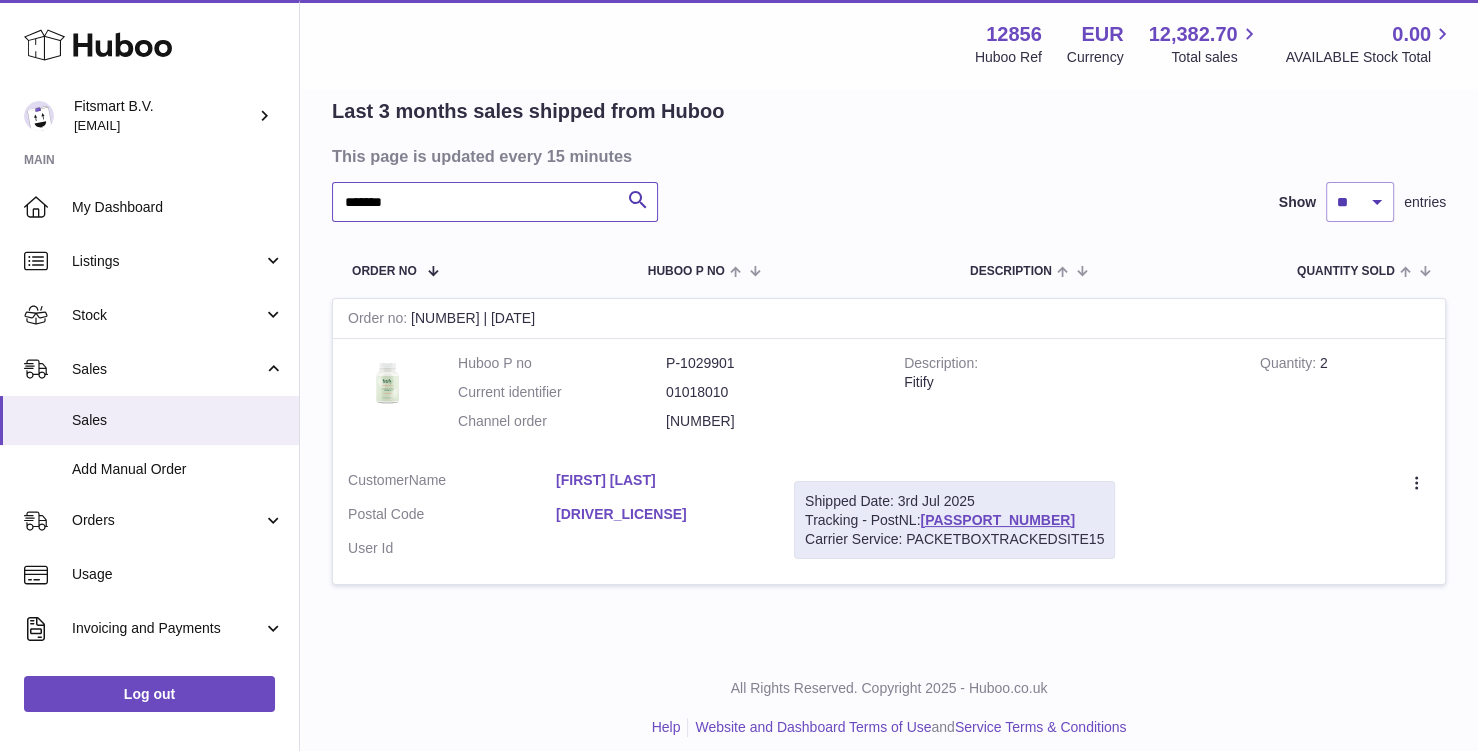 click on "*******" at bounding box center [495, 202] 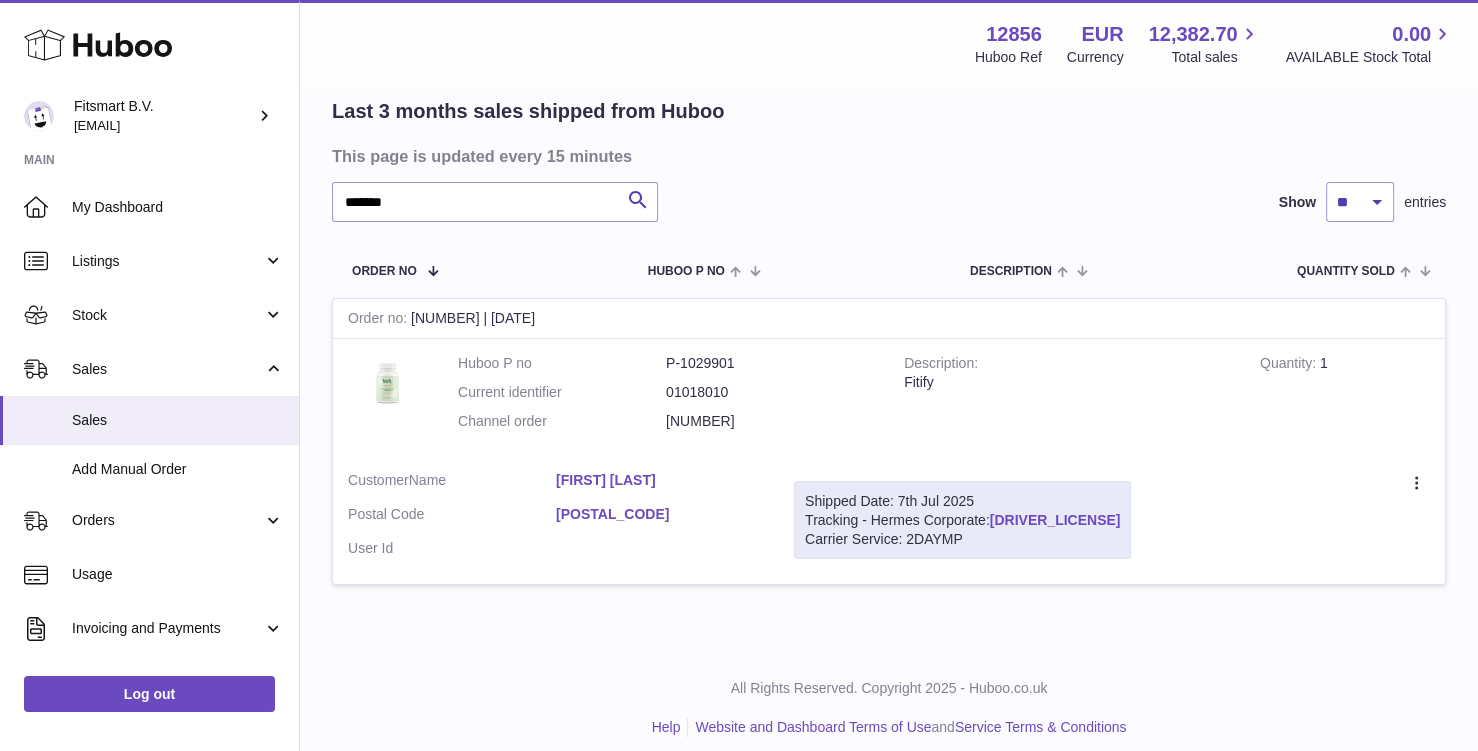 click on "H01HYA0049933691" at bounding box center (1055, 520) 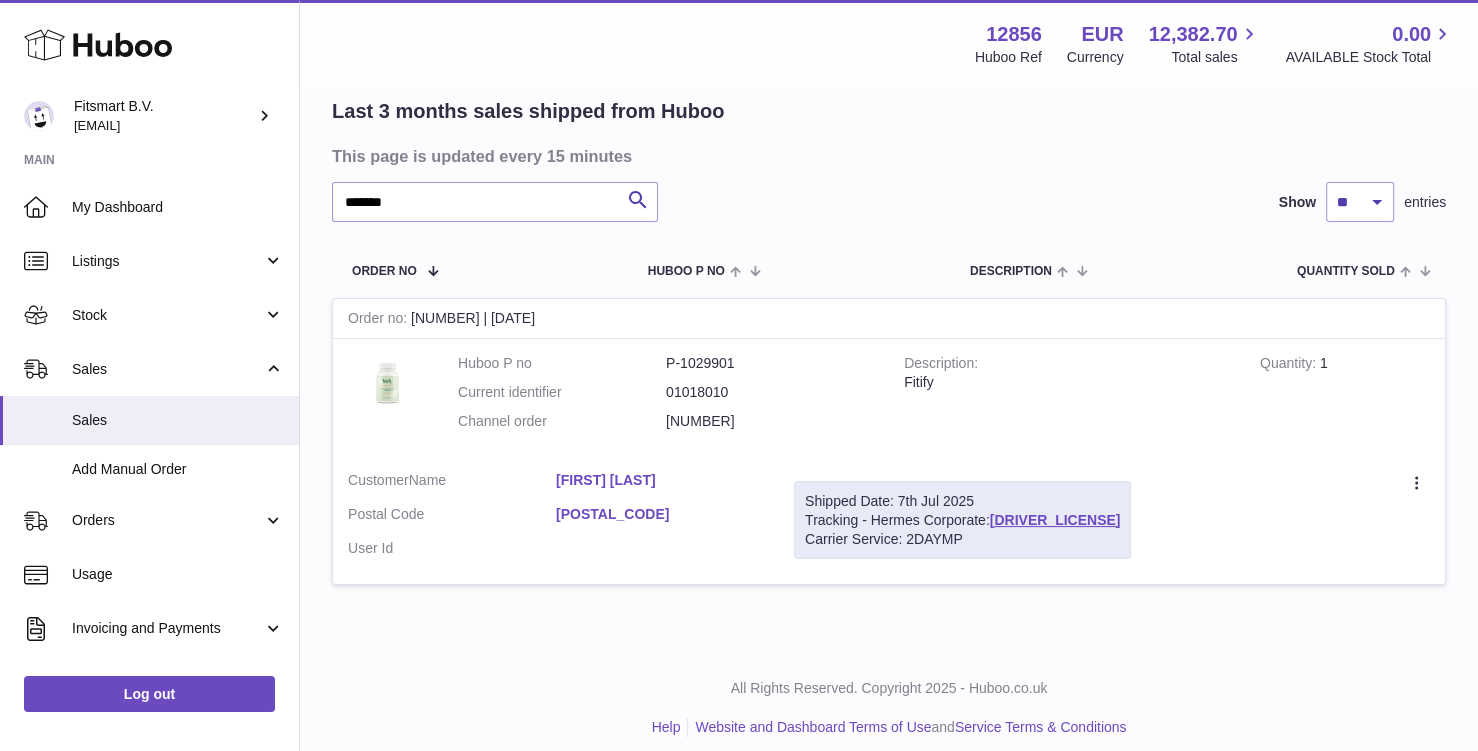 scroll, scrollTop: 123, scrollLeft: 0, axis: vertical 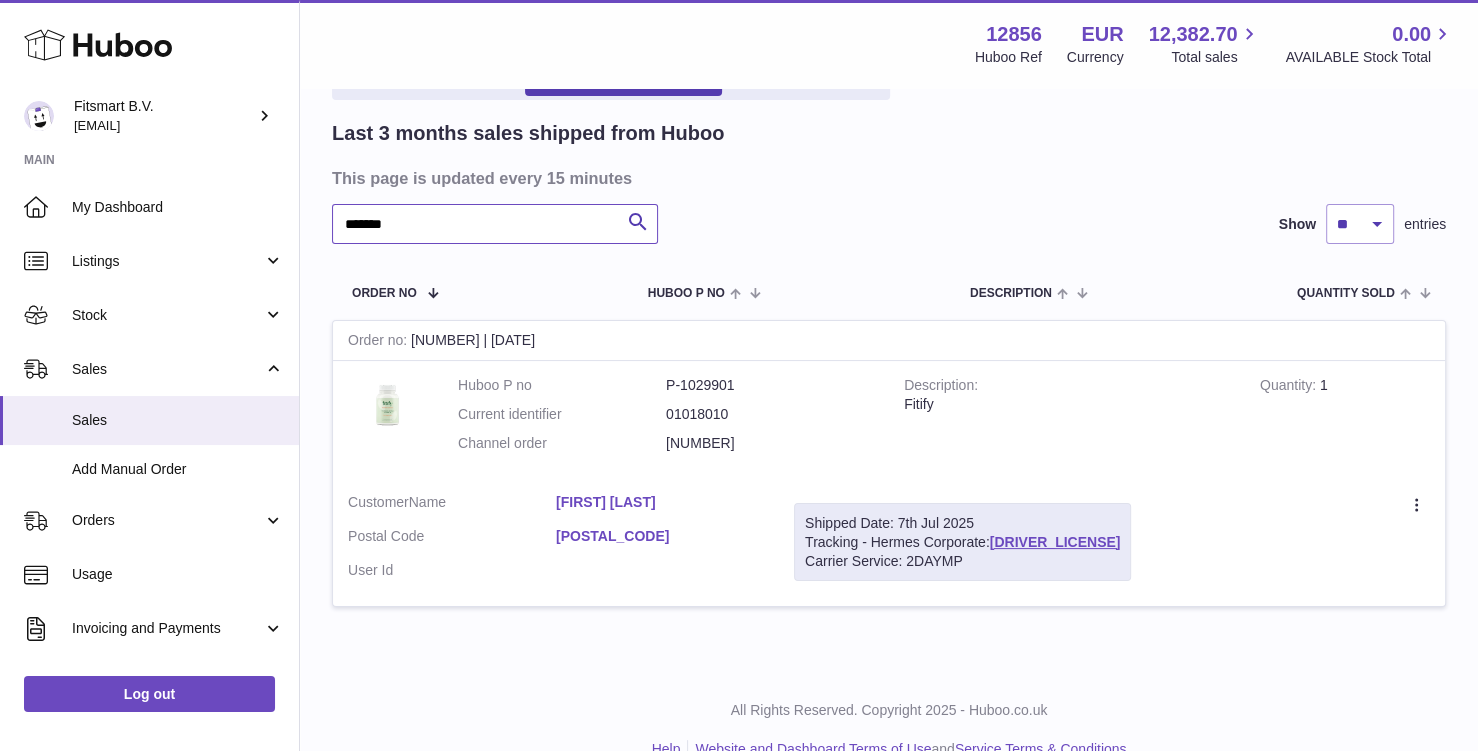 click on "*******" at bounding box center [495, 224] 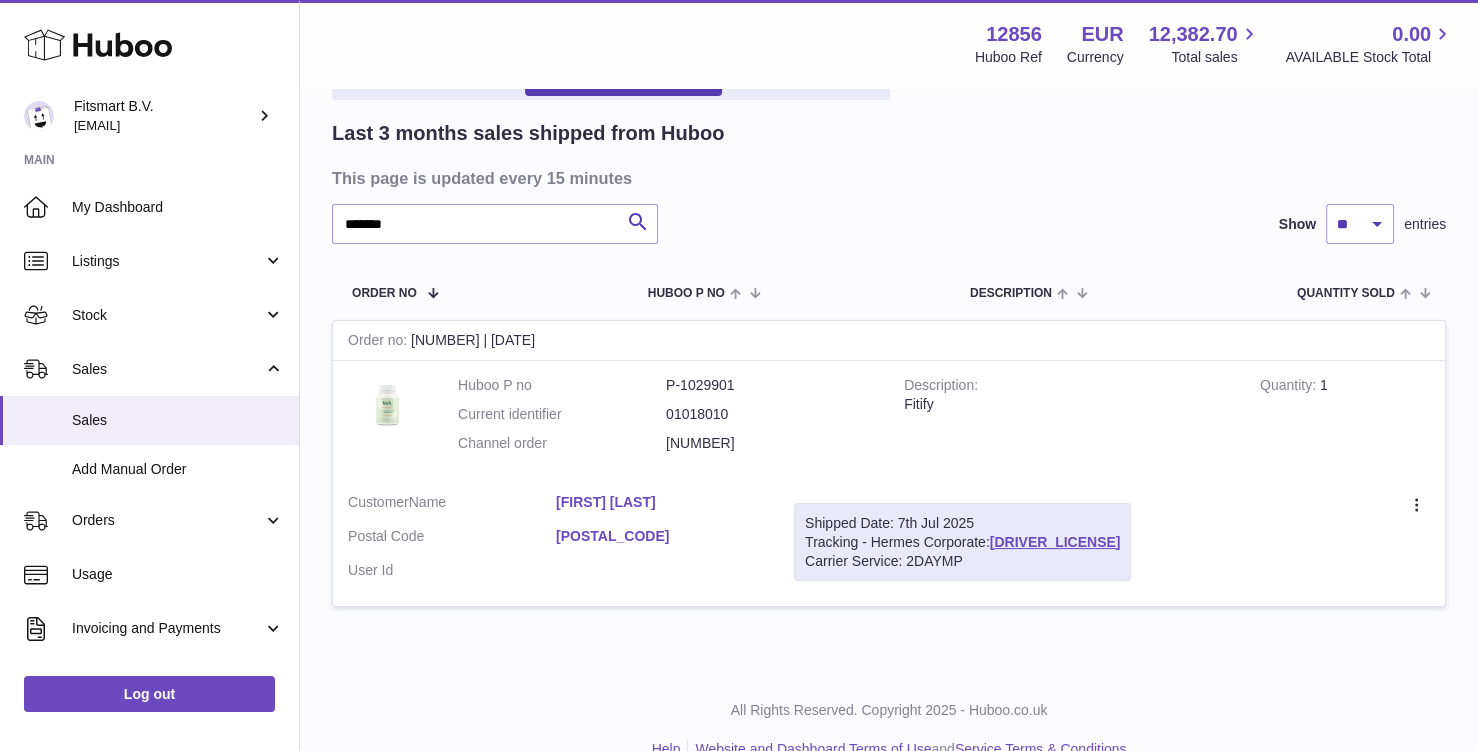 click on "Create a ticket
Duplicate Order" at bounding box center (1295, 542) 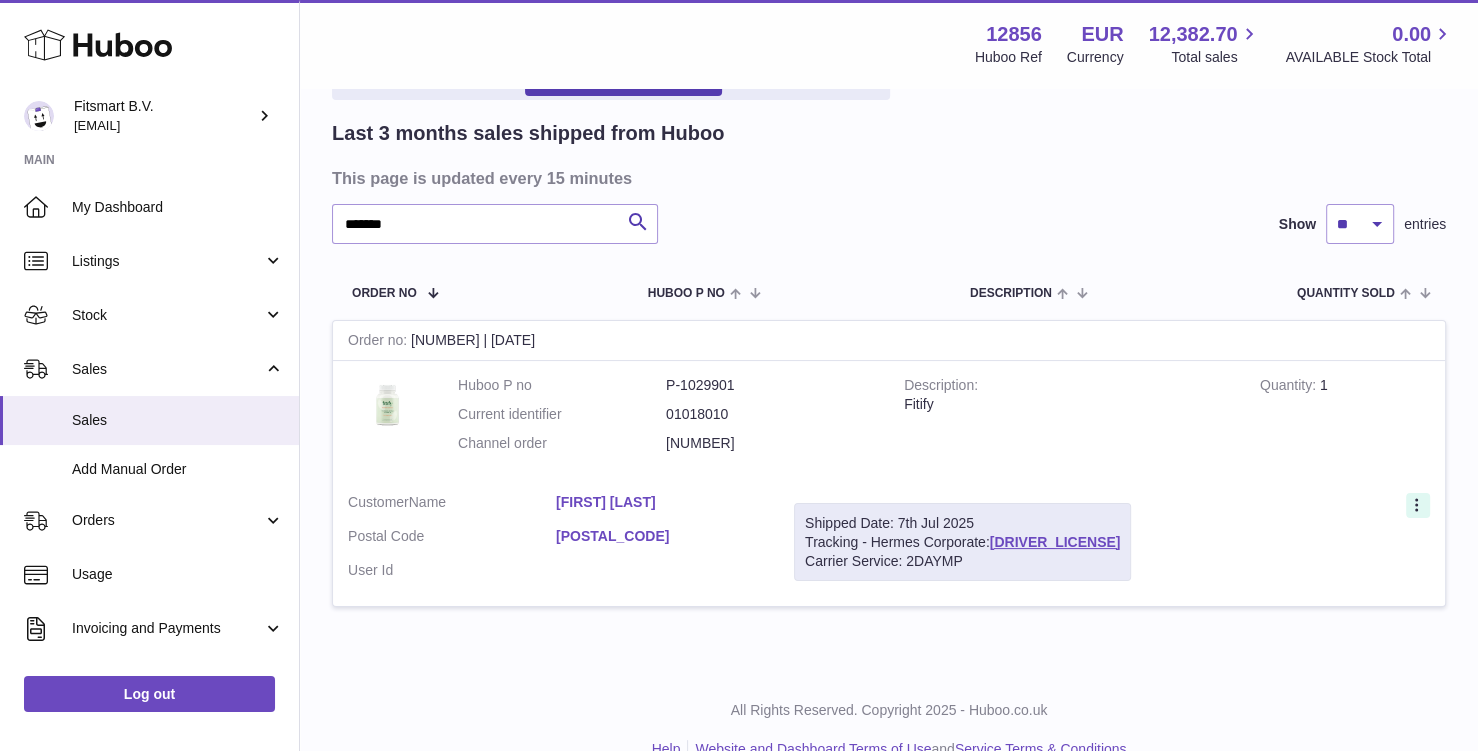 click 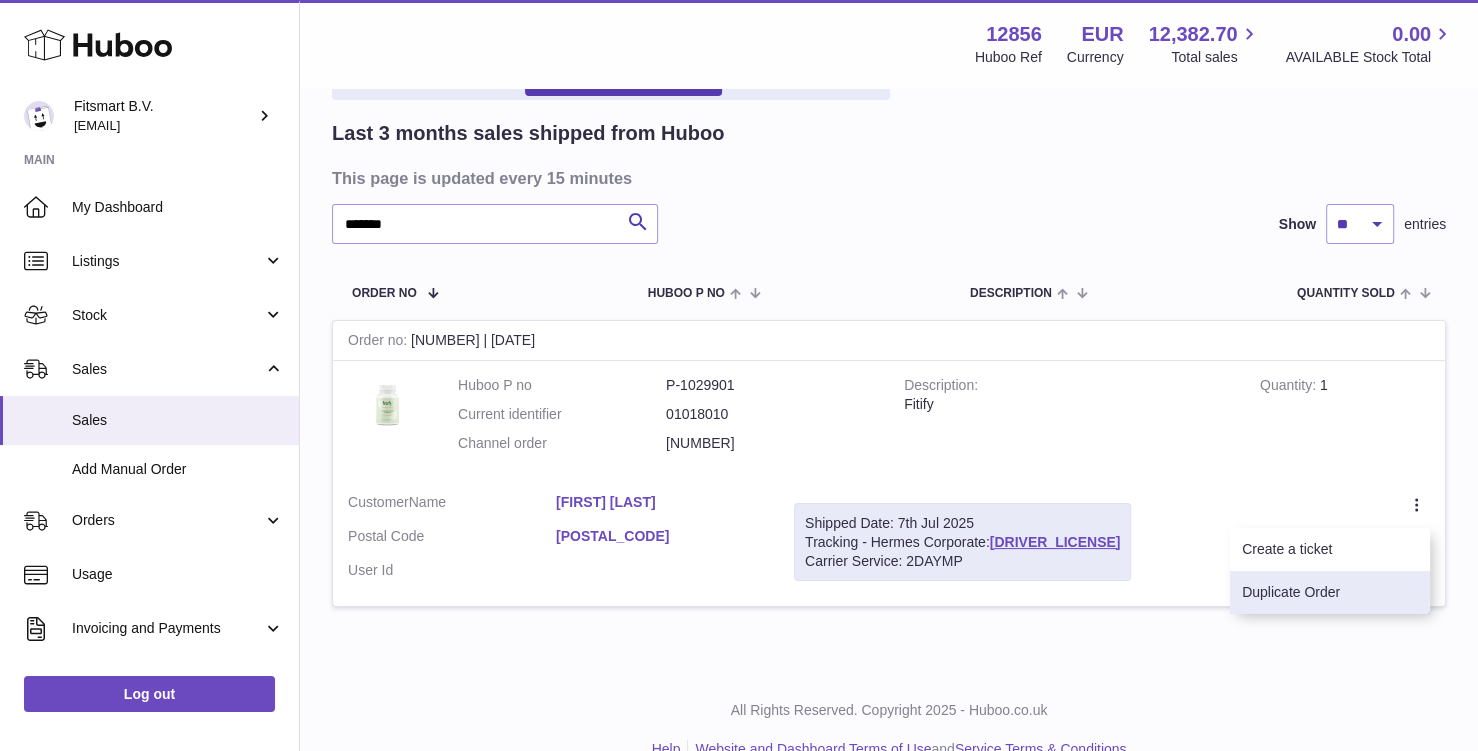 click on "Duplicate Order" at bounding box center [1330, 592] 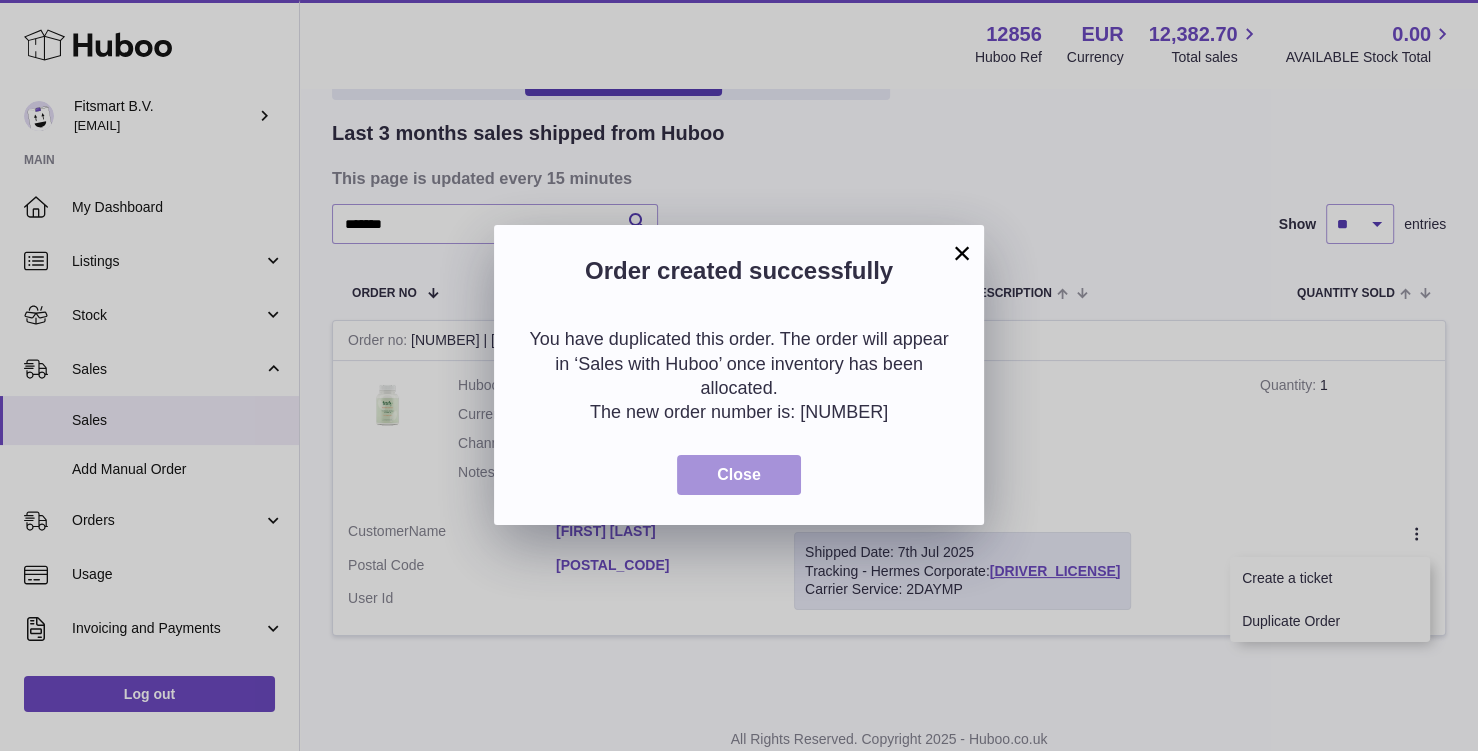 click on "Close" at bounding box center (739, 475) 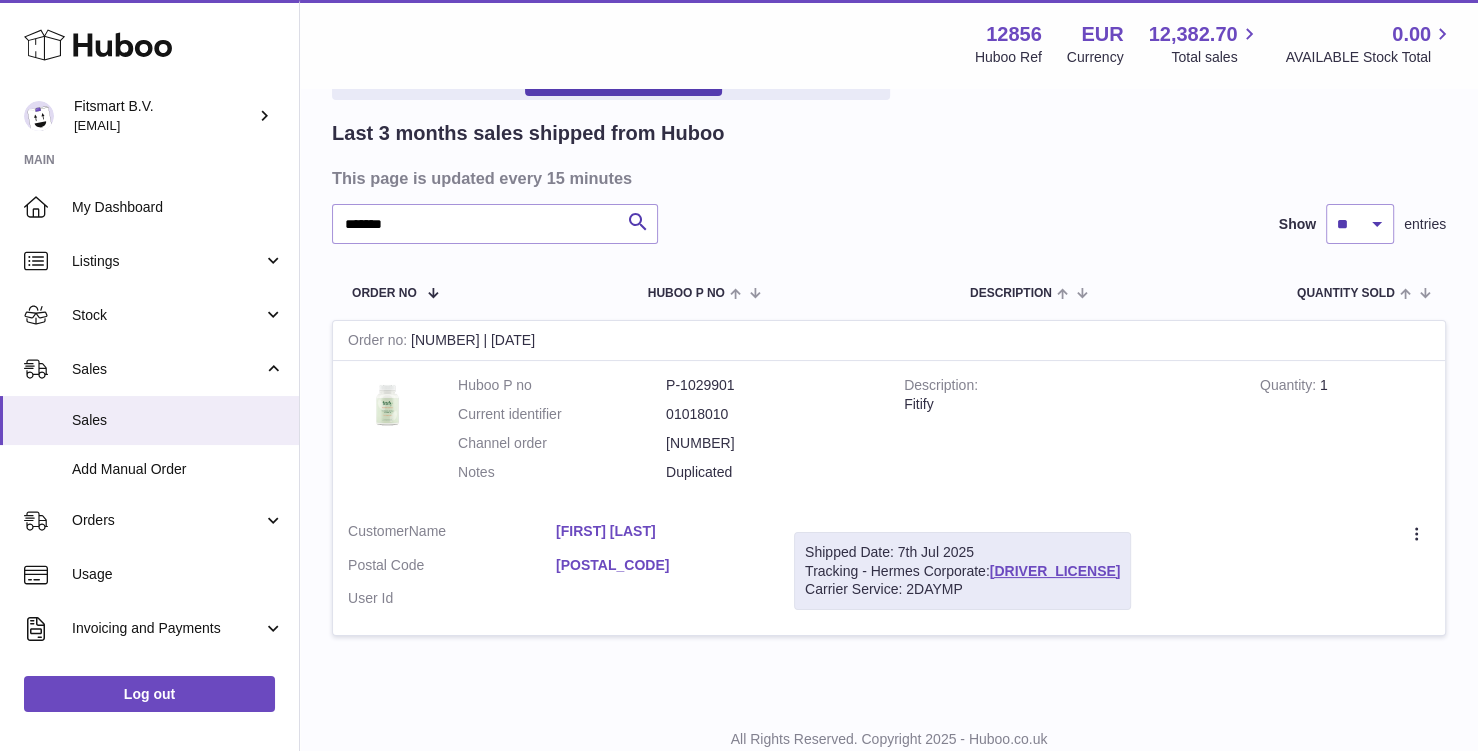 scroll, scrollTop: 10, scrollLeft: 0, axis: vertical 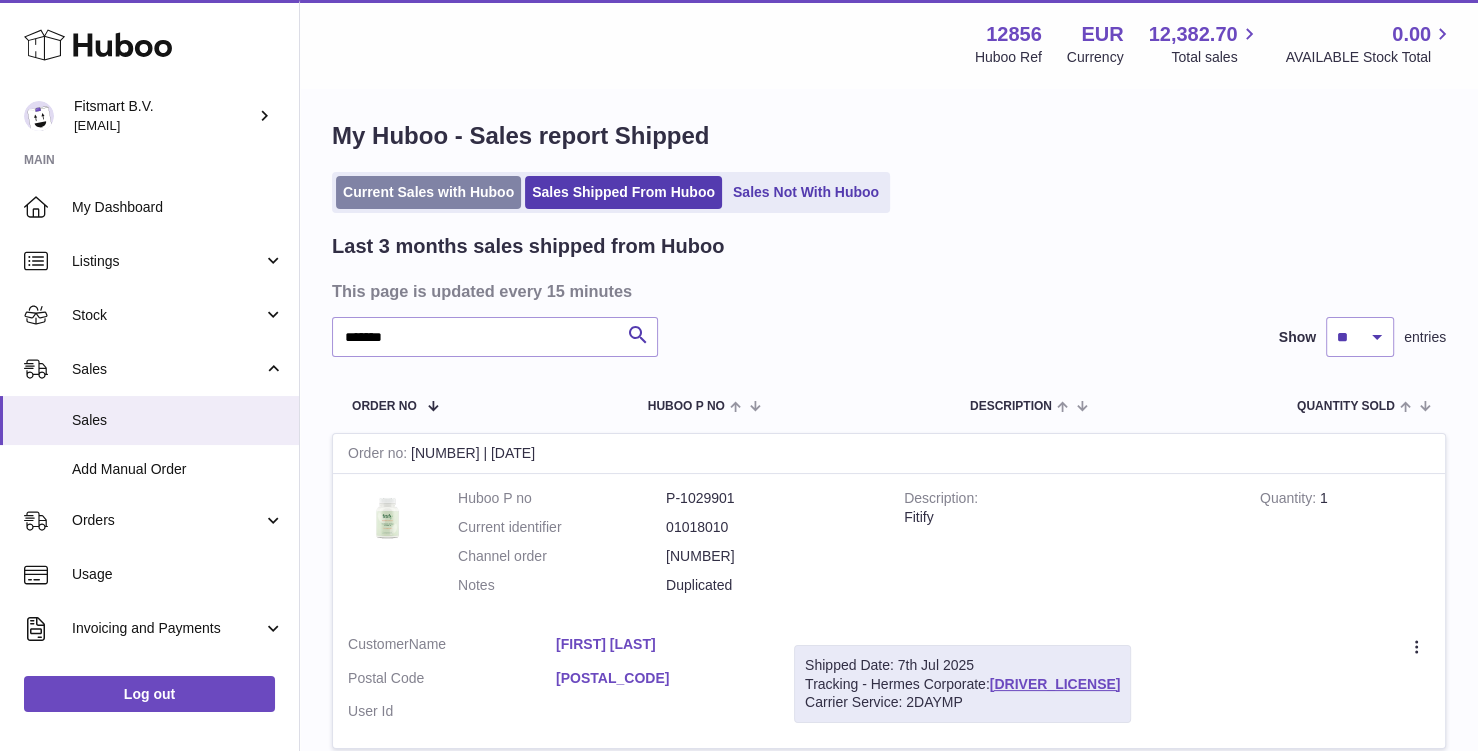 click on "Current Sales with Huboo" at bounding box center [428, 192] 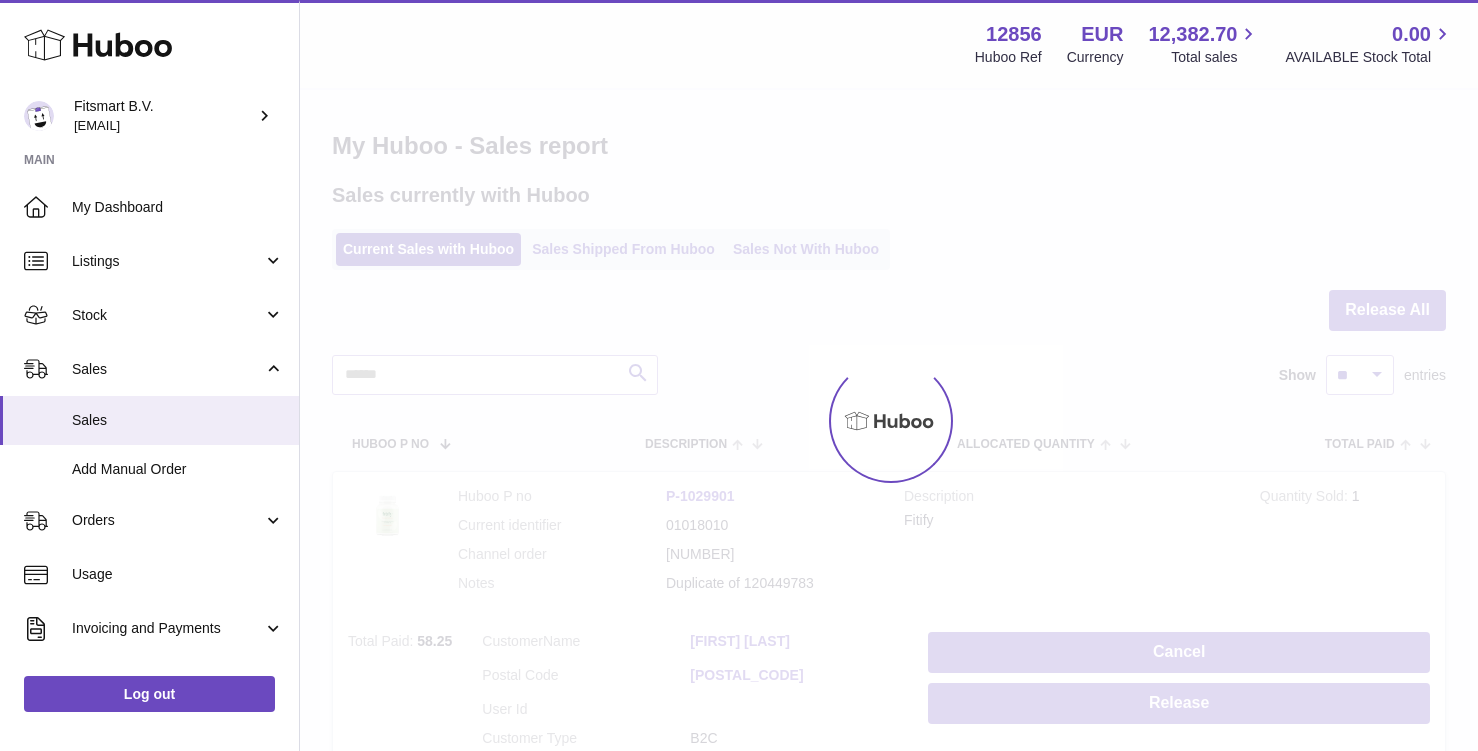 scroll, scrollTop: 0, scrollLeft: 0, axis: both 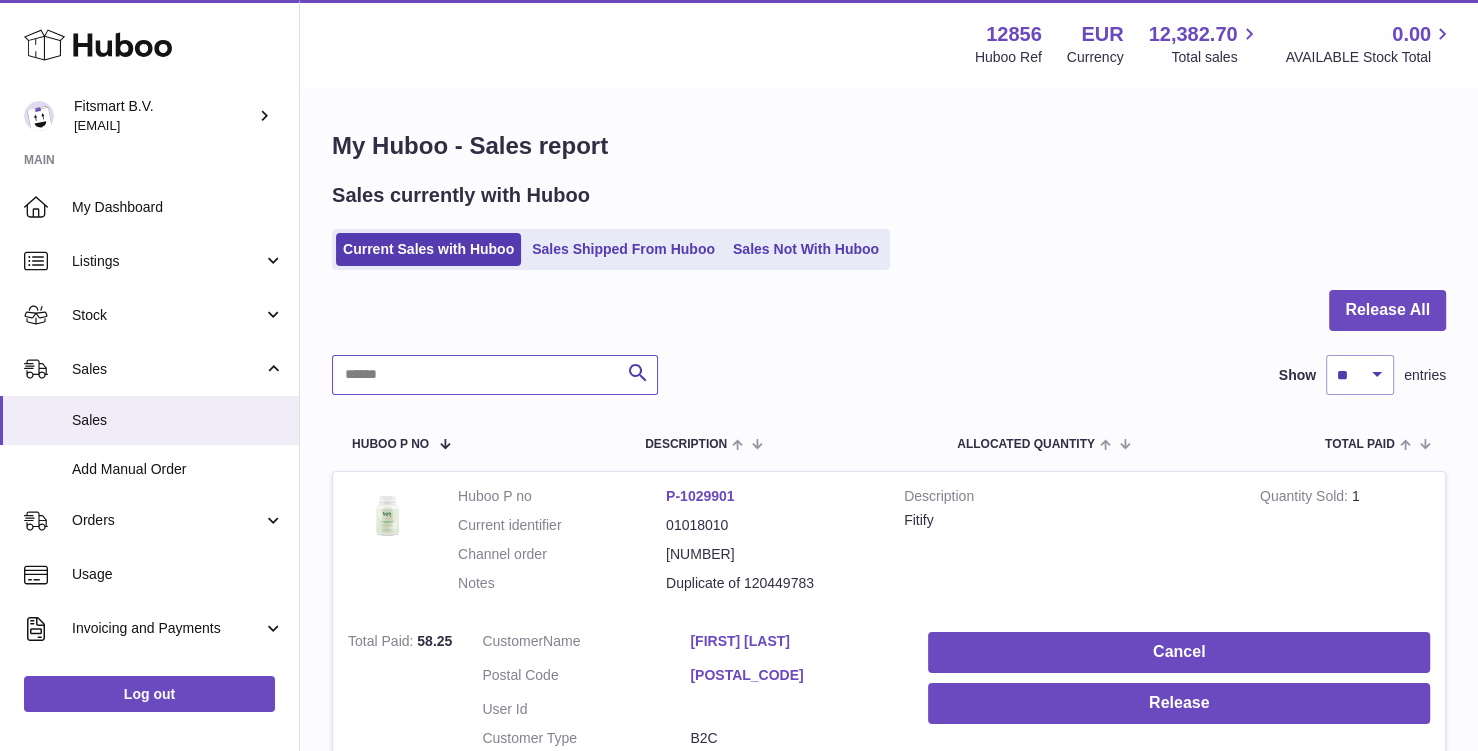 click at bounding box center [495, 375] 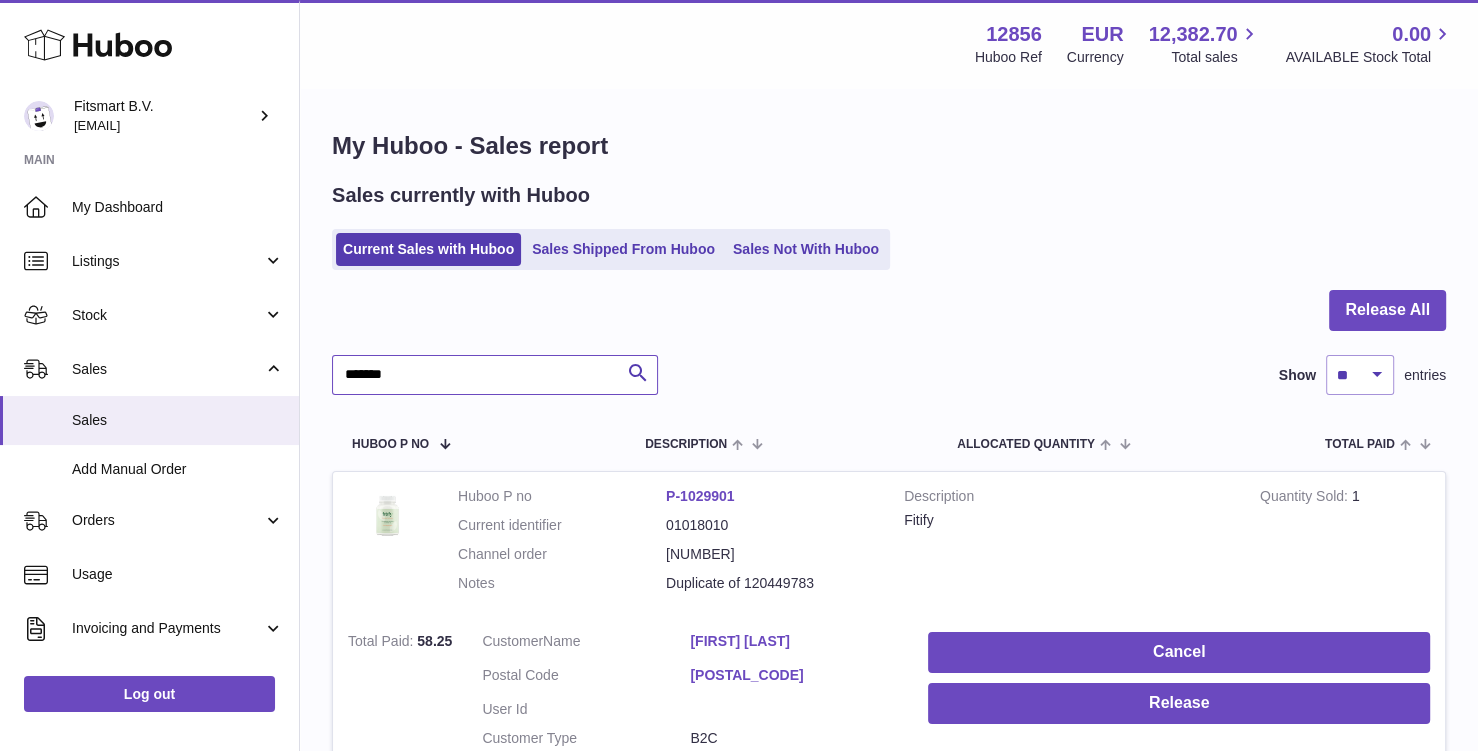 type on "*******" 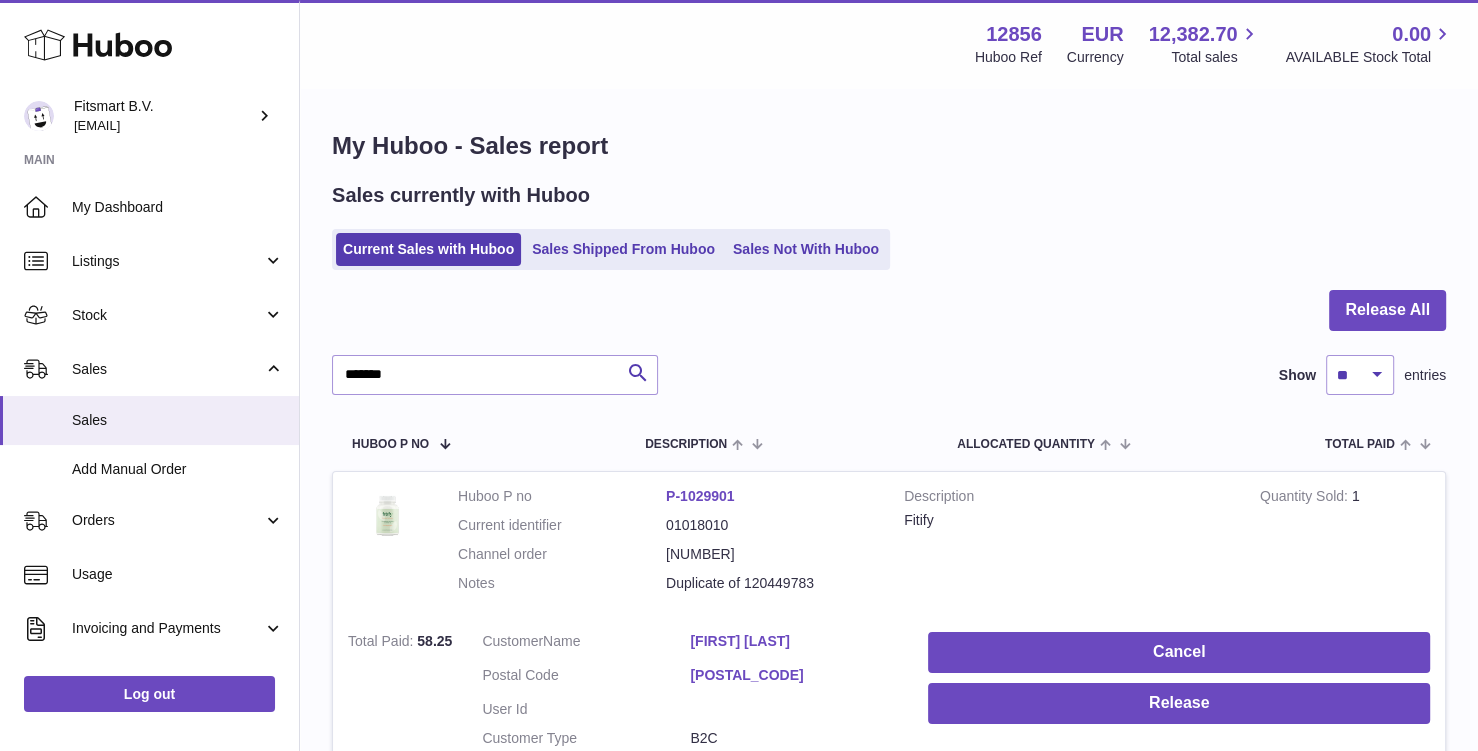 click on "[FIRST] [LAST]" at bounding box center (794, 641) 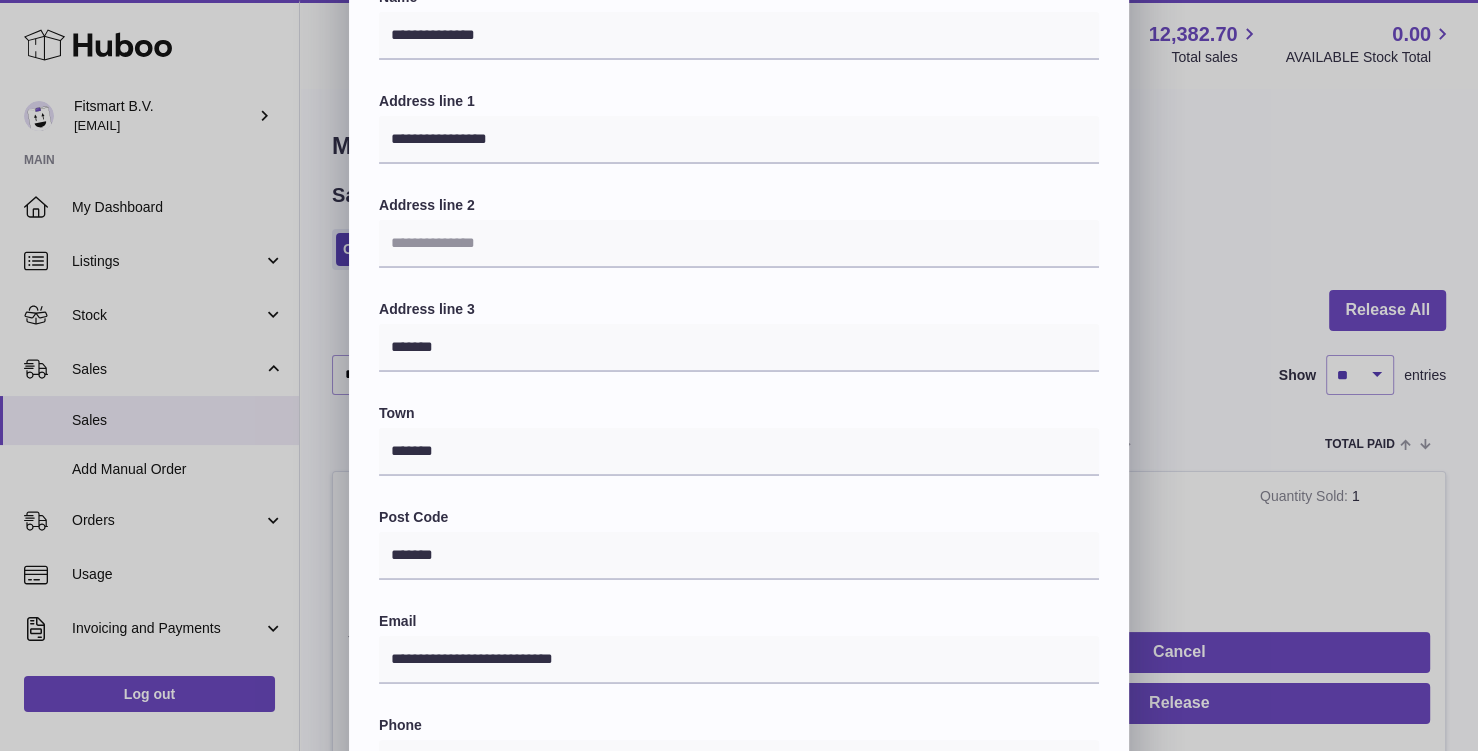 scroll, scrollTop: 150, scrollLeft: 0, axis: vertical 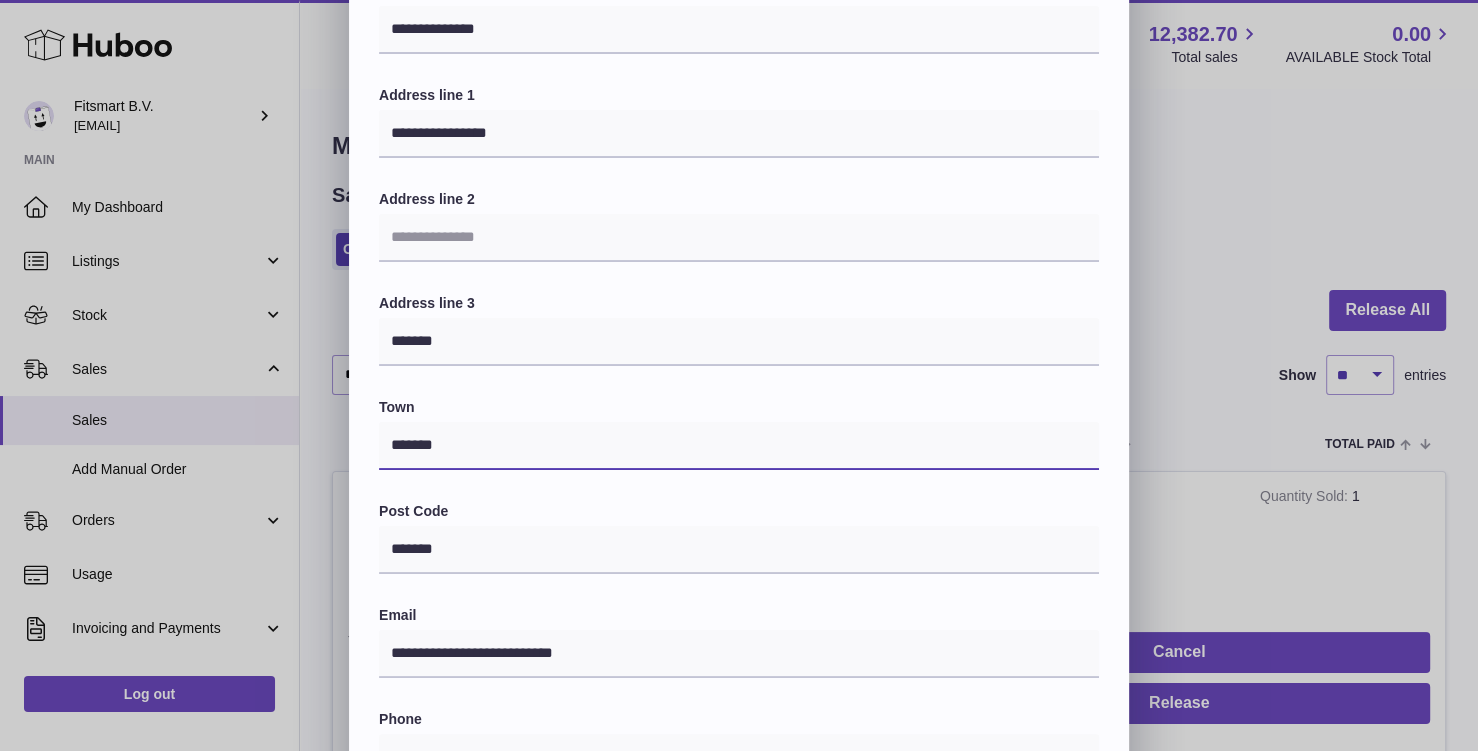 click on "*******" at bounding box center (739, 446) 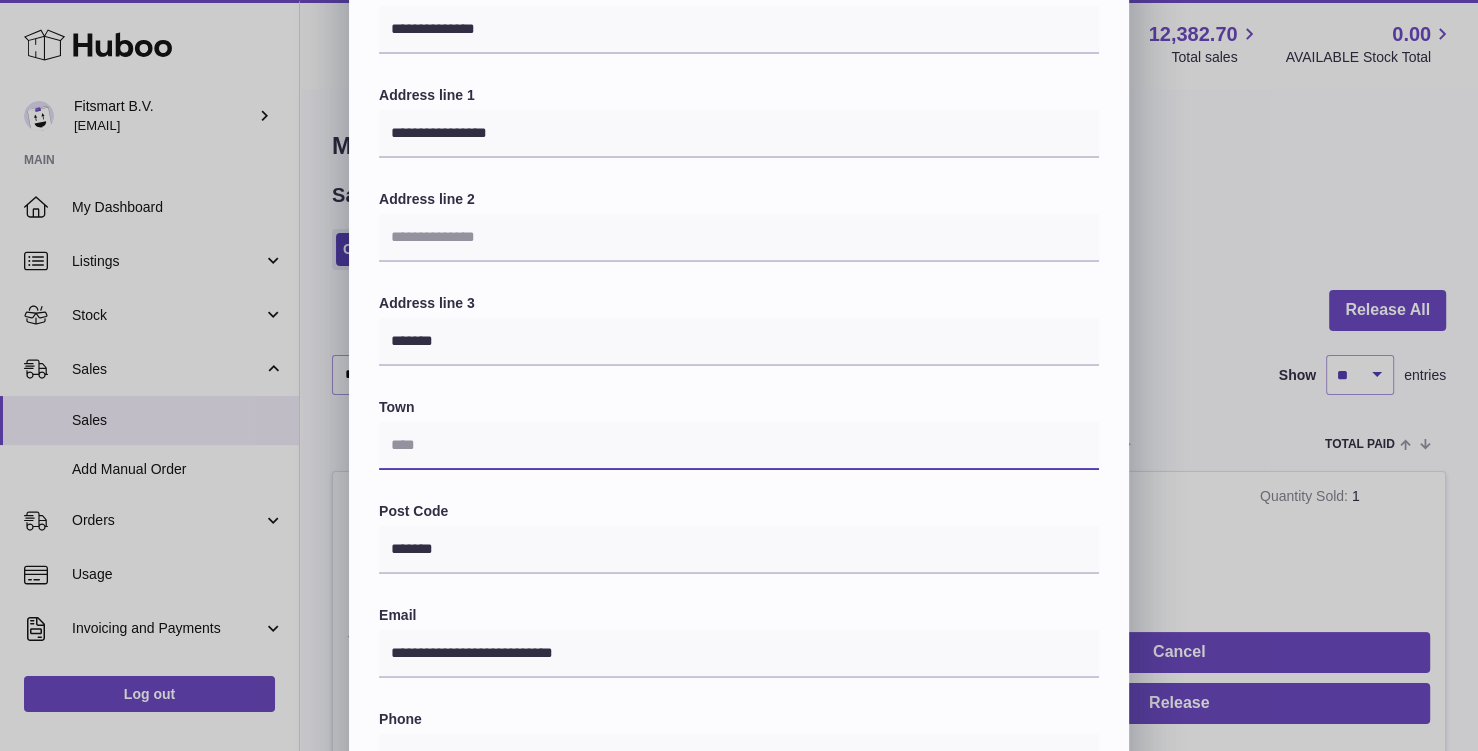 type 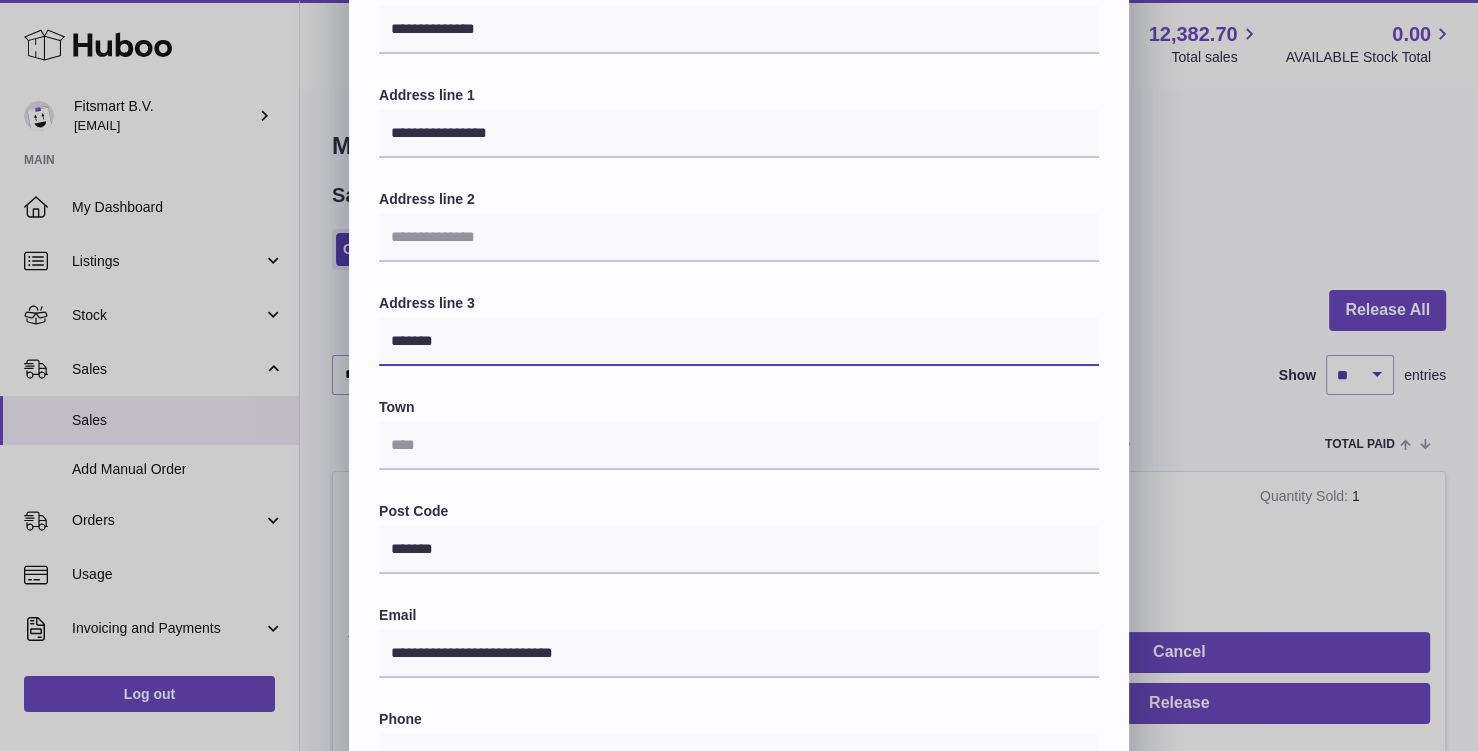 click on "*******" at bounding box center [739, 342] 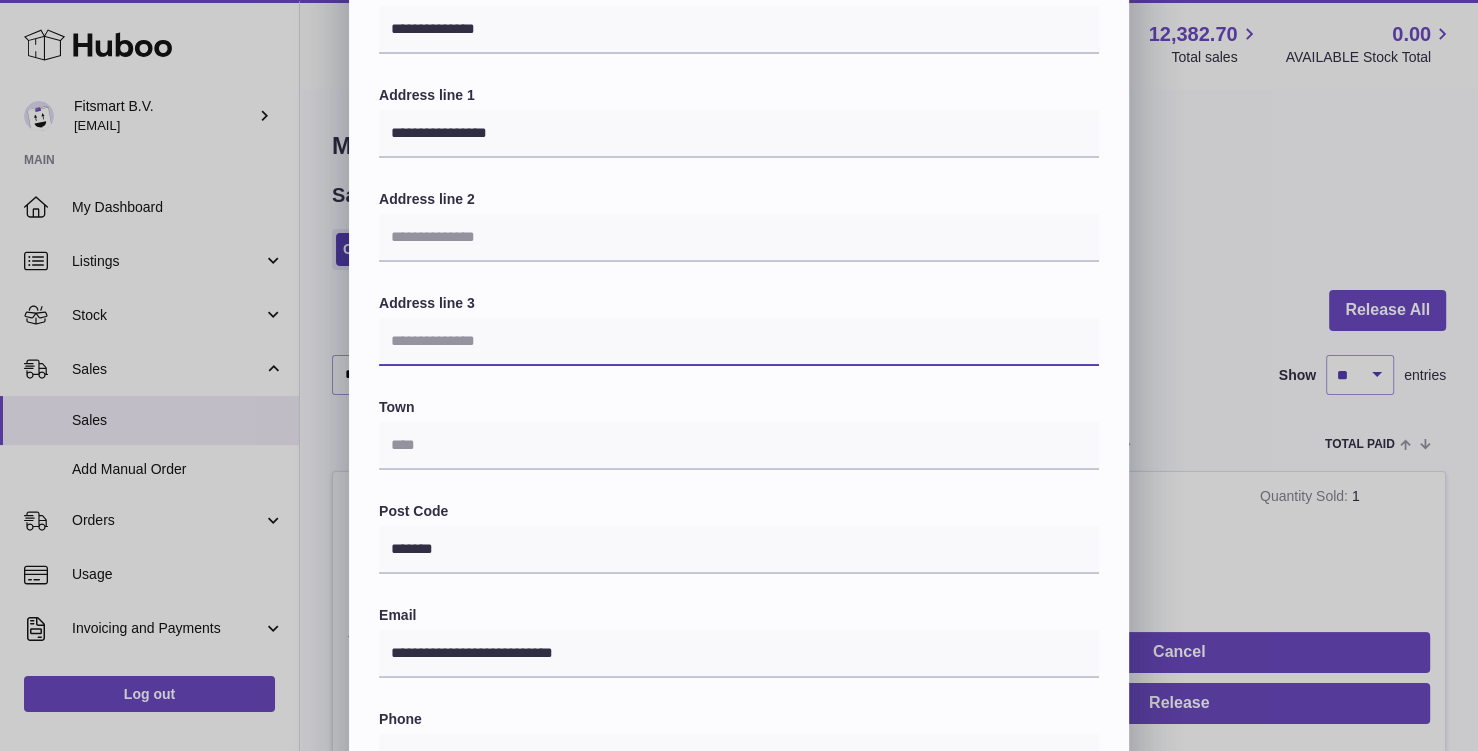type 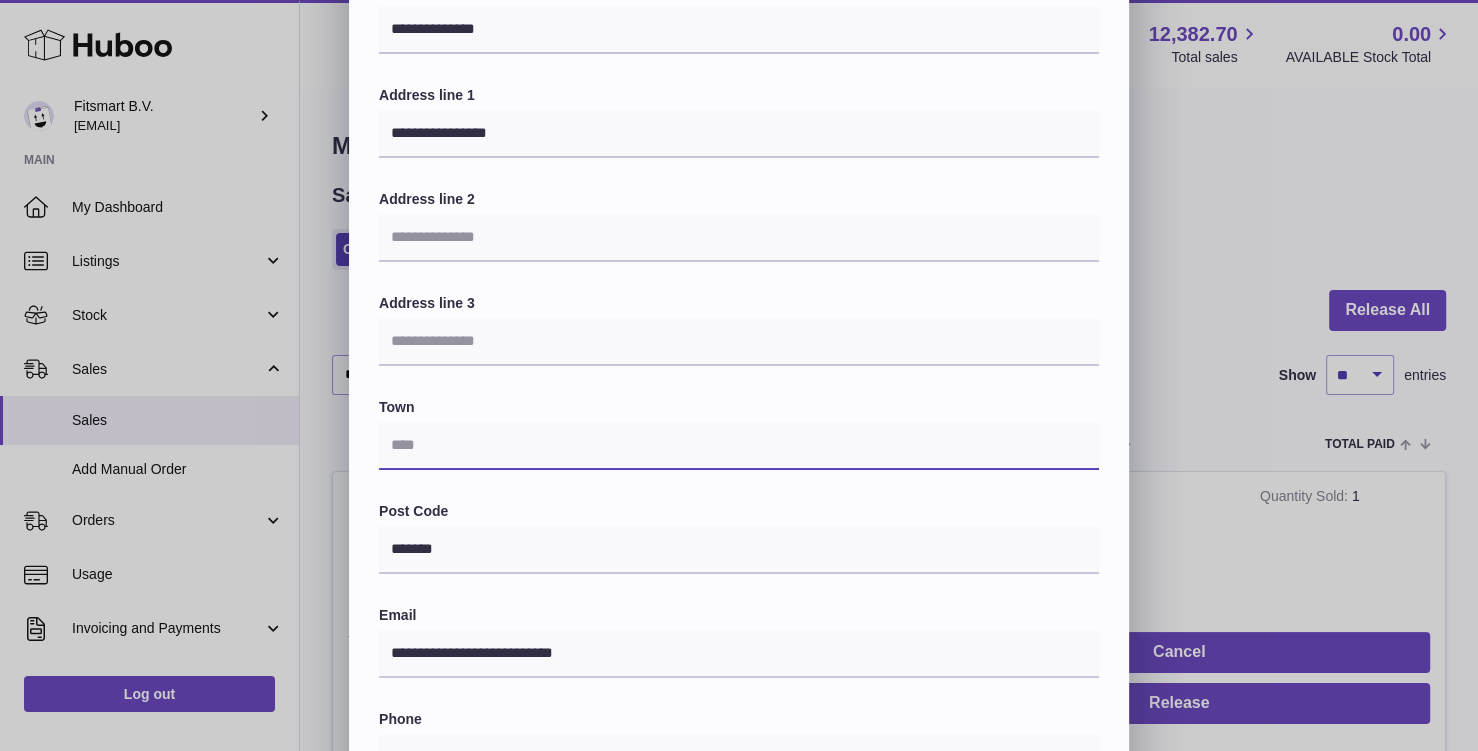 click at bounding box center [739, 446] 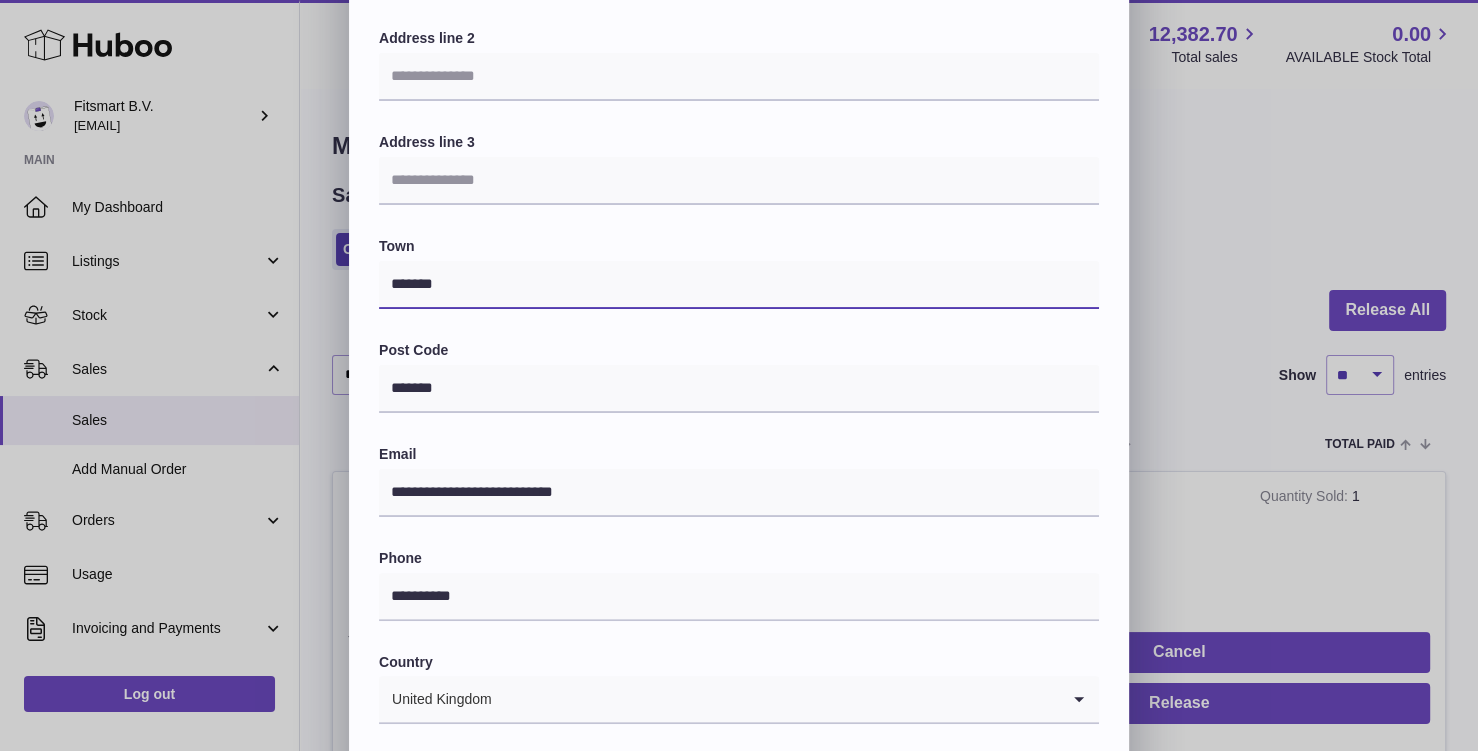 scroll, scrollTop: 413, scrollLeft: 0, axis: vertical 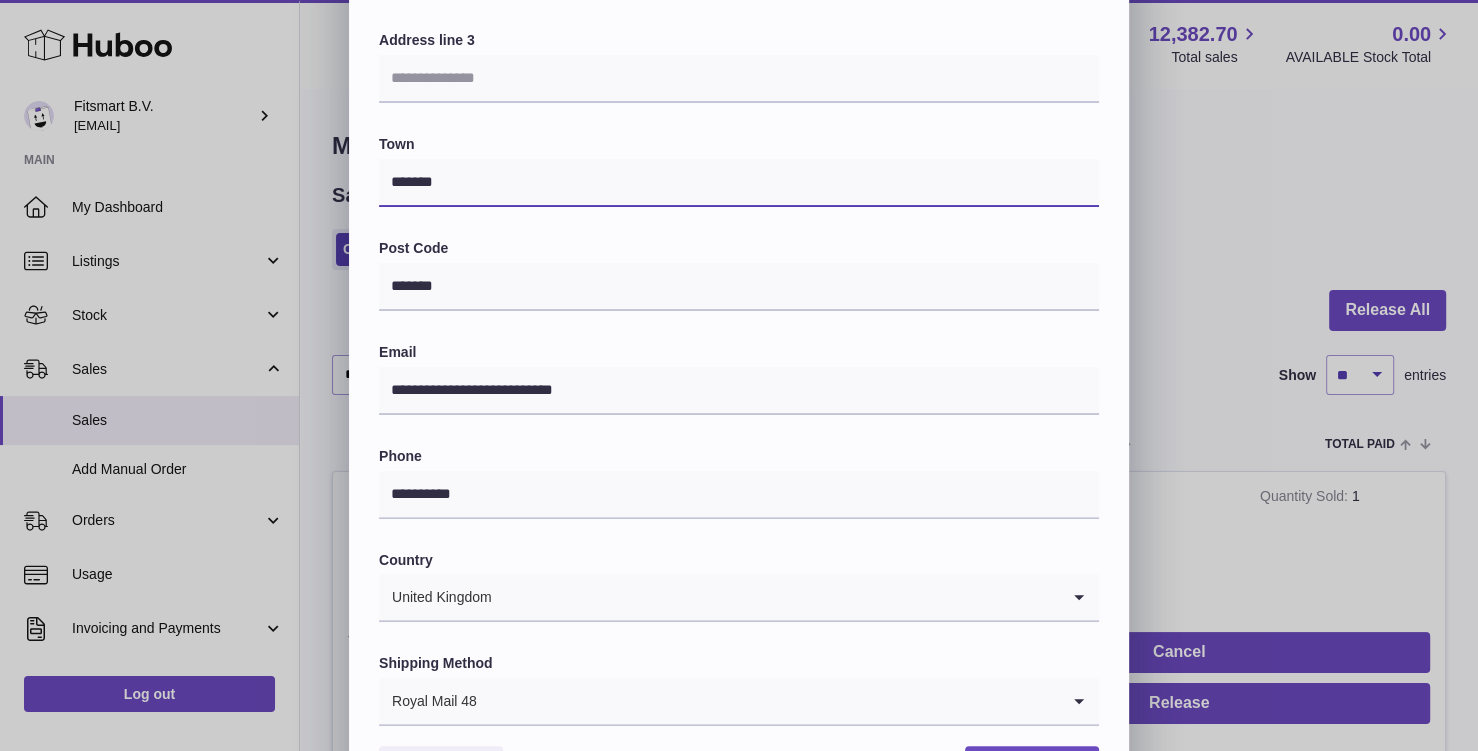 type on "*******" 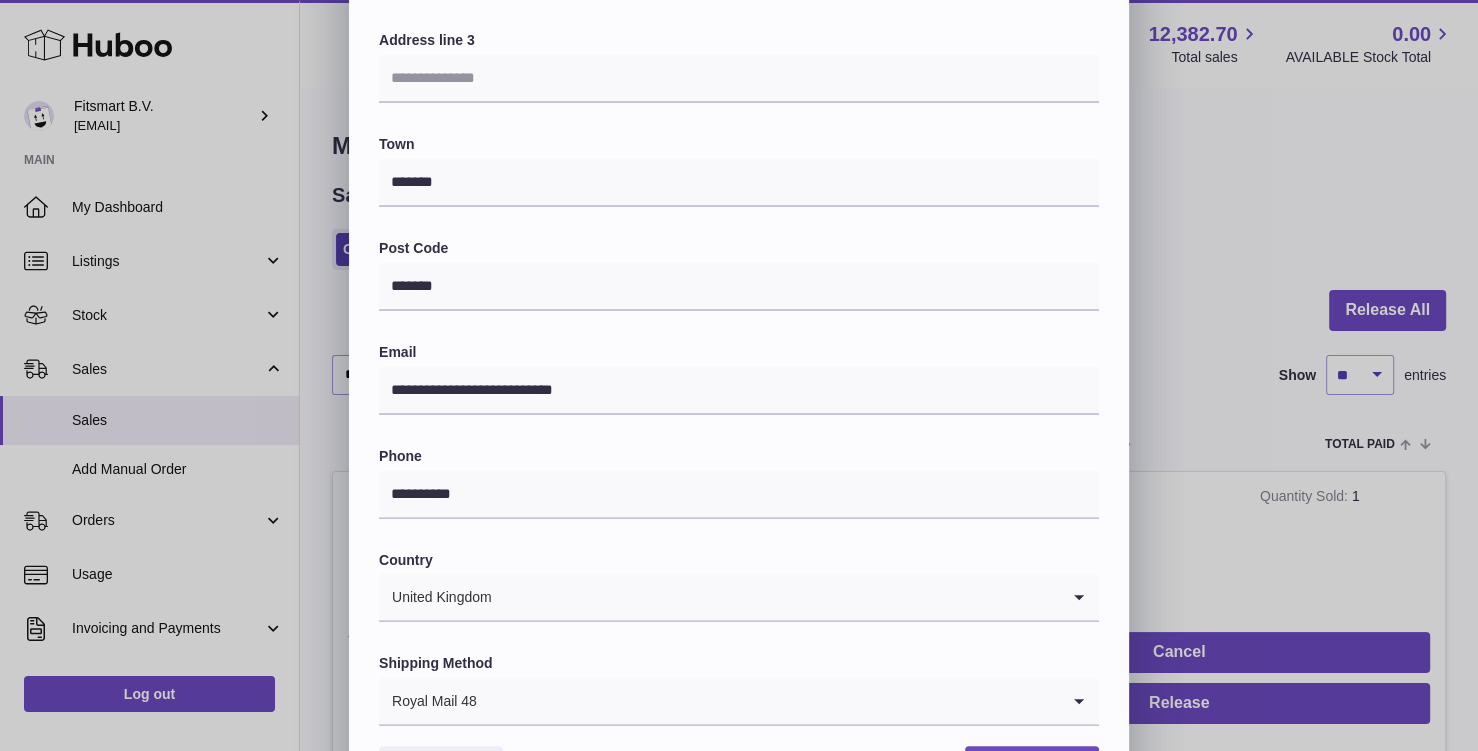 click at bounding box center (768, 701) 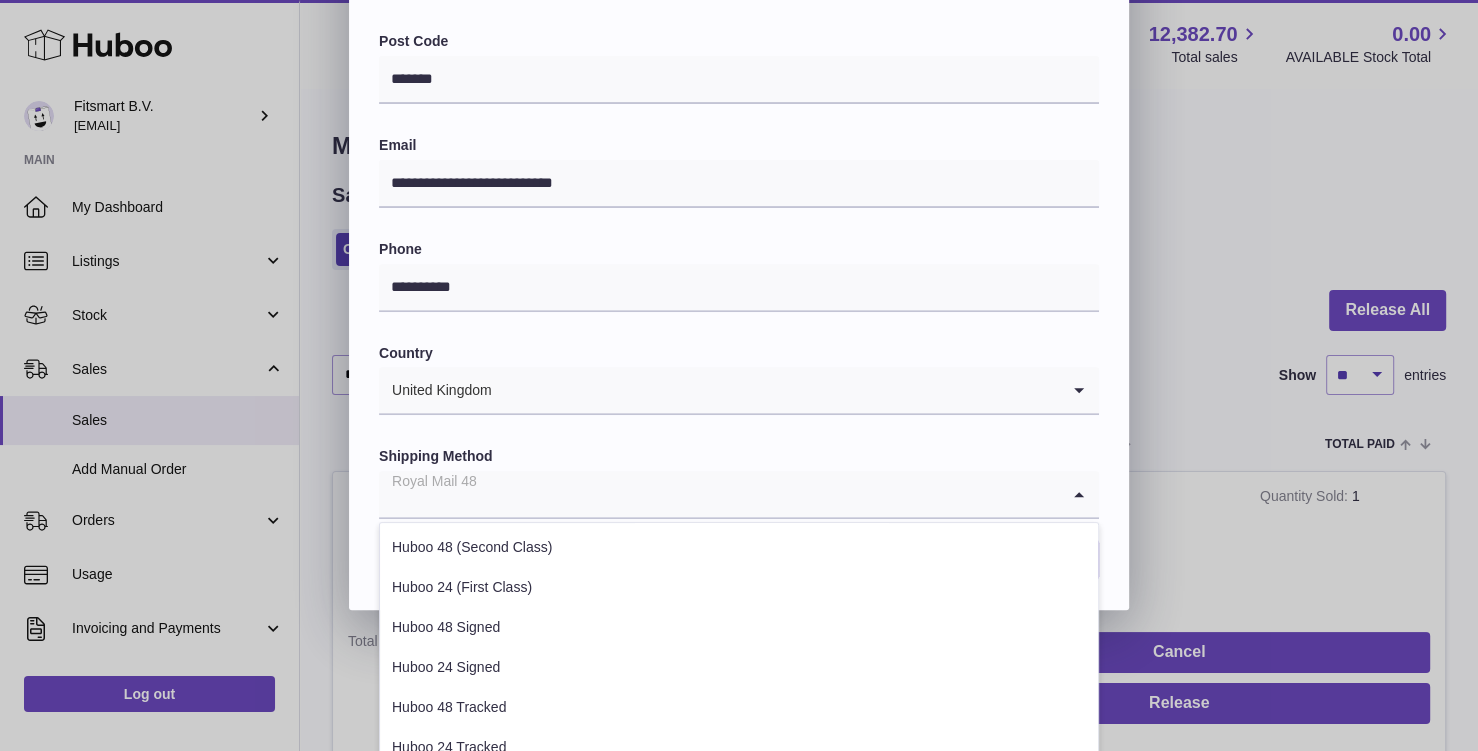 scroll, scrollTop: 684, scrollLeft: 0, axis: vertical 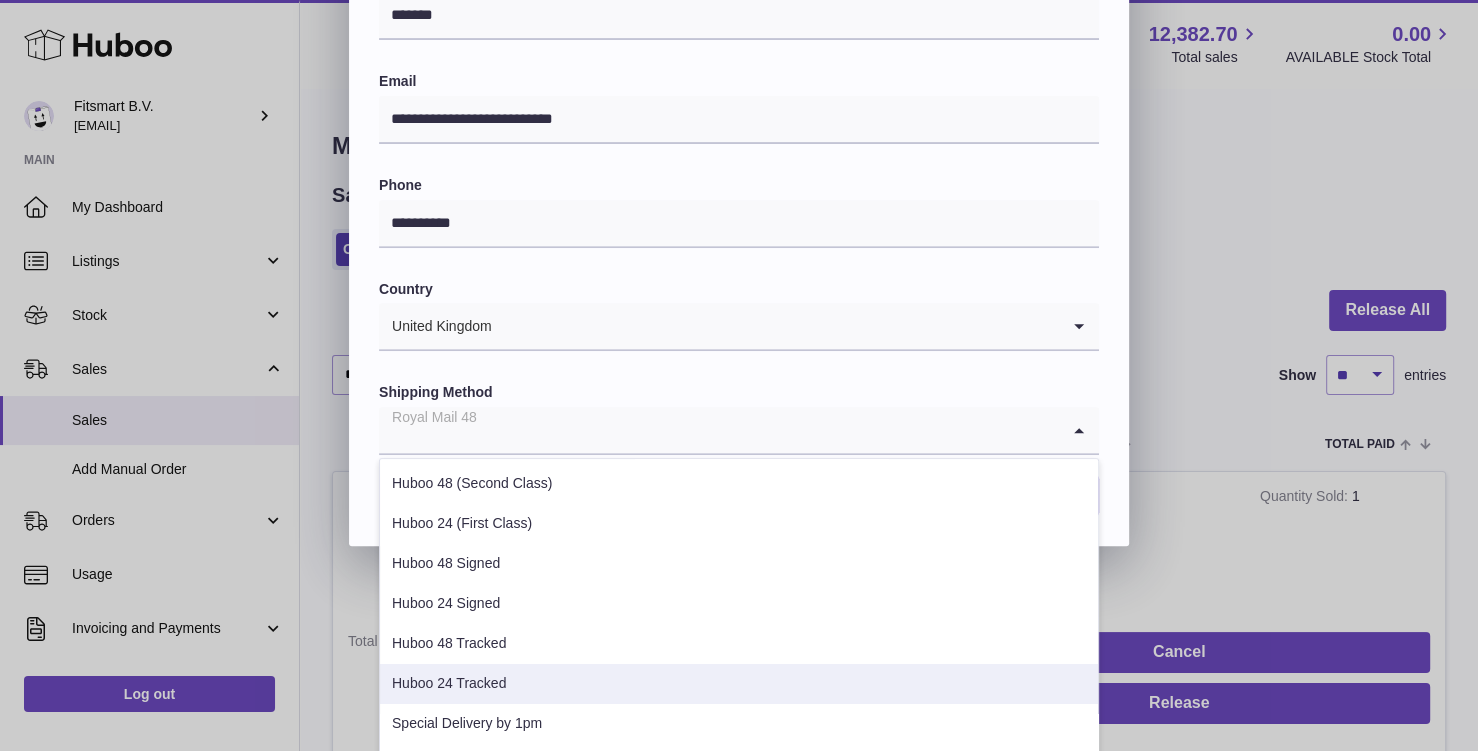 click on "Huboo 24 Tracked" at bounding box center [739, 684] 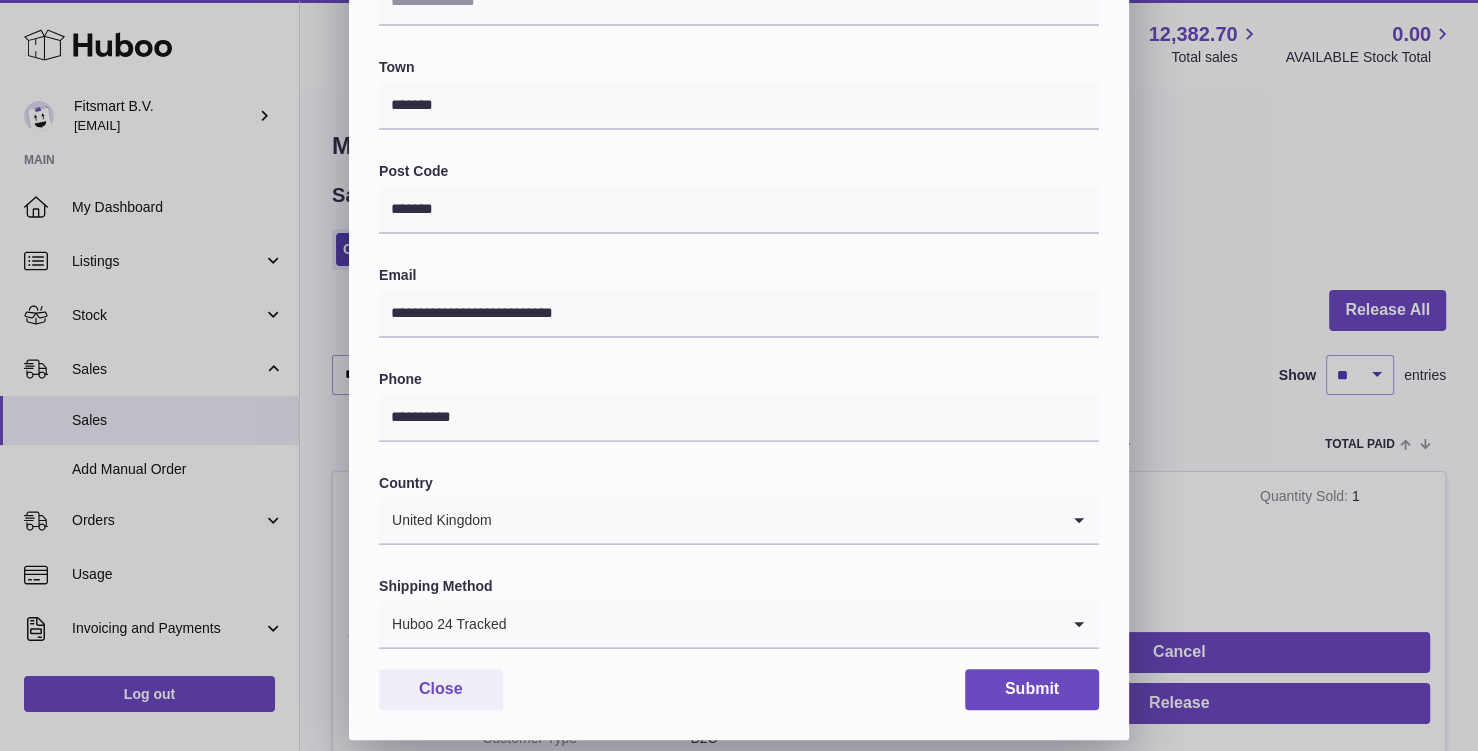 scroll, scrollTop: 508, scrollLeft: 0, axis: vertical 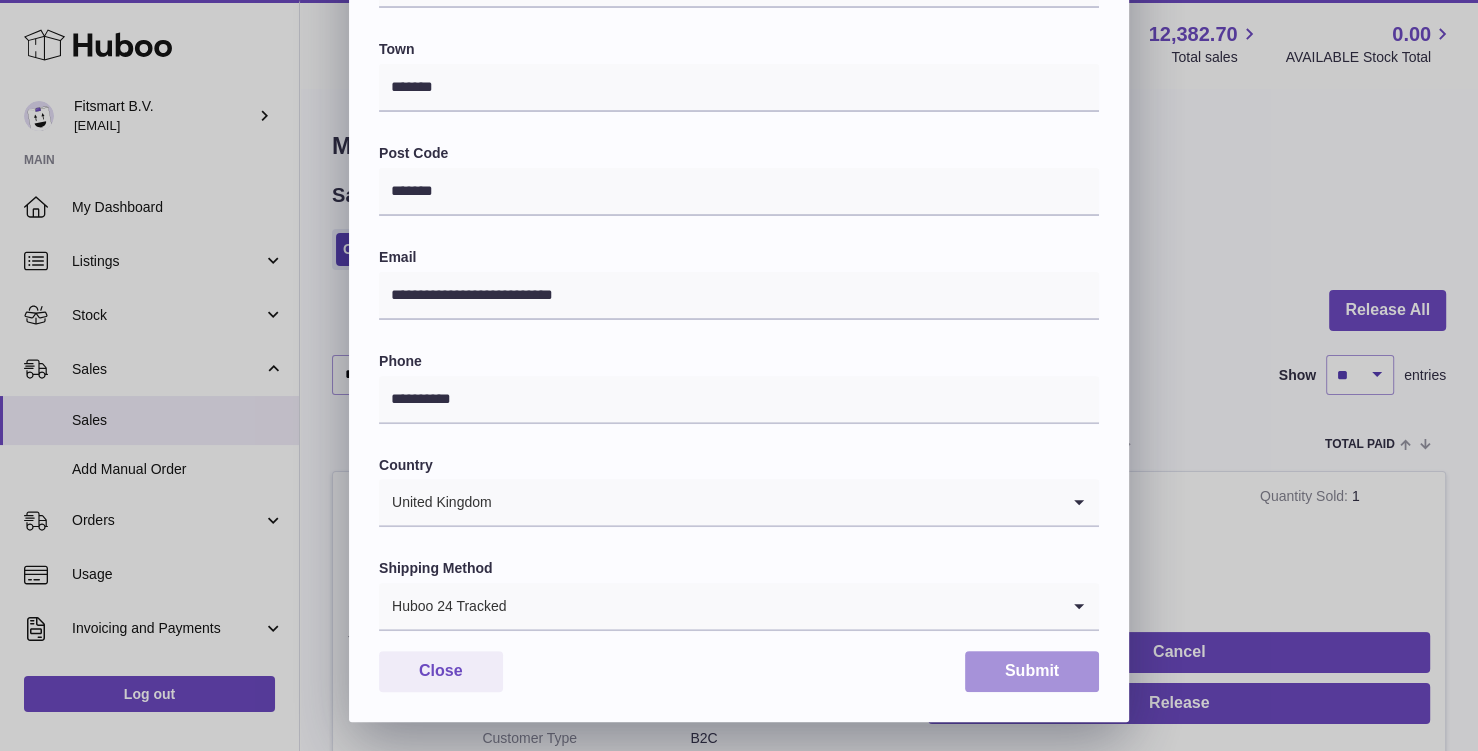 click on "Submit" at bounding box center (1032, 671) 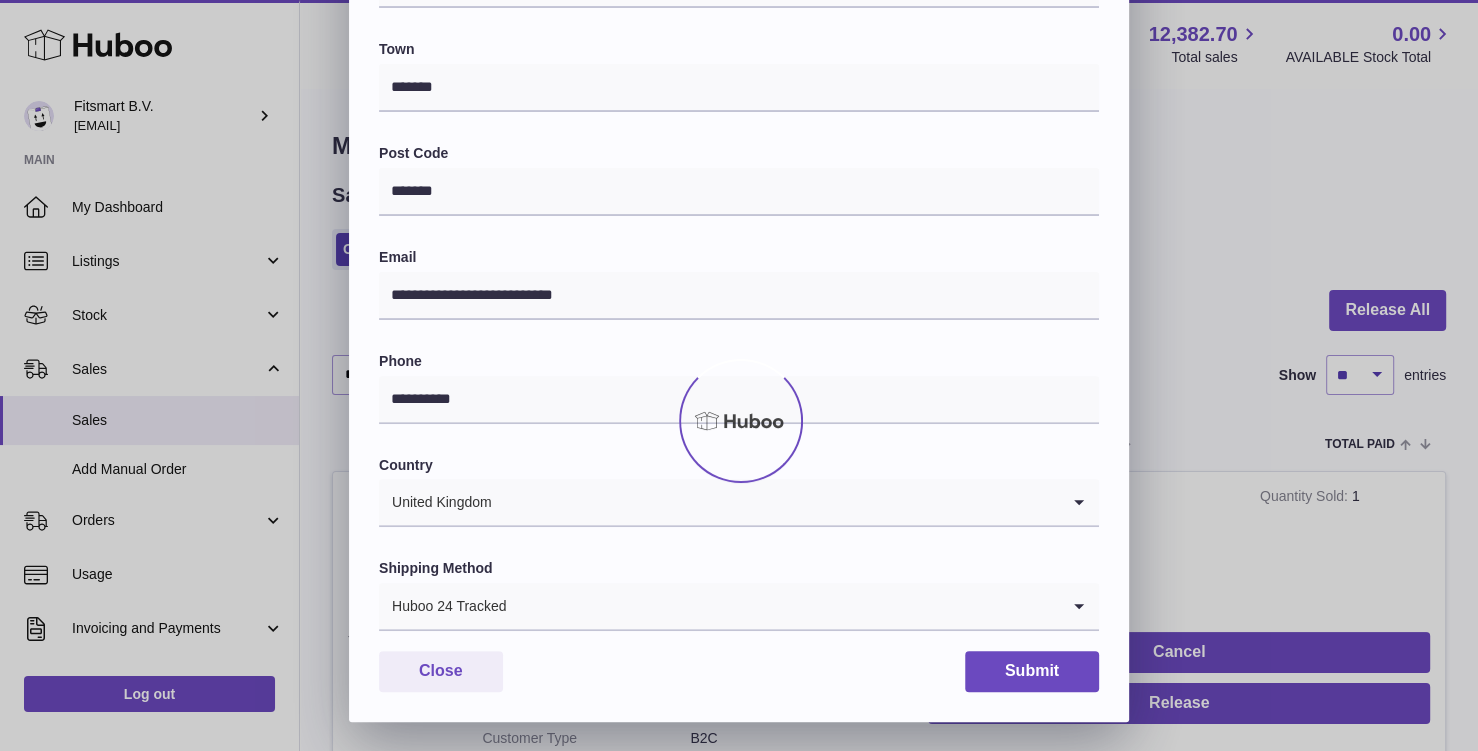 scroll, scrollTop: 0, scrollLeft: 0, axis: both 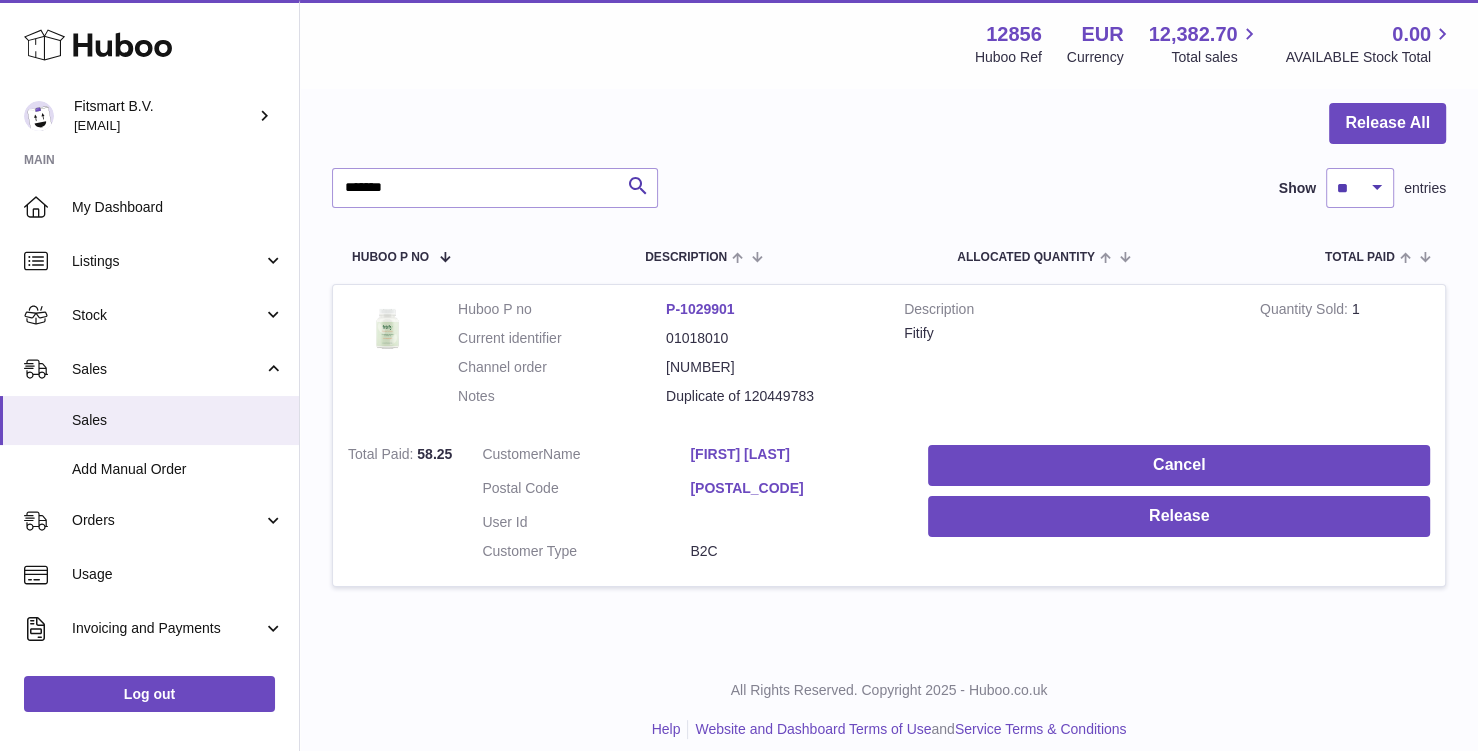 click on "[FIRST] [LAST]" at bounding box center [794, 454] 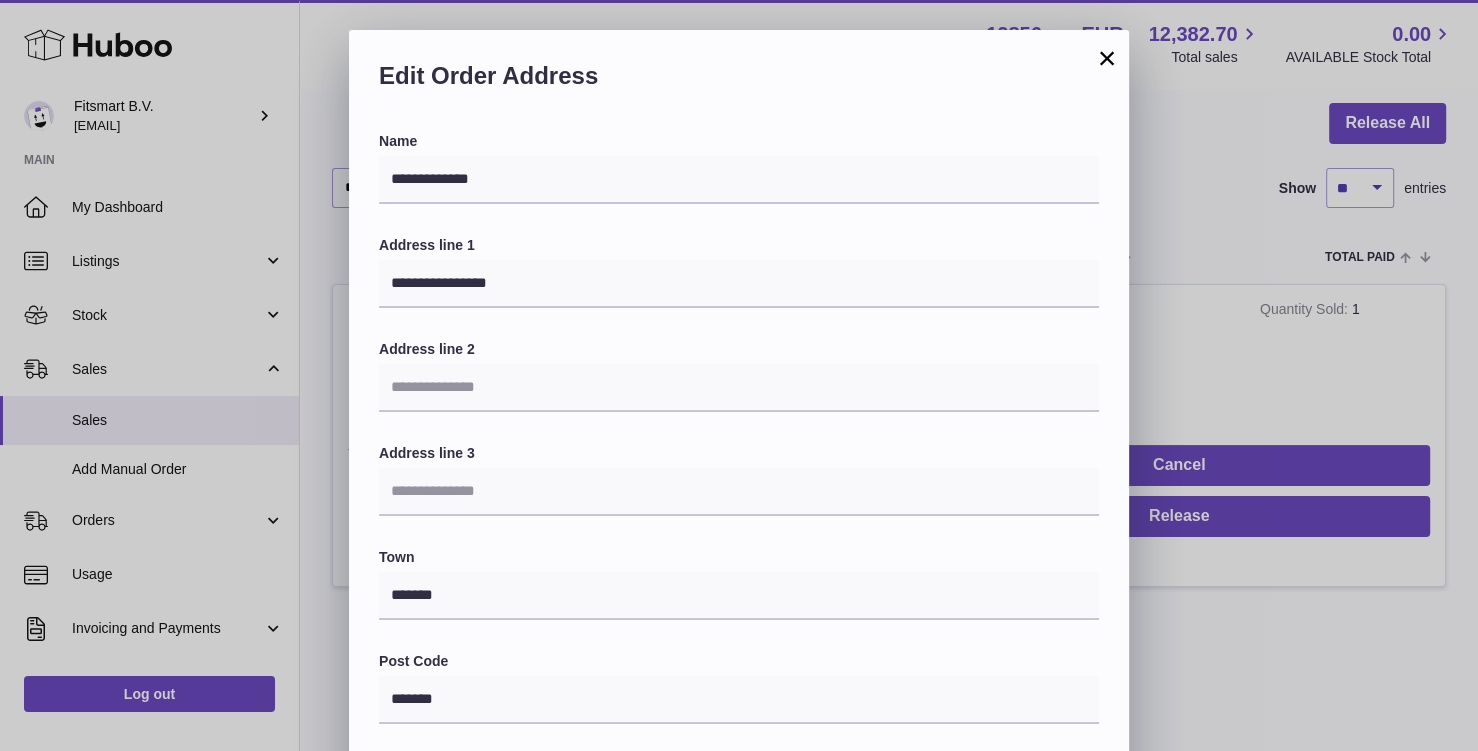 click on "**********" at bounding box center (739, 630) 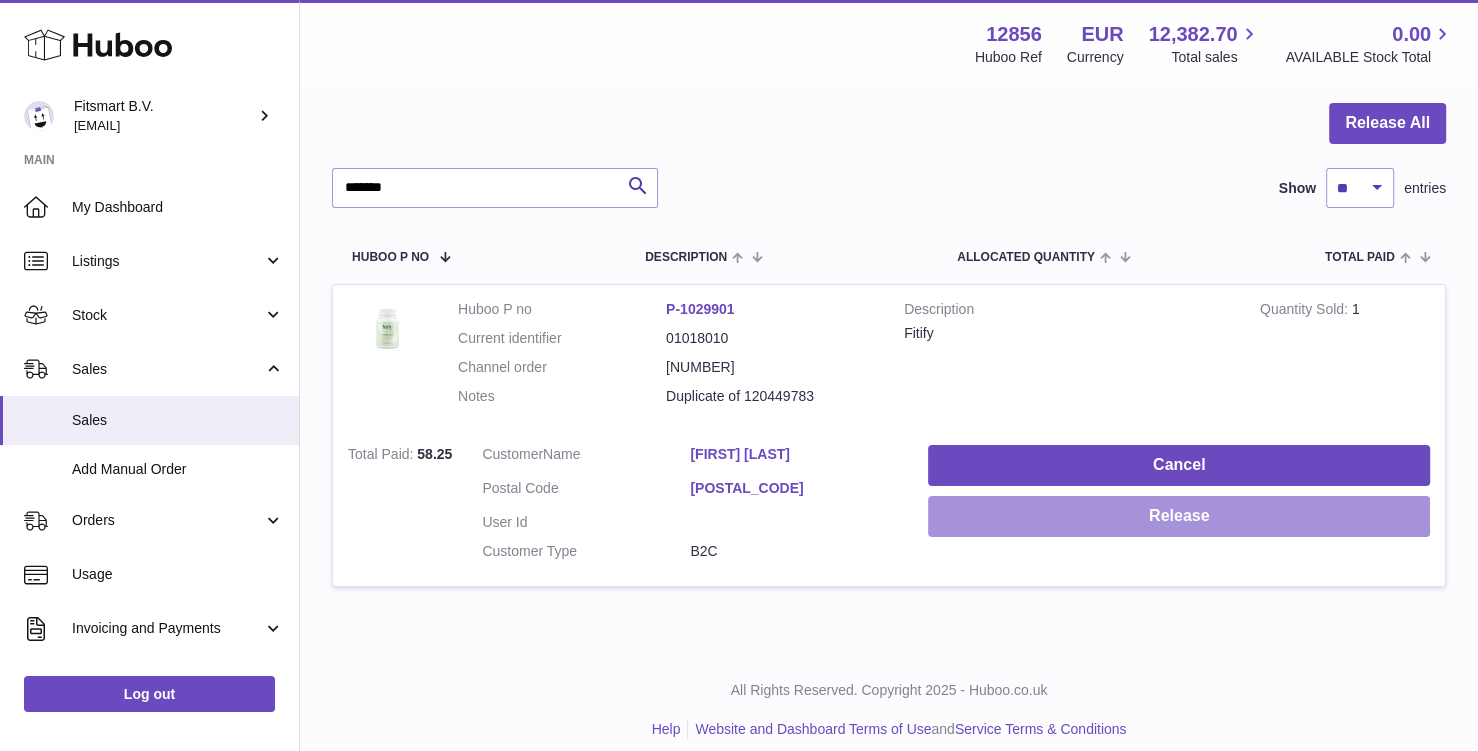 click on "Release" at bounding box center (1179, 516) 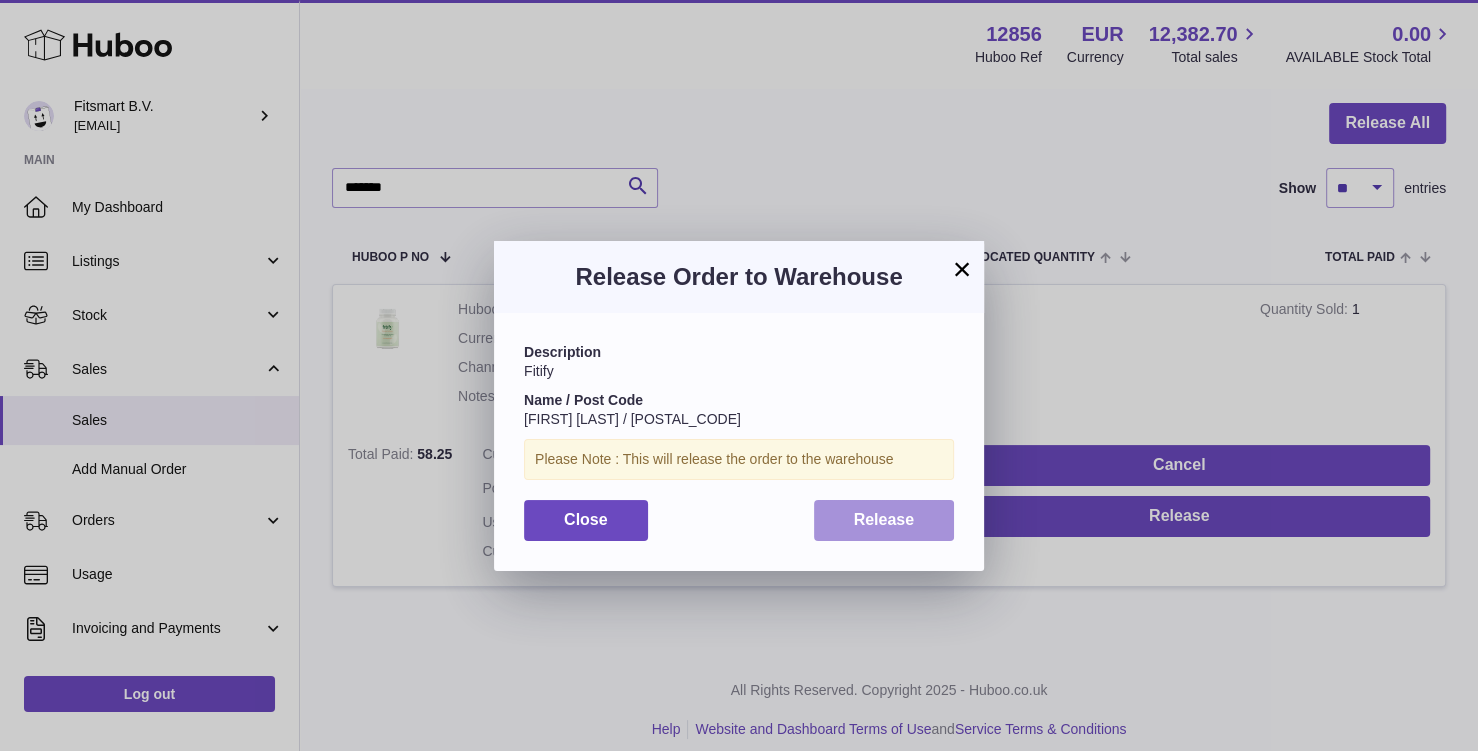 click on "Release" at bounding box center [884, 519] 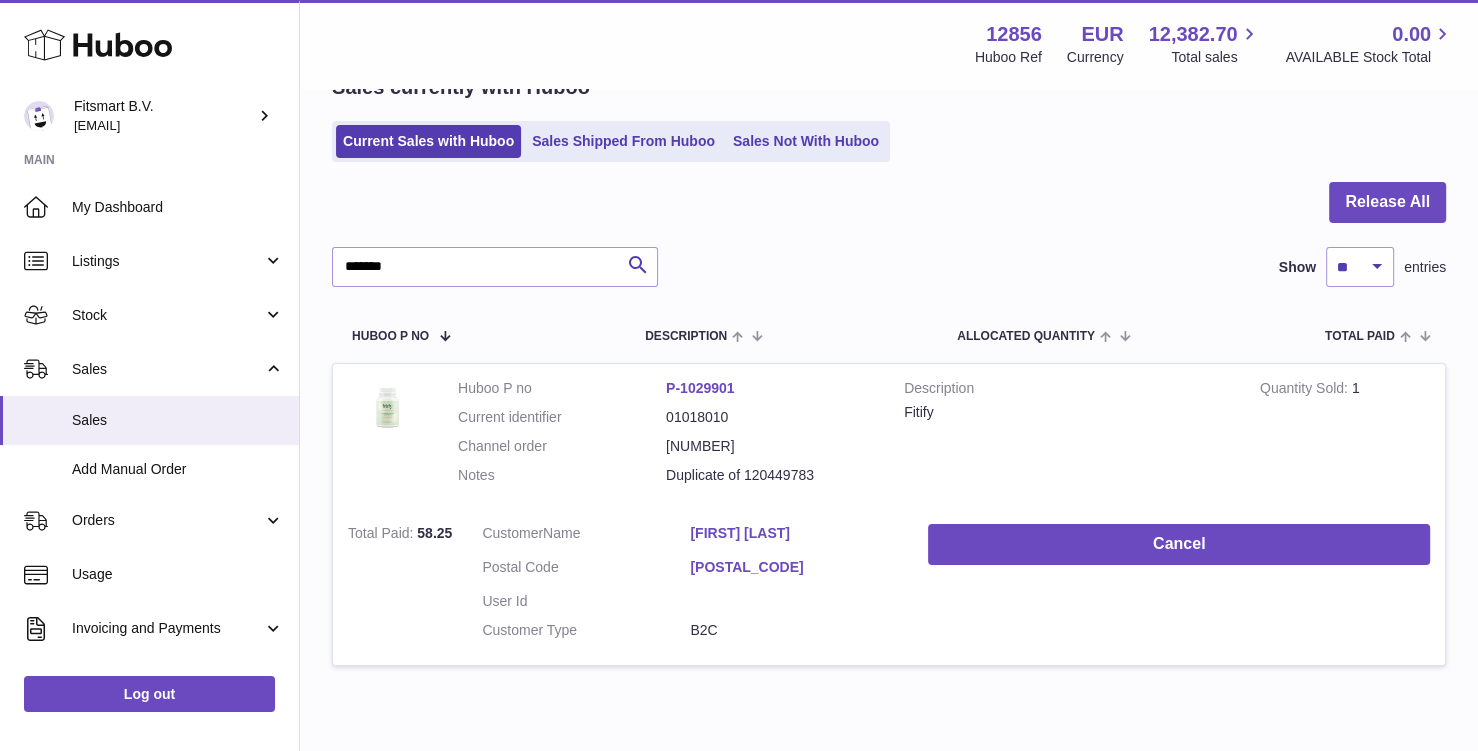 scroll, scrollTop: 96, scrollLeft: 0, axis: vertical 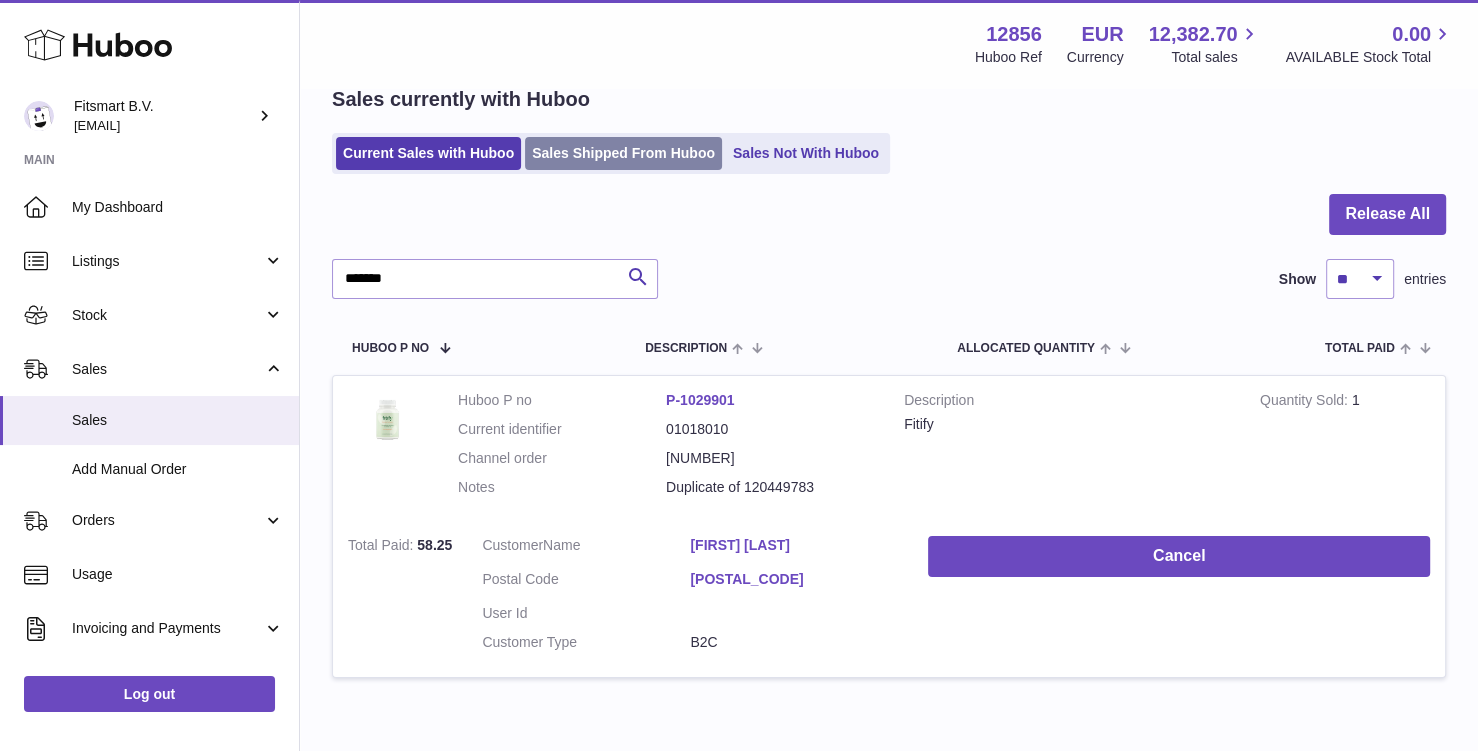 click on "Sales Shipped From Huboo" at bounding box center (623, 153) 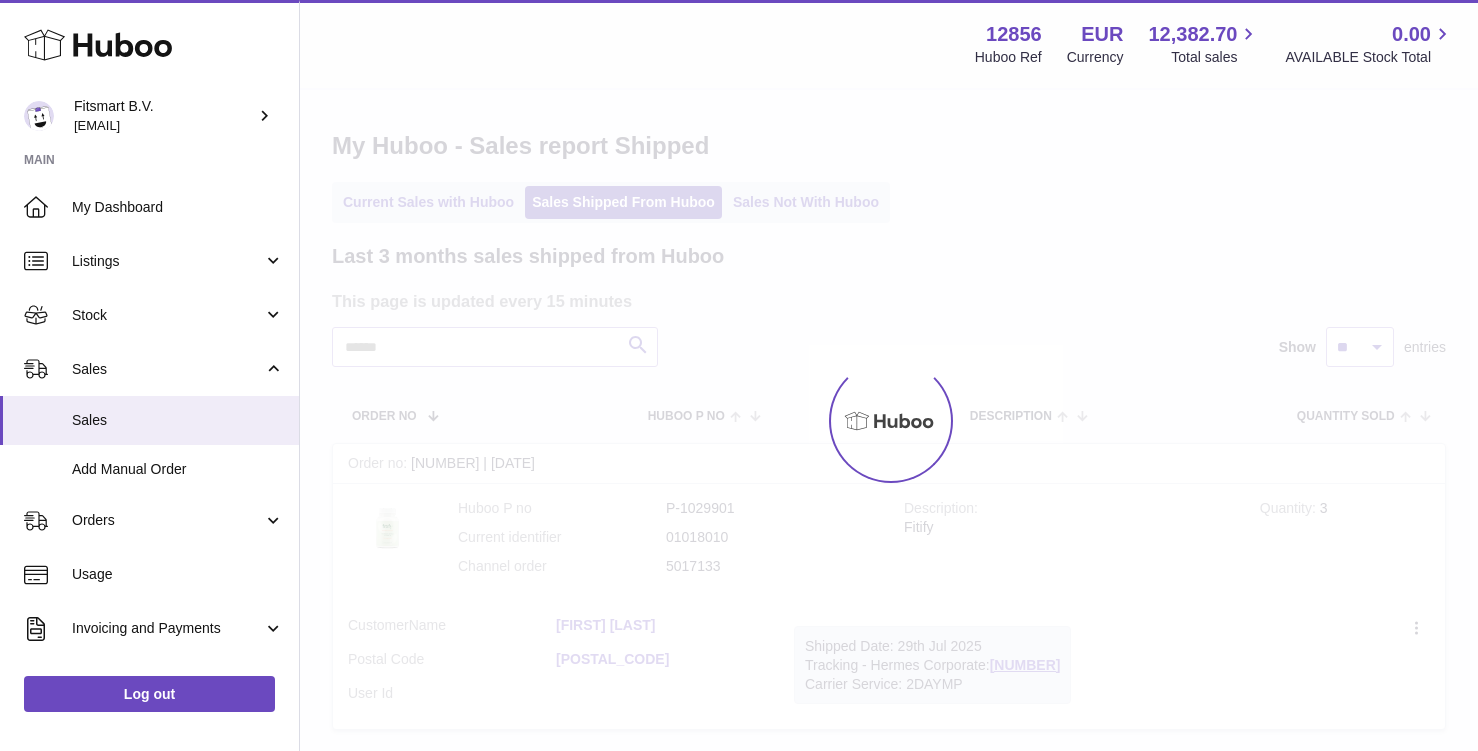 scroll, scrollTop: 0, scrollLeft: 0, axis: both 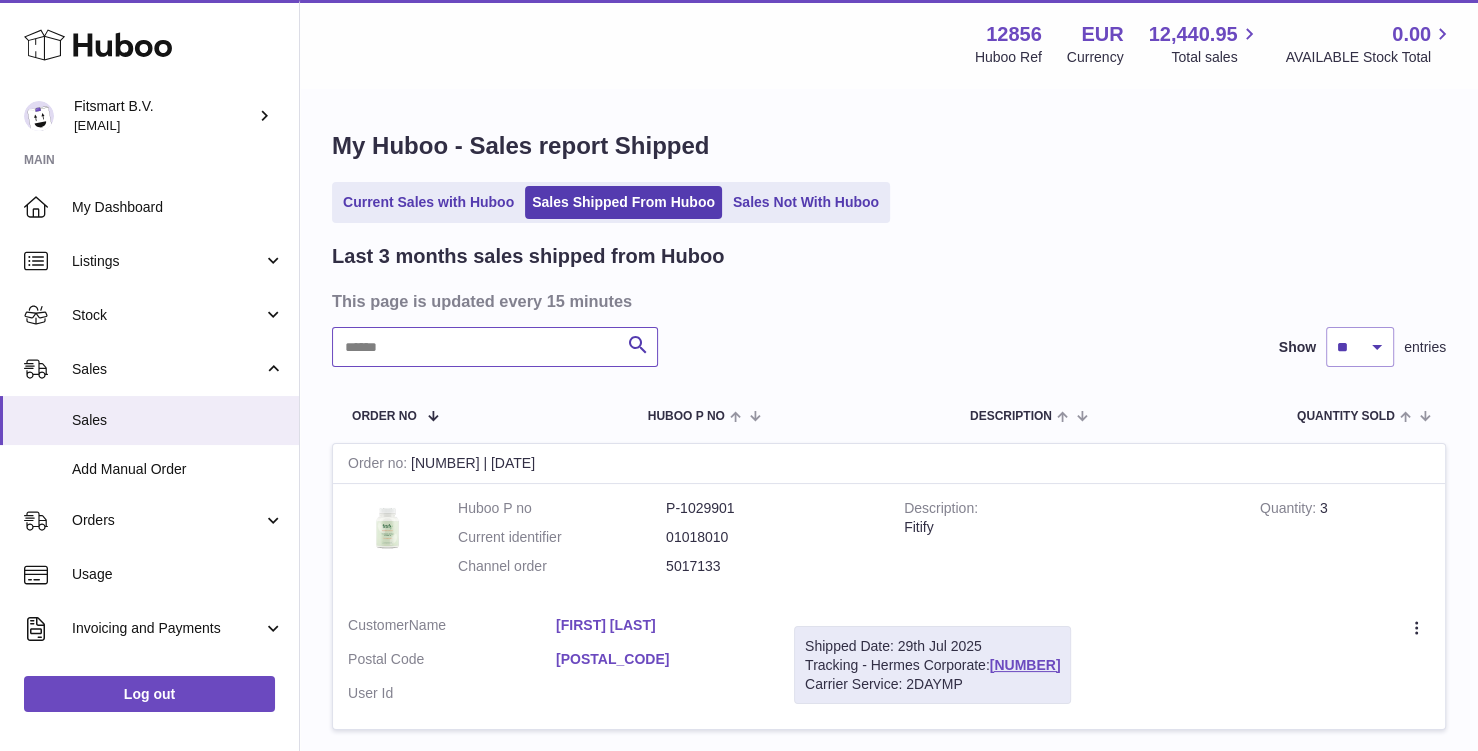 click at bounding box center [495, 347] 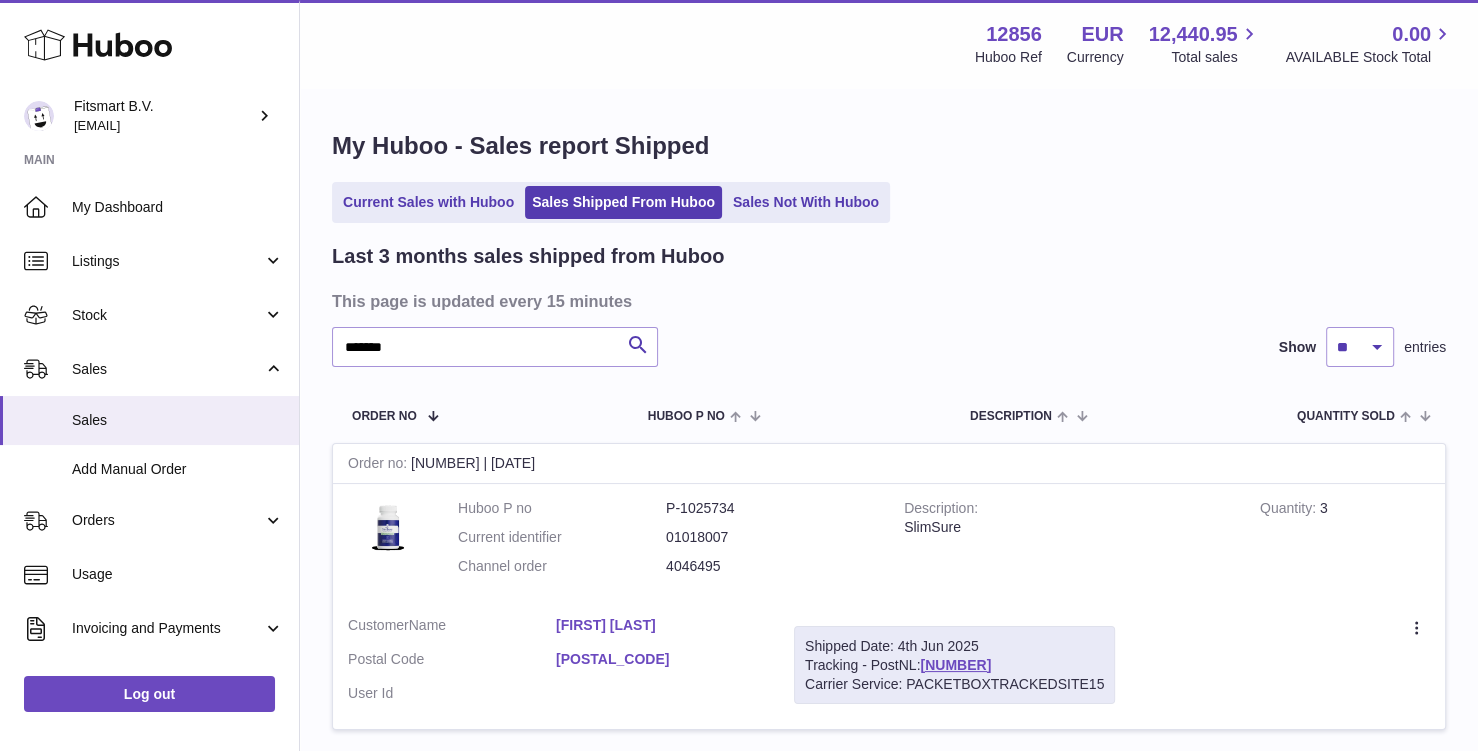 click on "My Huboo - Sales report Shipped
Current Sales with Huboo
Sales Shipped From Huboo
Sales Not With Huboo
Last 3 months sales shipped from Huboo     This page is updated every 15 minutes   *******     Search
Show
** ** **
entries
Order No       Huboo P no       Description       Quantity Sold
Customer
Tracking
Order no
118134070 | 3rd Jun
Huboo P no   P-1025734   Current identifier   01018007
Channel order
4046495     Description
SlimSure
Quantity
3
Customer  Name   Gaynor Bewick    Postal Code   DH8 7LT   User Id
Shipped Date: 4th Jun 2025" at bounding box center [889, 442] 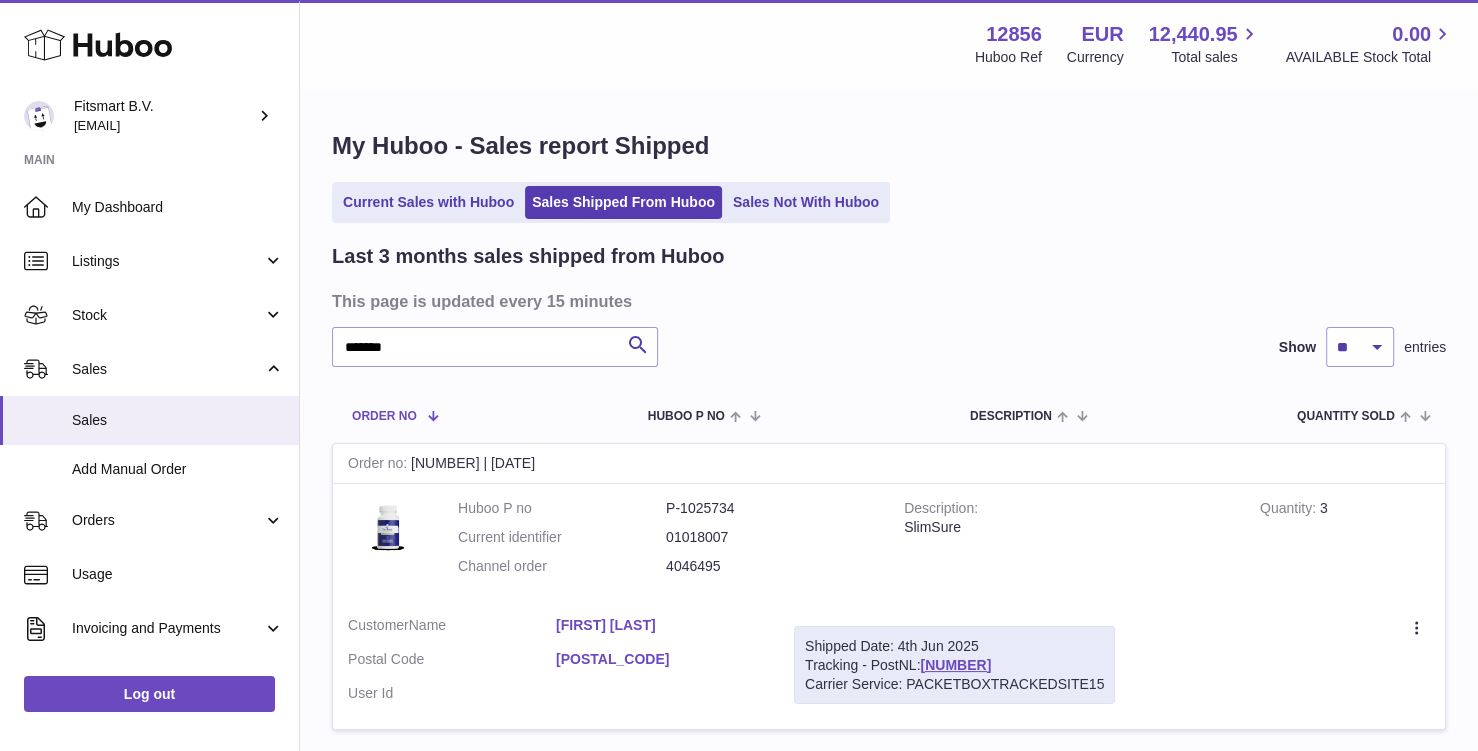click on "Order No" at bounding box center [393, 415] 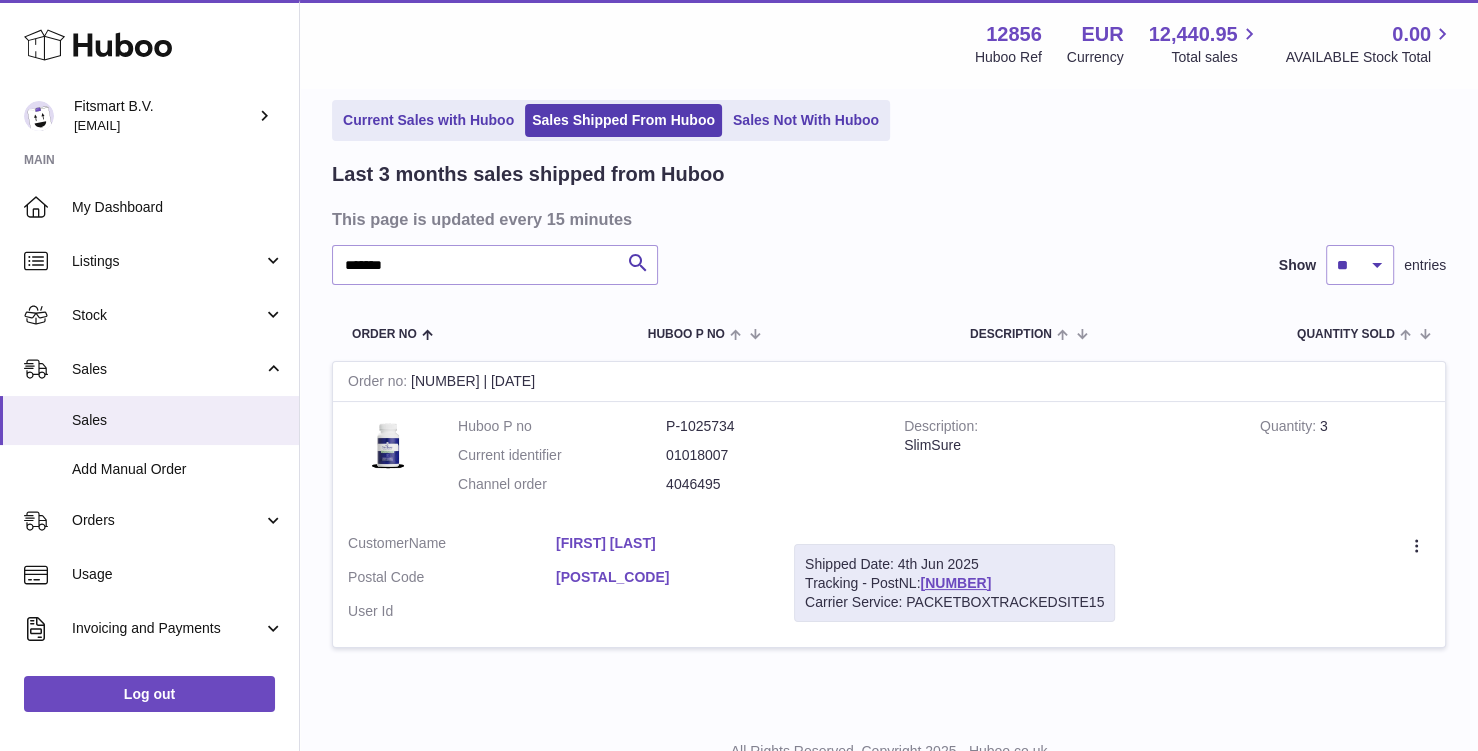scroll, scrollTop: 85, scrollLeft: 0, axis: vertical 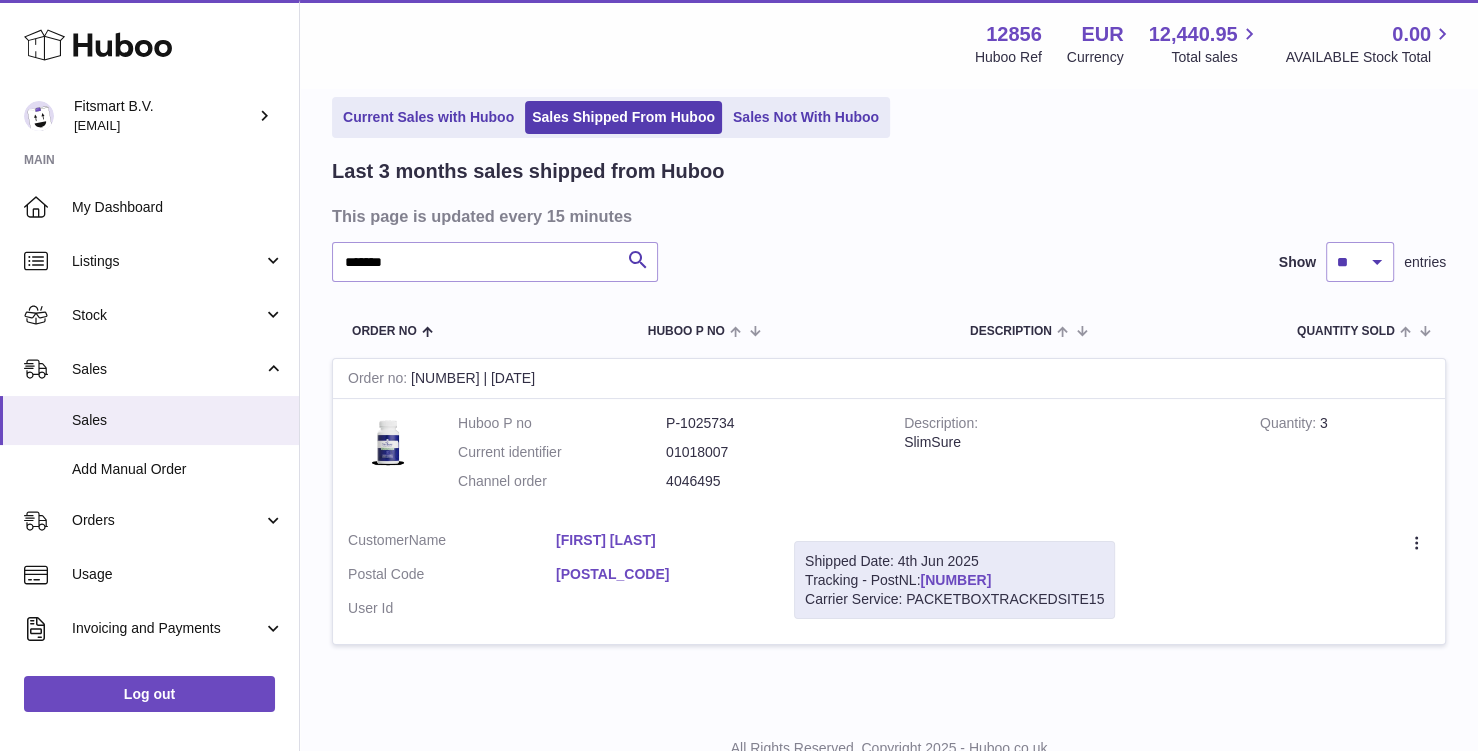 click on "LA459054512NL" at bounding box center (955, 580) 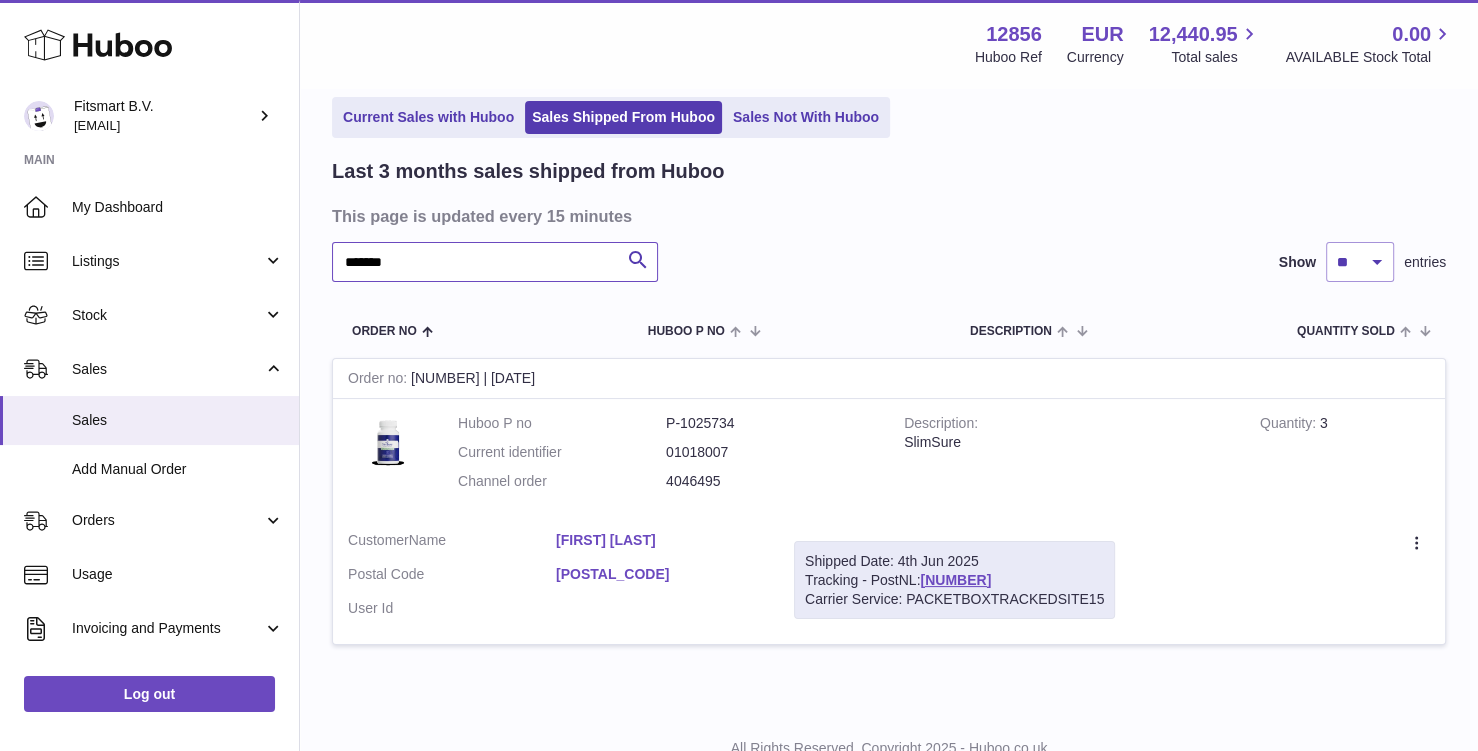 click on "*******" at bounding box center (495, 262) 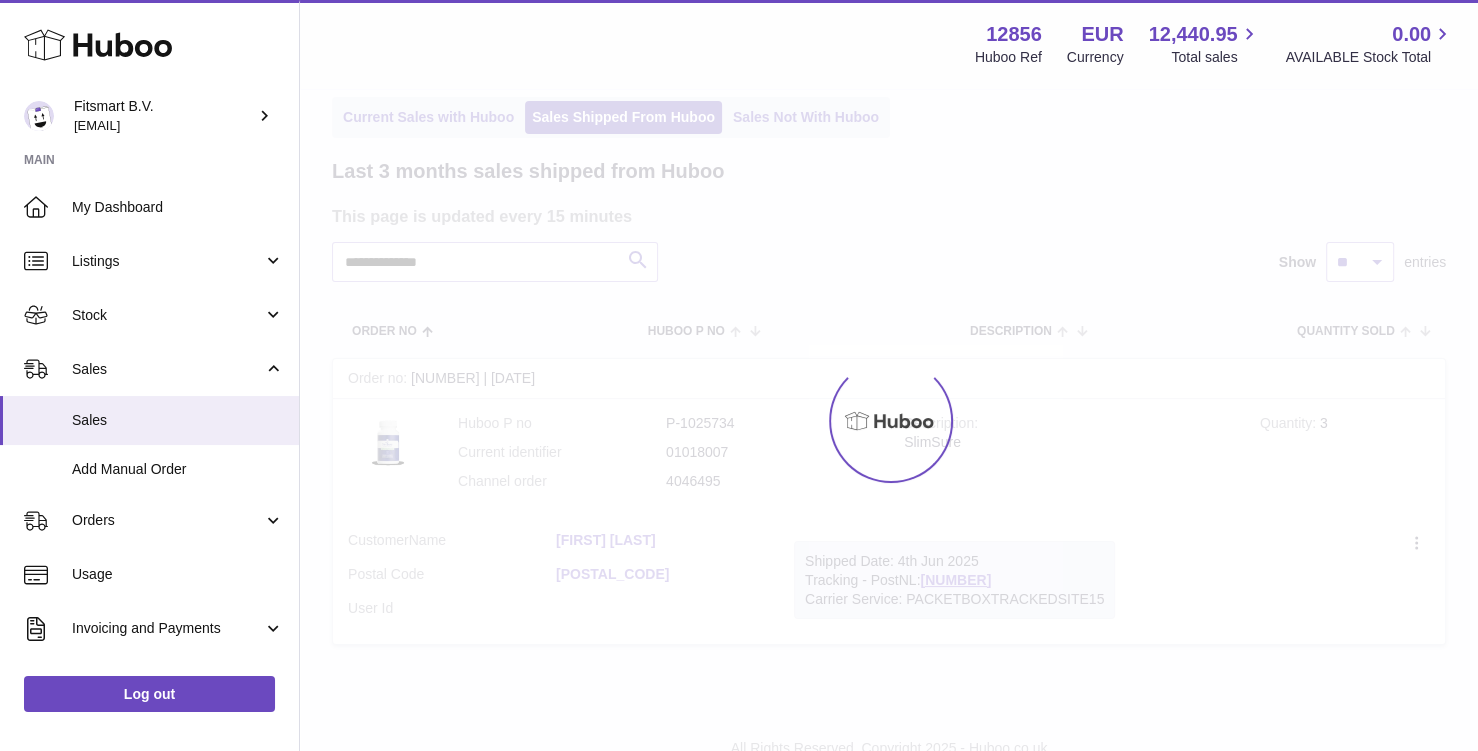 click at bounding box center (889, 420) 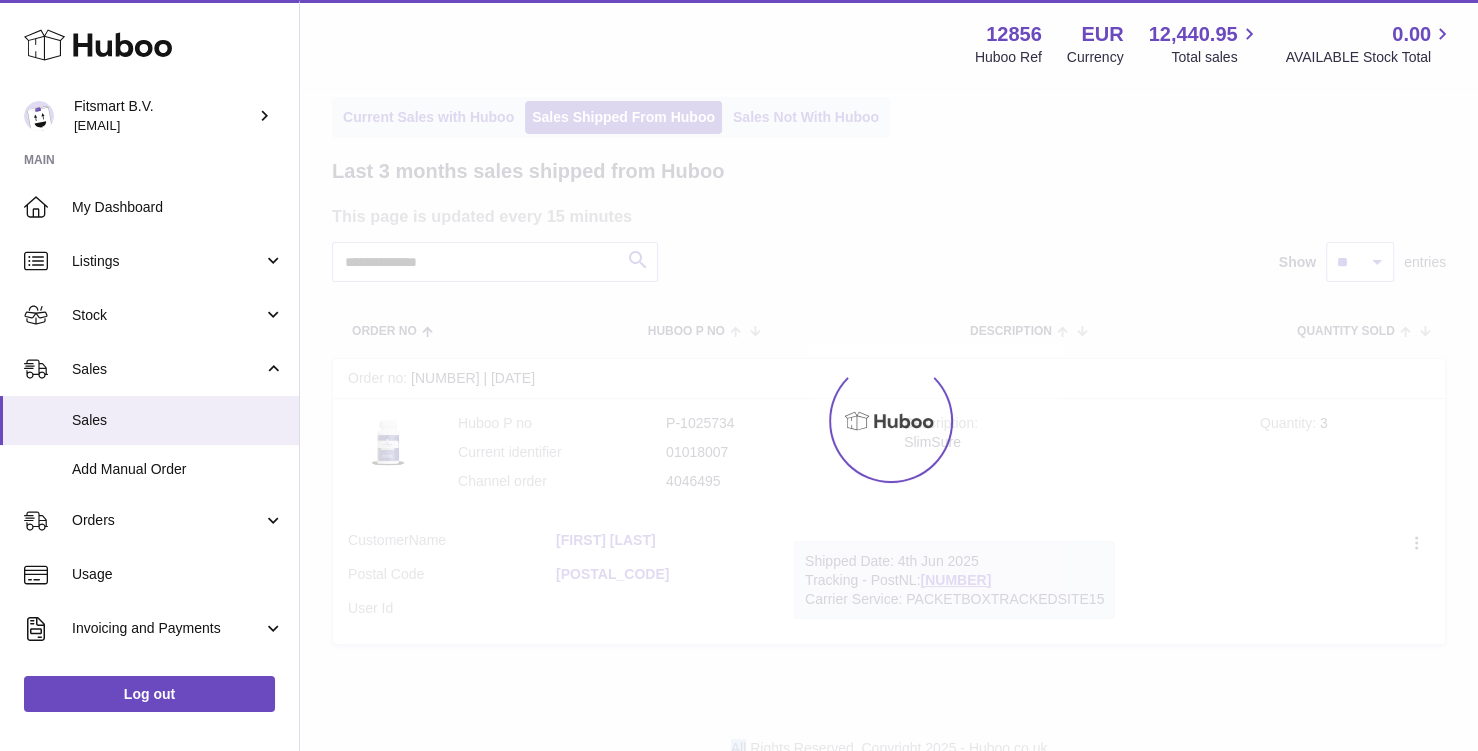 scroll, scrollTop: 0, scrollLeft: 0, axis: both 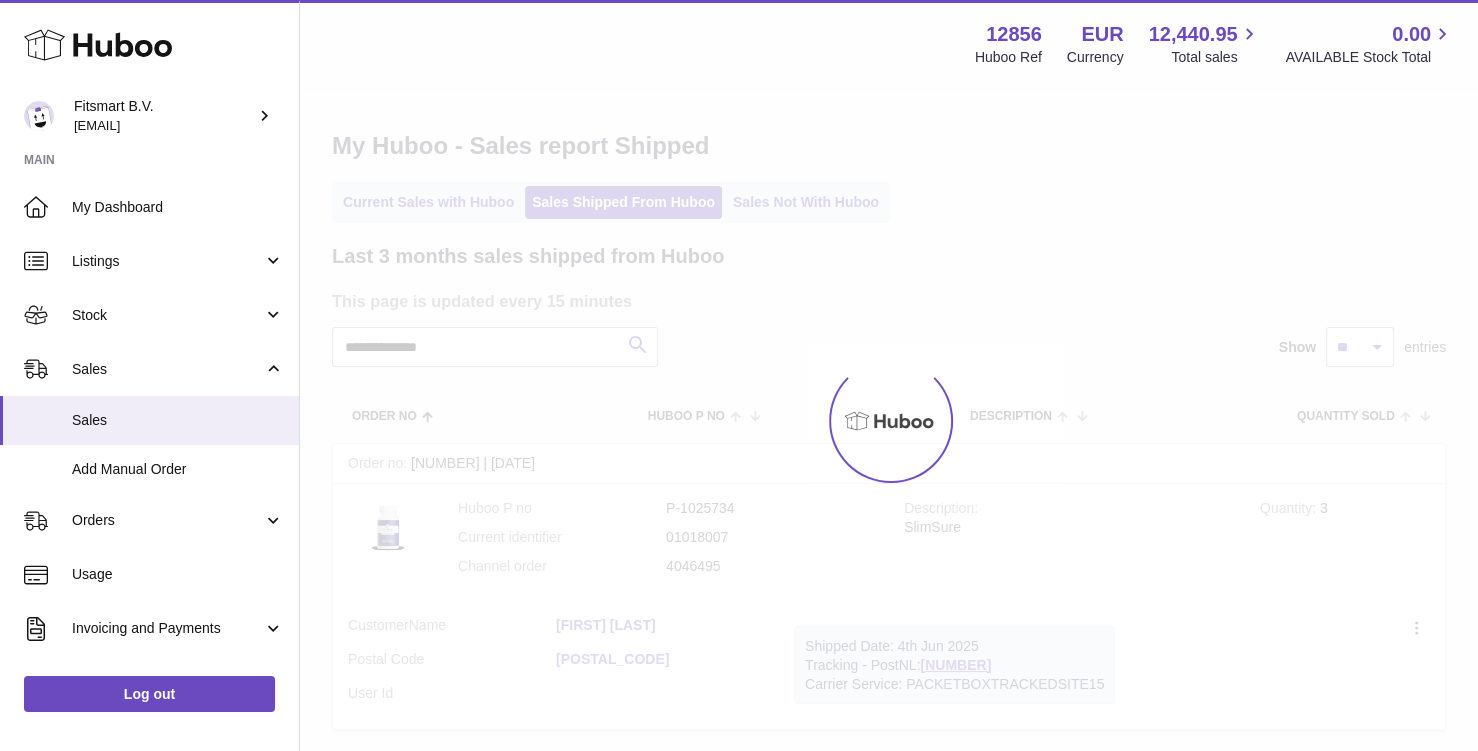 click on "Last 3 months sales shipped from Huboo" at bounding box center [528, 256] 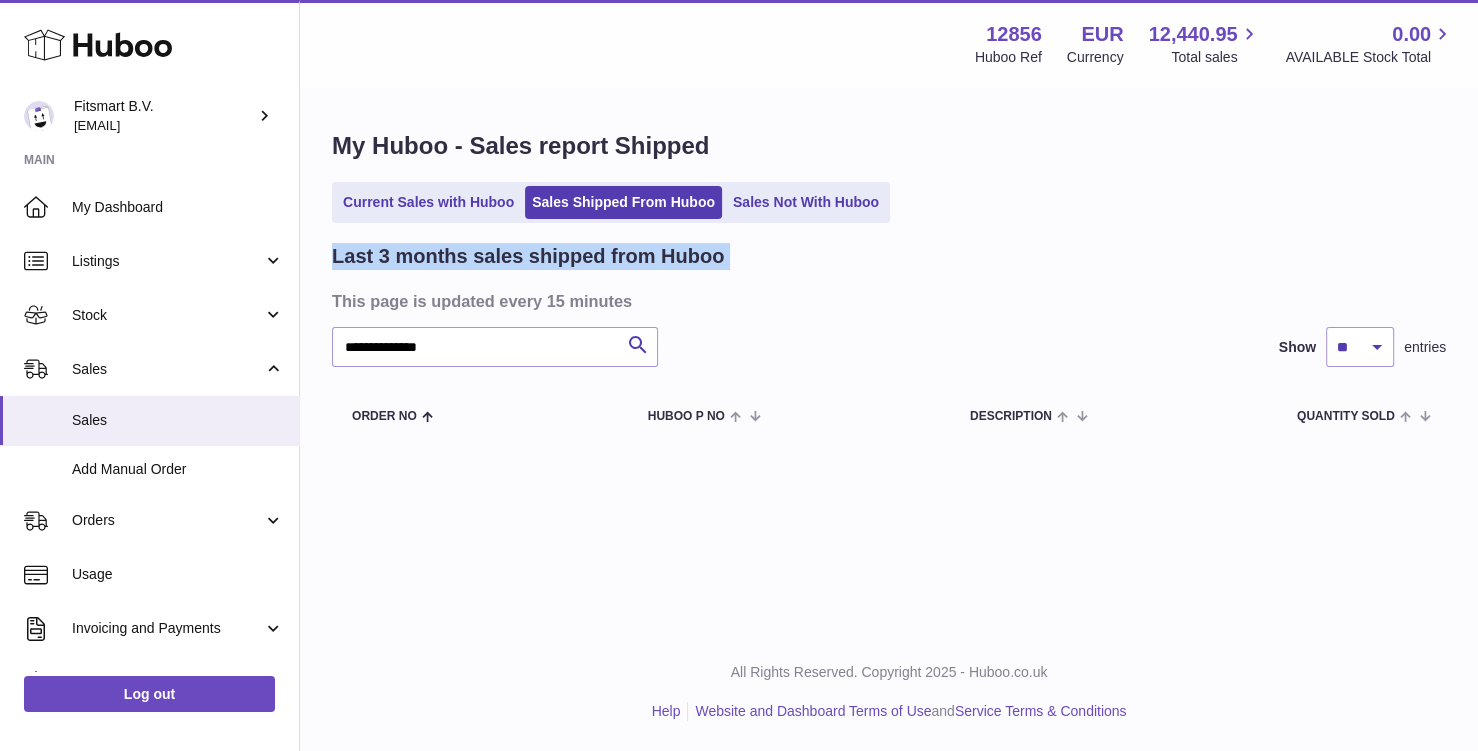 click on "Last 3 months sales shipped from Huboo" at bounding box center [528, 256] 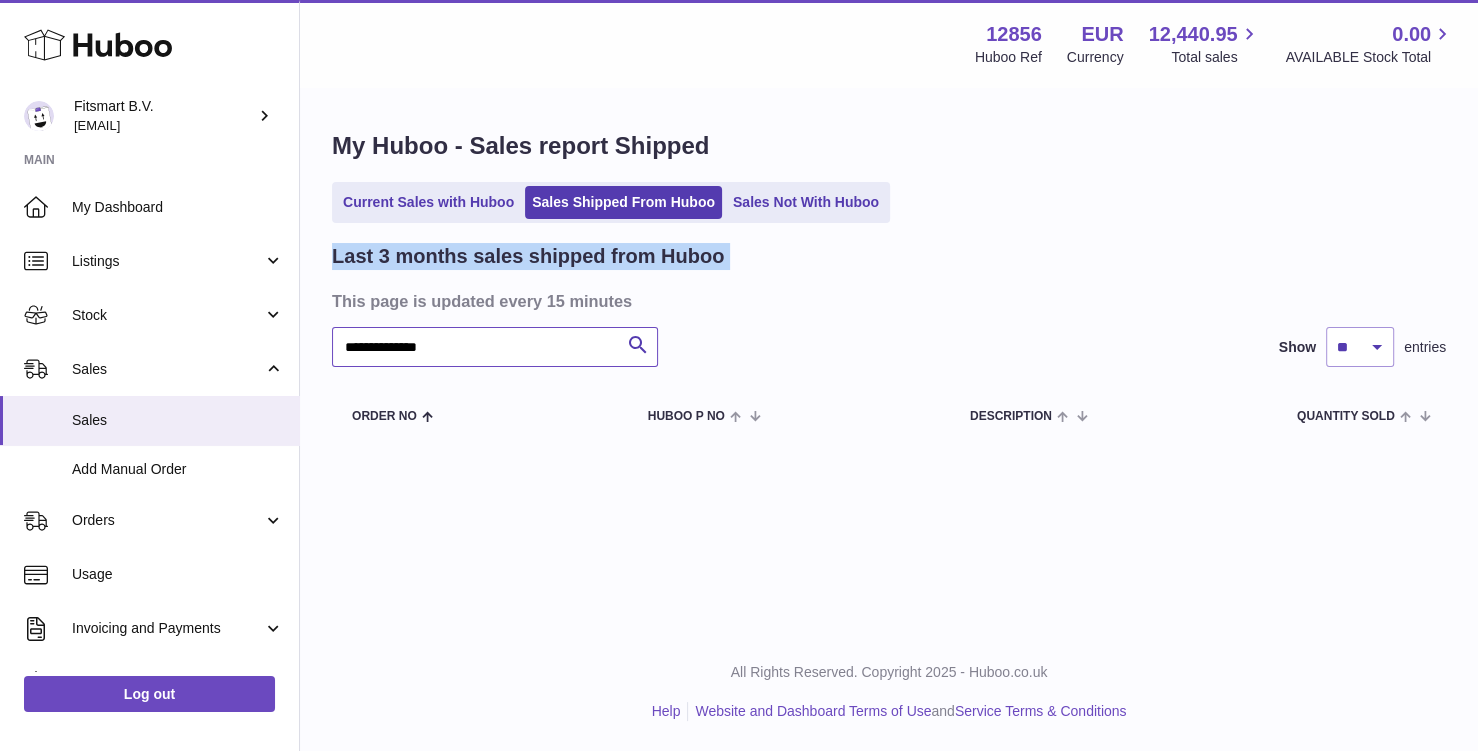 click on "**********" at bounding box center [495, 347] 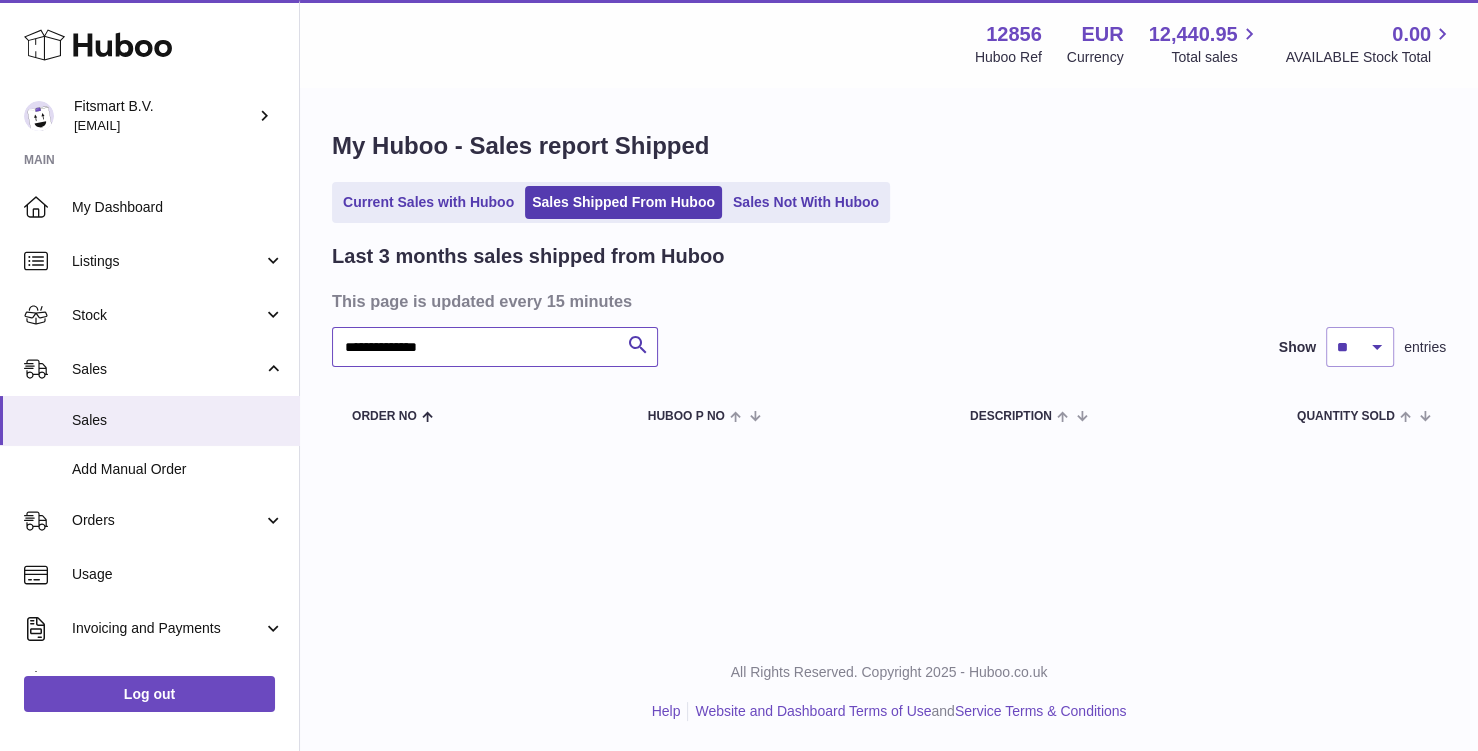 click on "**********" at bounding box center (495, 347) 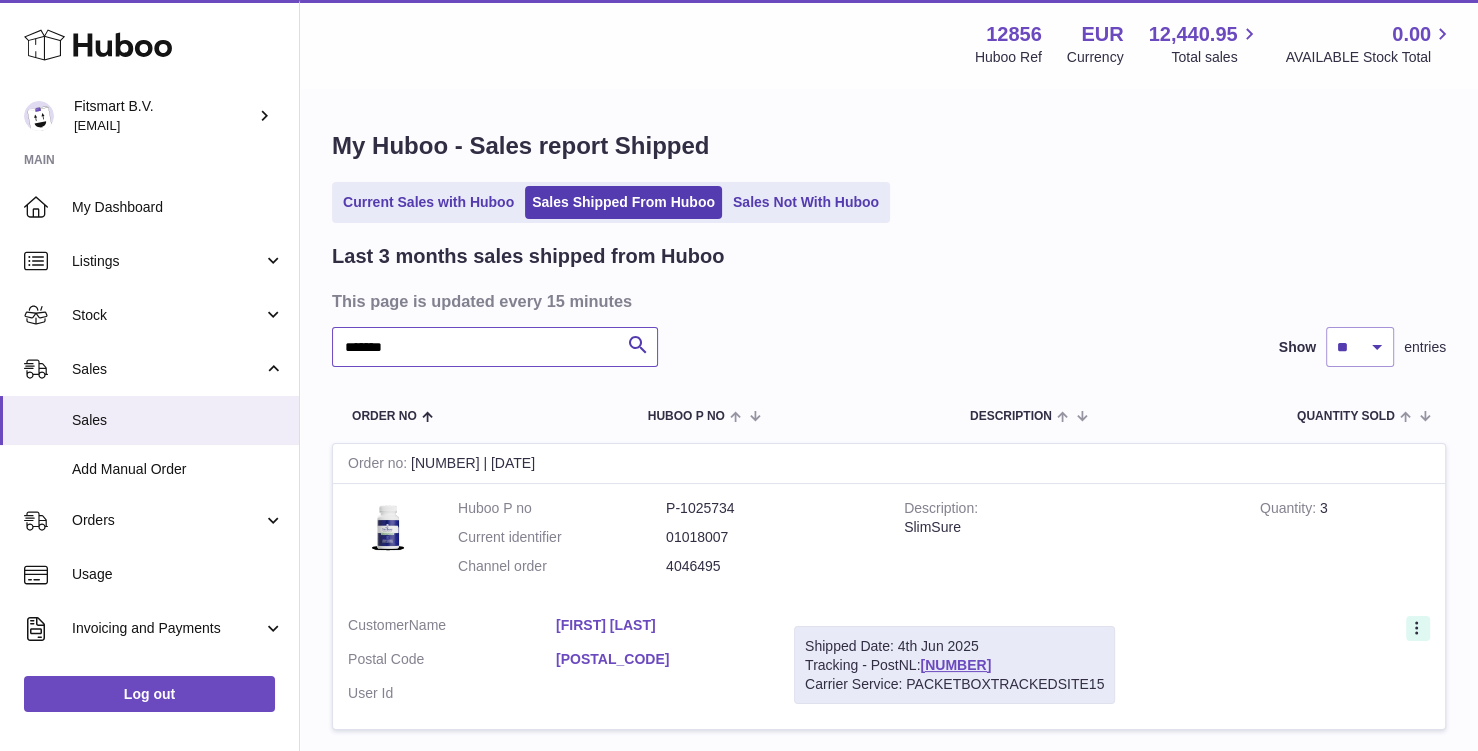 type on "*******" 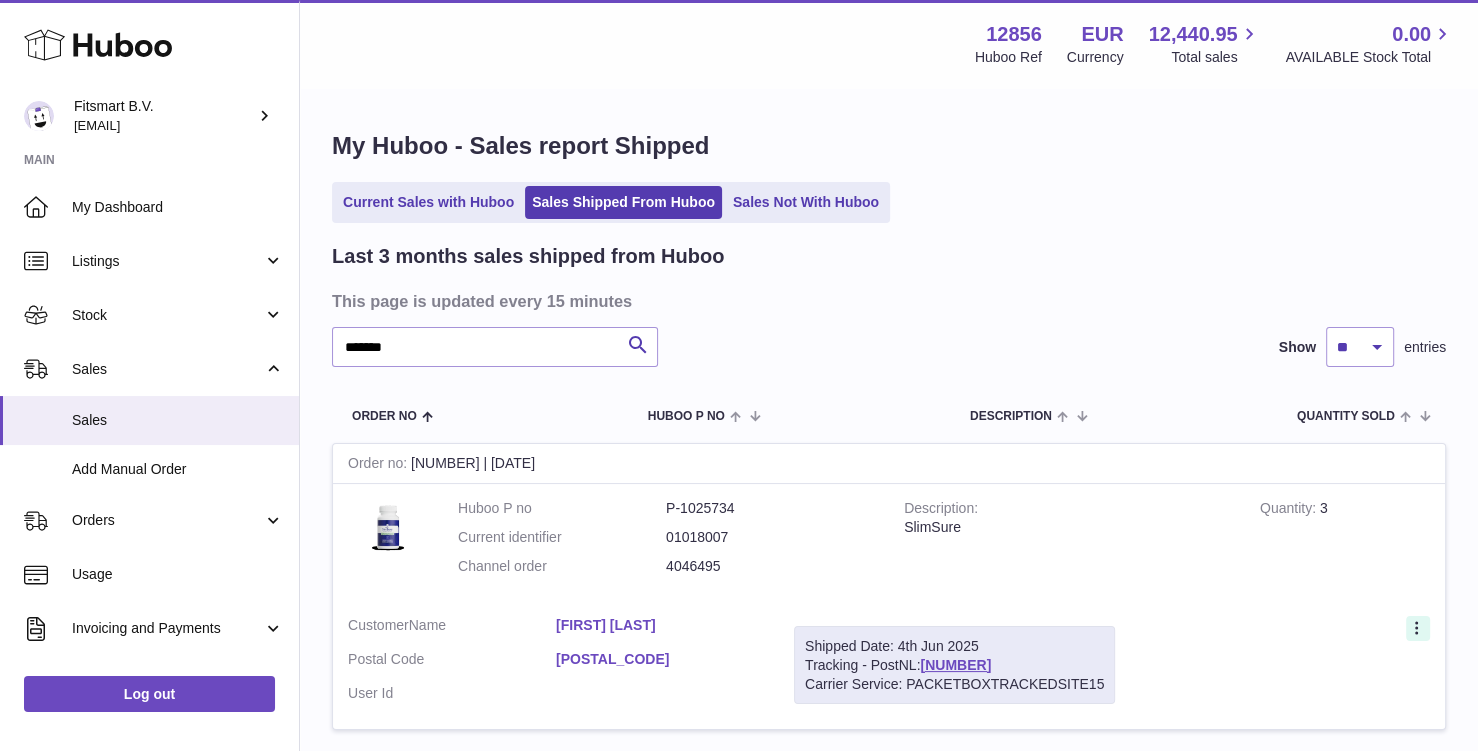 click 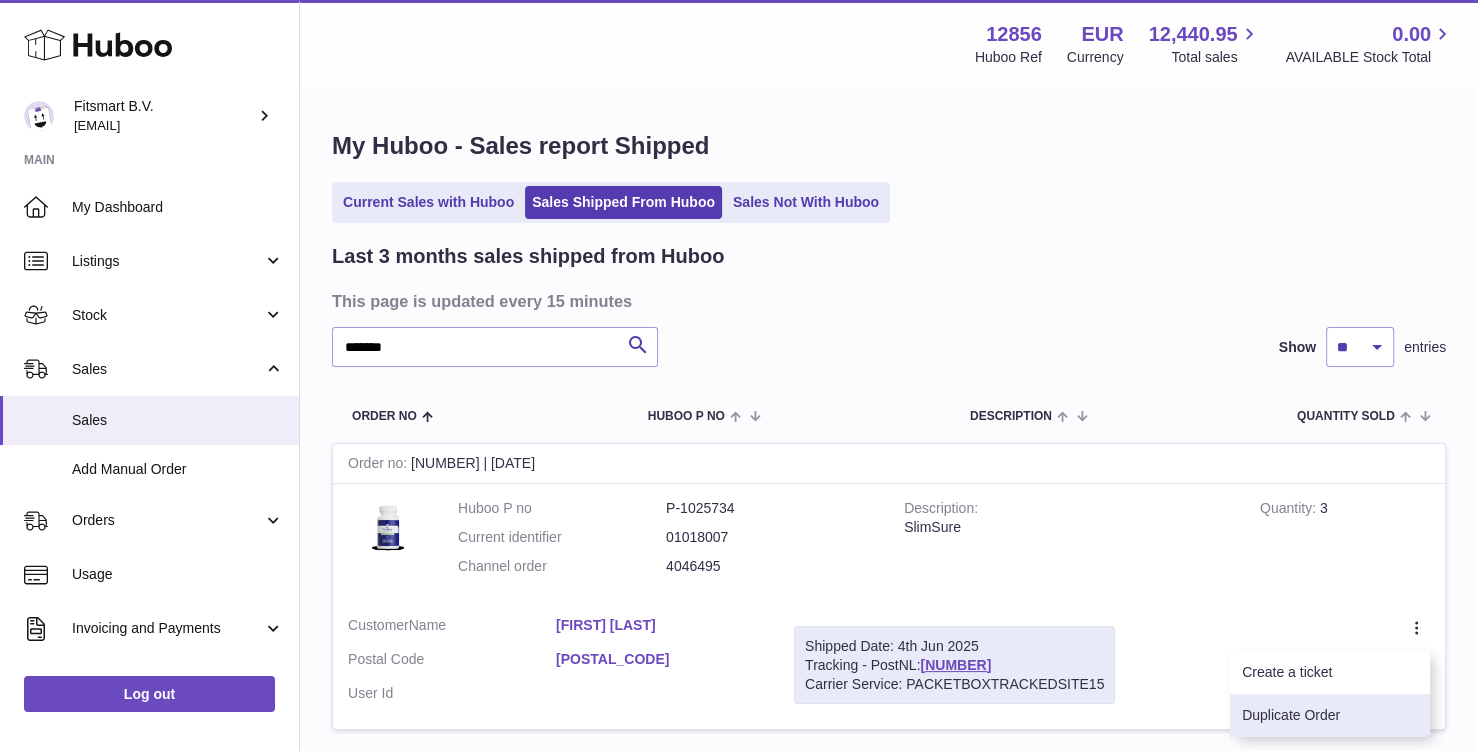 click on "Duplicate Order" at bounding box center [1330, 715] 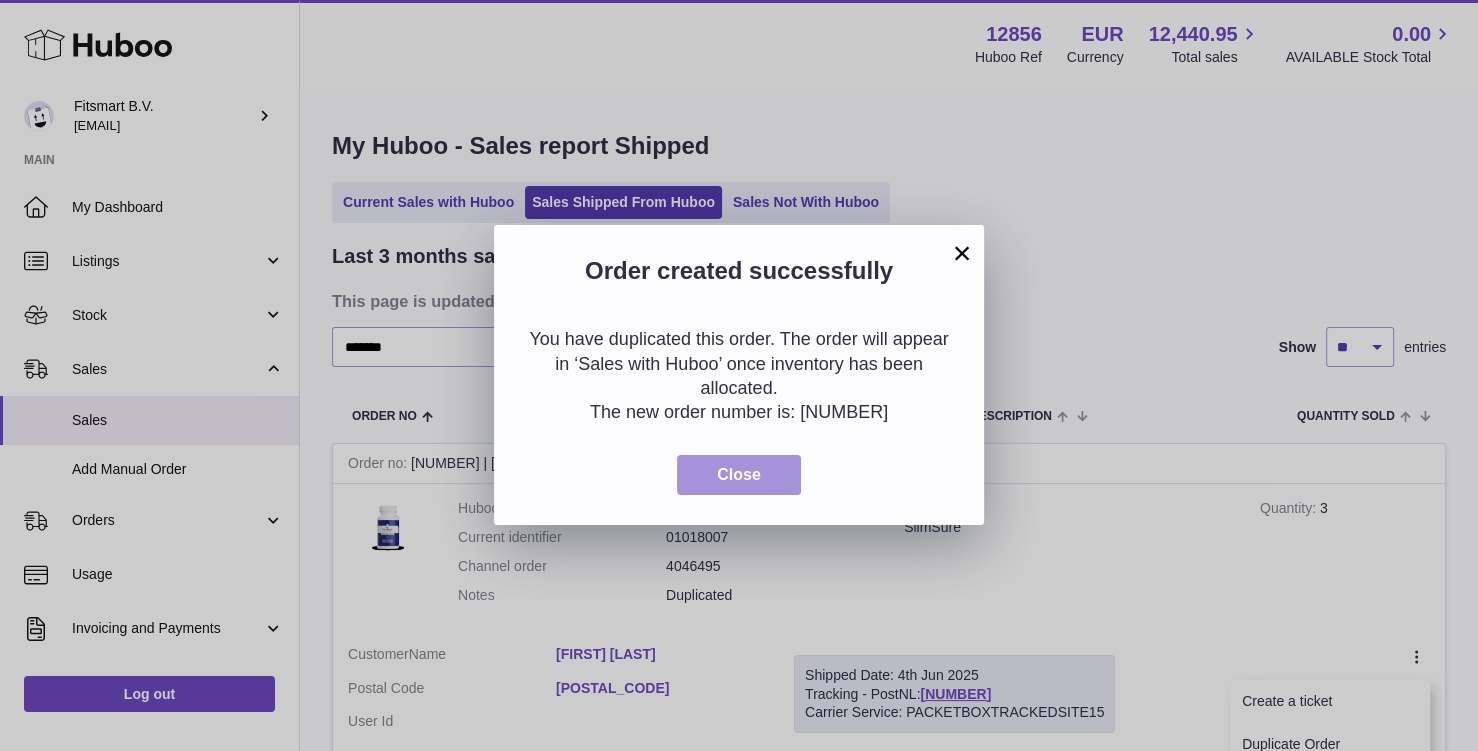 click on "Close" at bounding box center [739, 475] 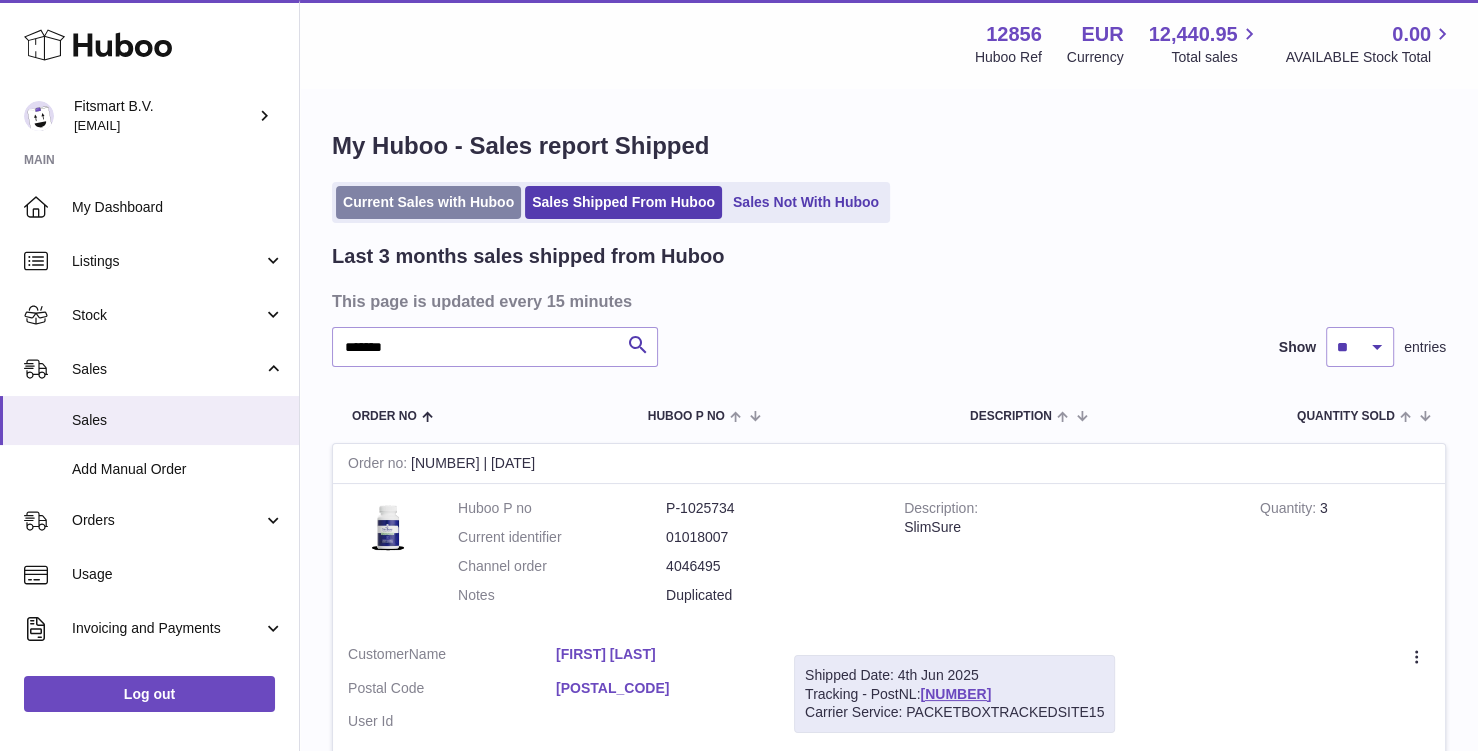 click on "Current Sales with Huboo" at bounding box center [428, 202] 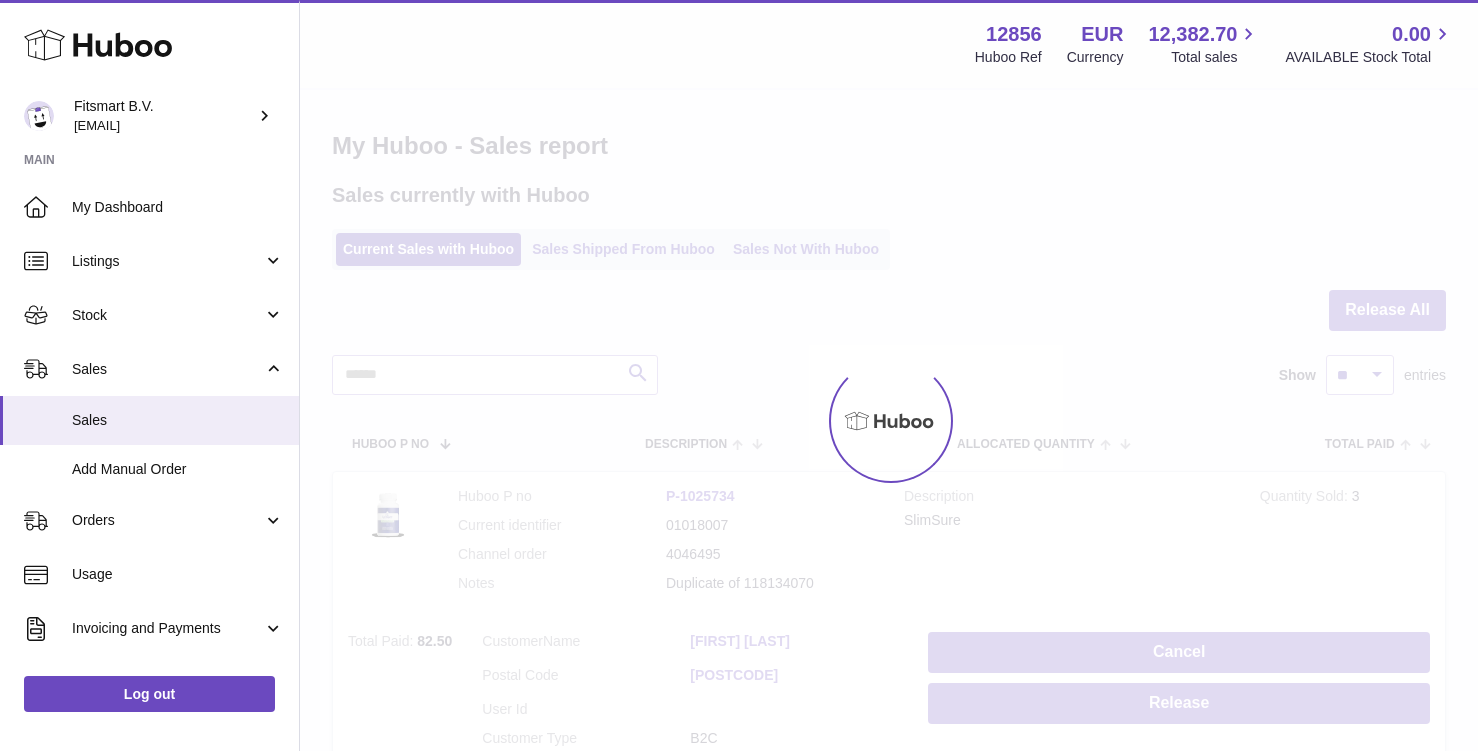 scroll, scrollTop: 0, scrollLeft: 0, axis: both 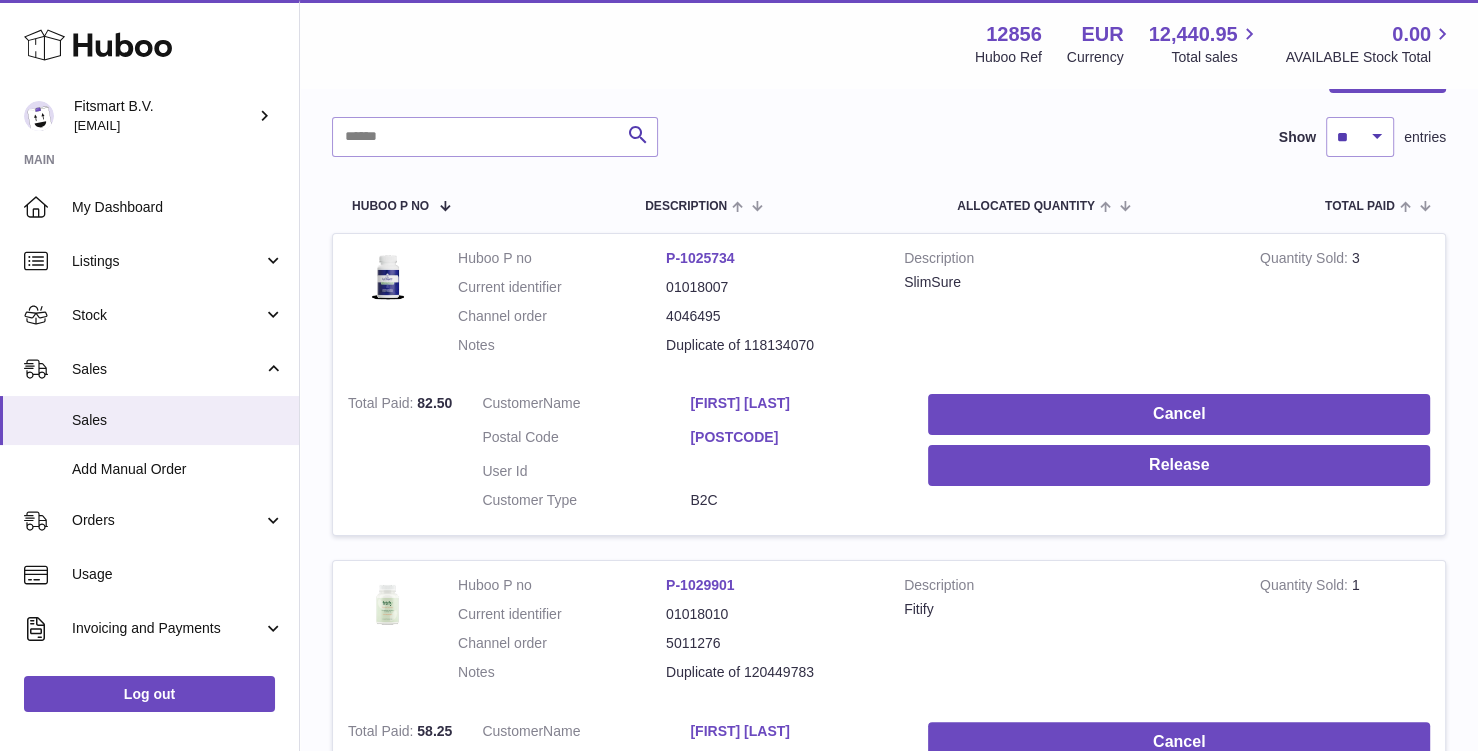 click on "[FIRST] [LAST]" at bounding box center [794, 403] 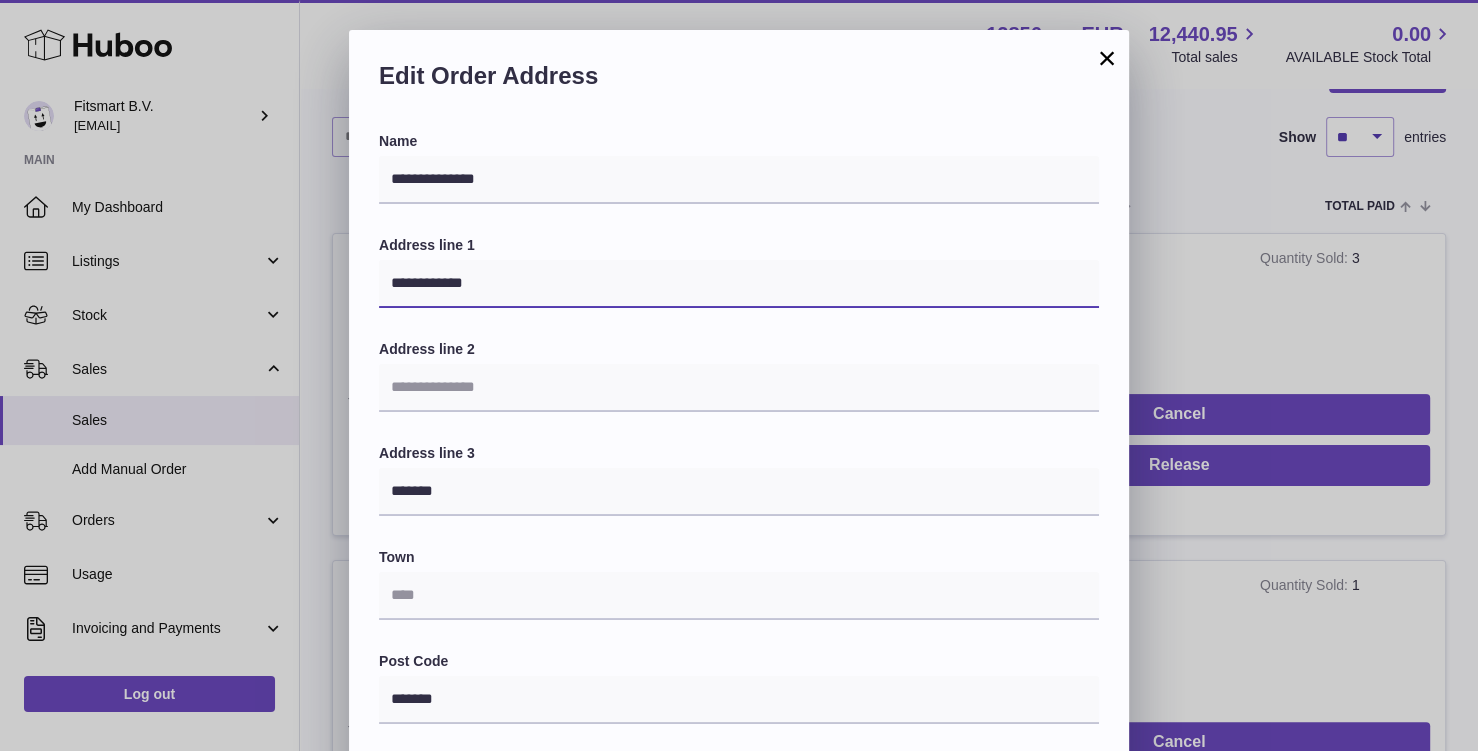click on "**********" at bounding box center (739, 284) 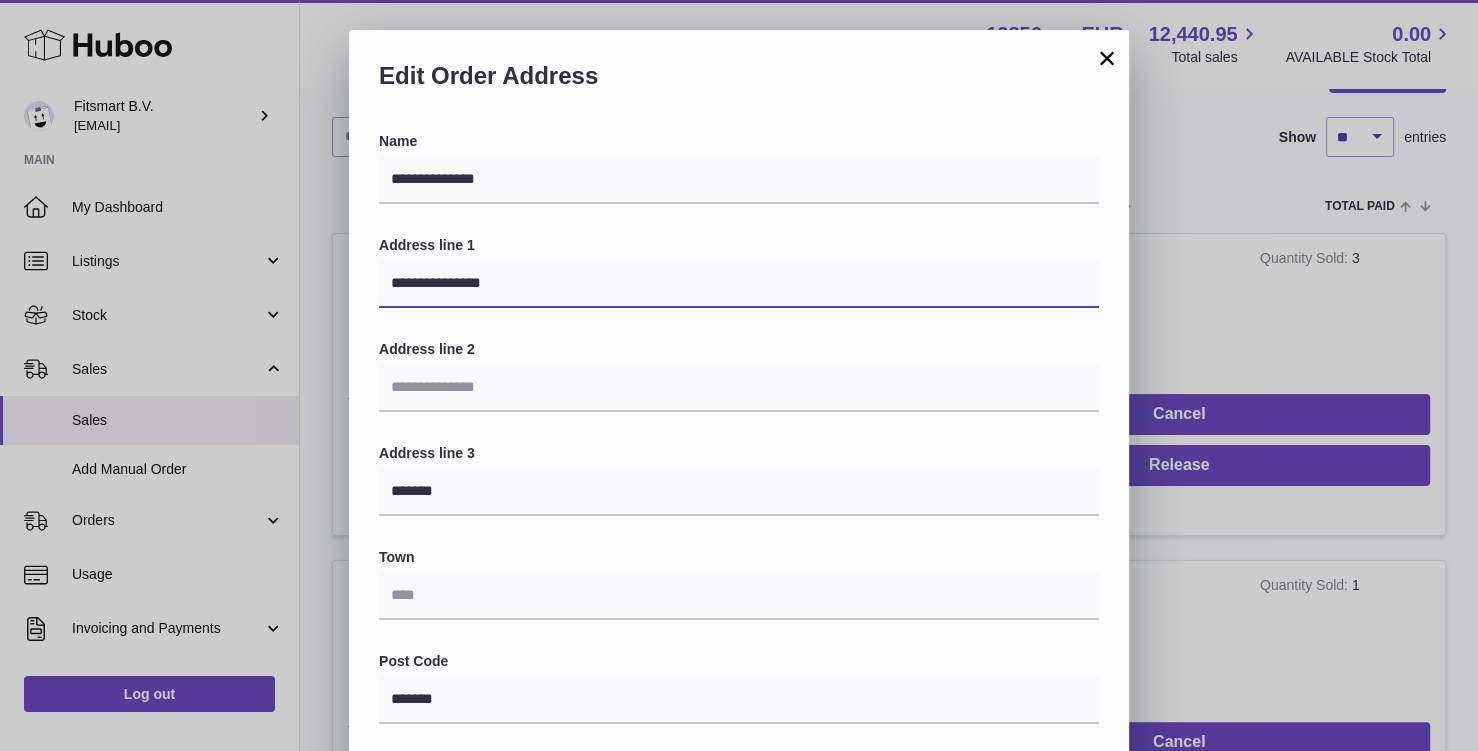 type on "**********" 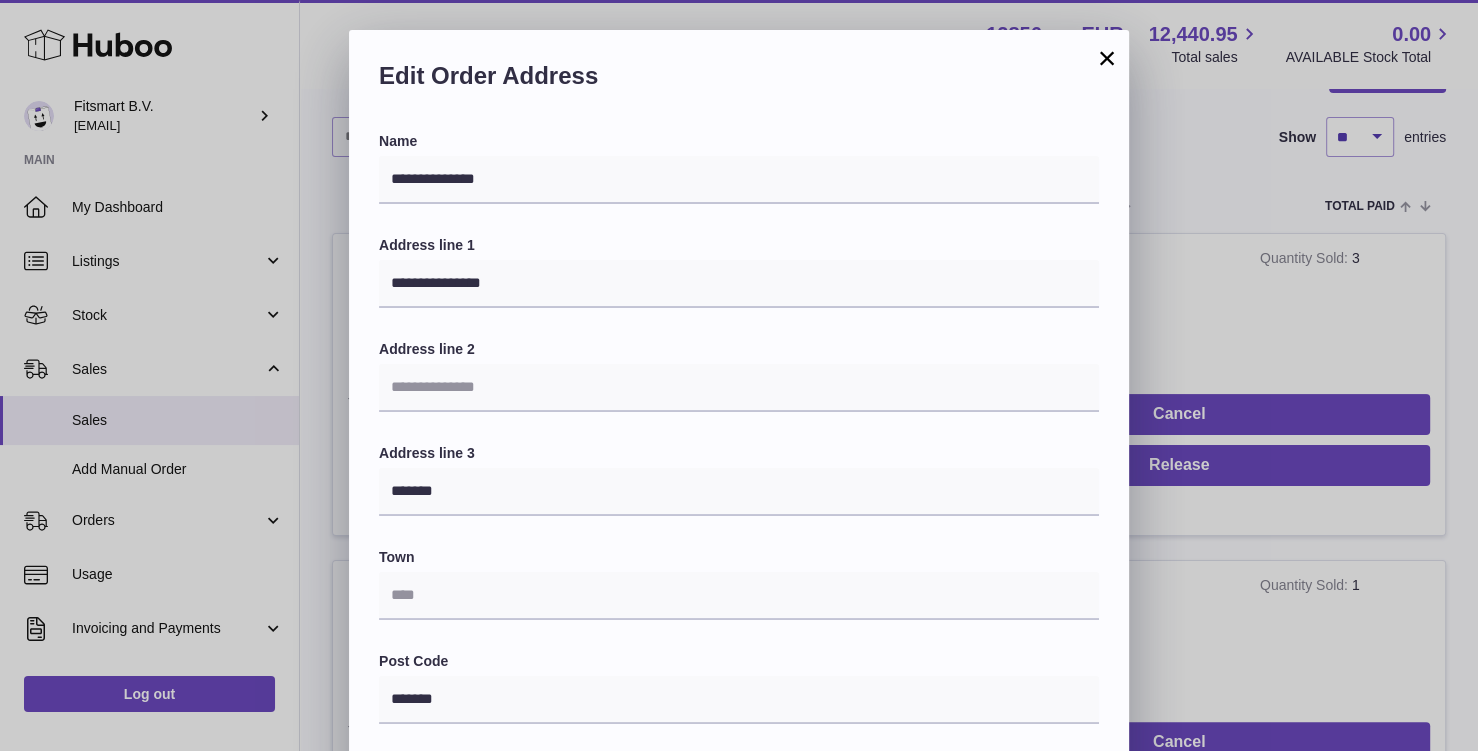 click on "**********" at bounding box center (739, 635) 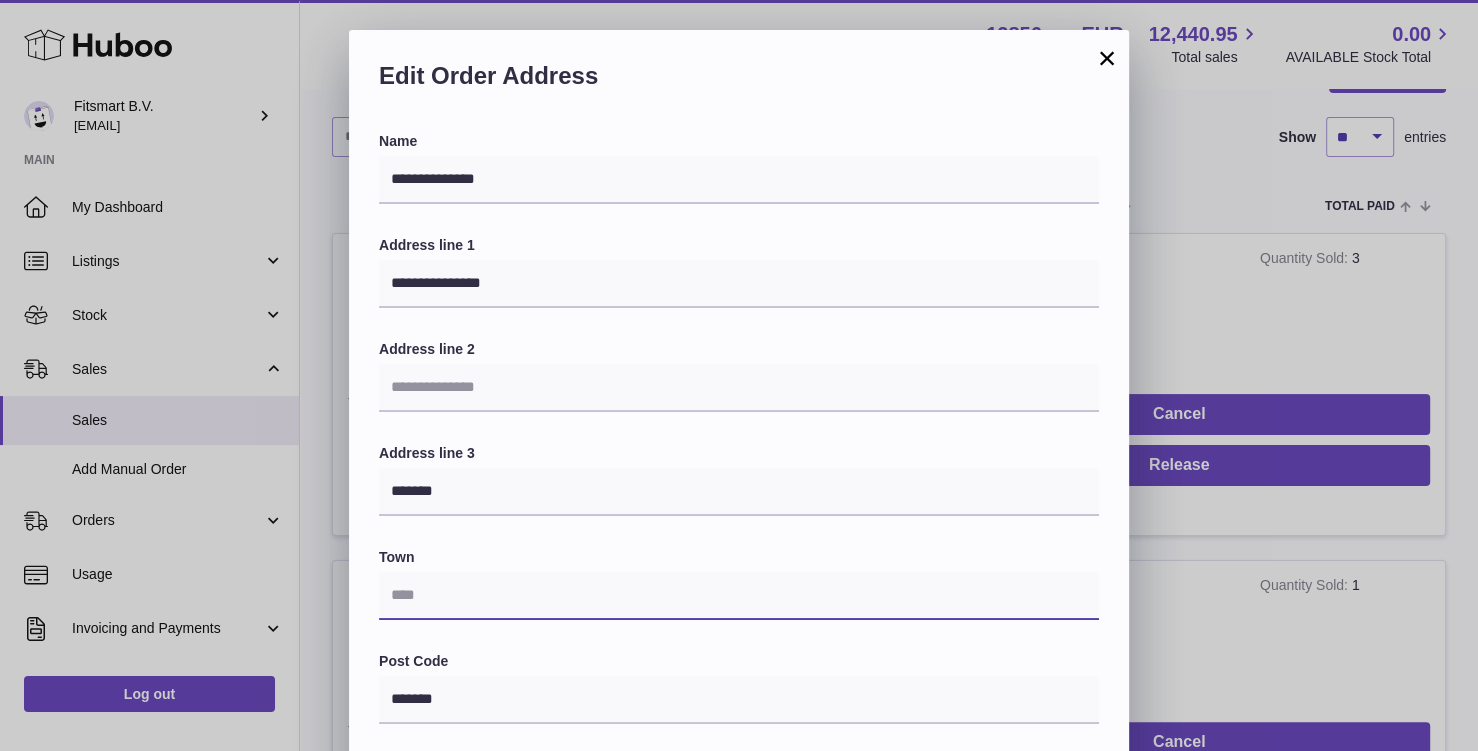 click at bounding box center (739, 596) 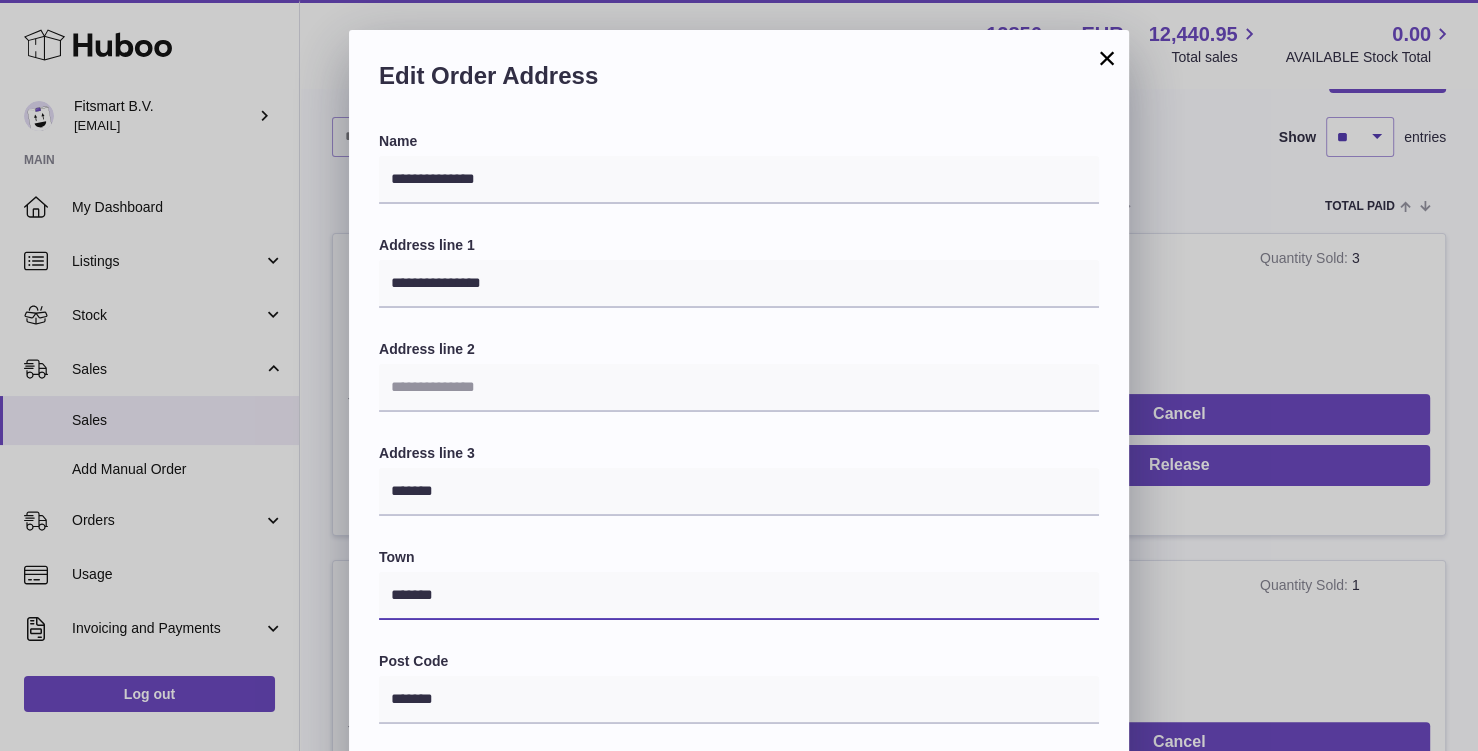 type on "*******" 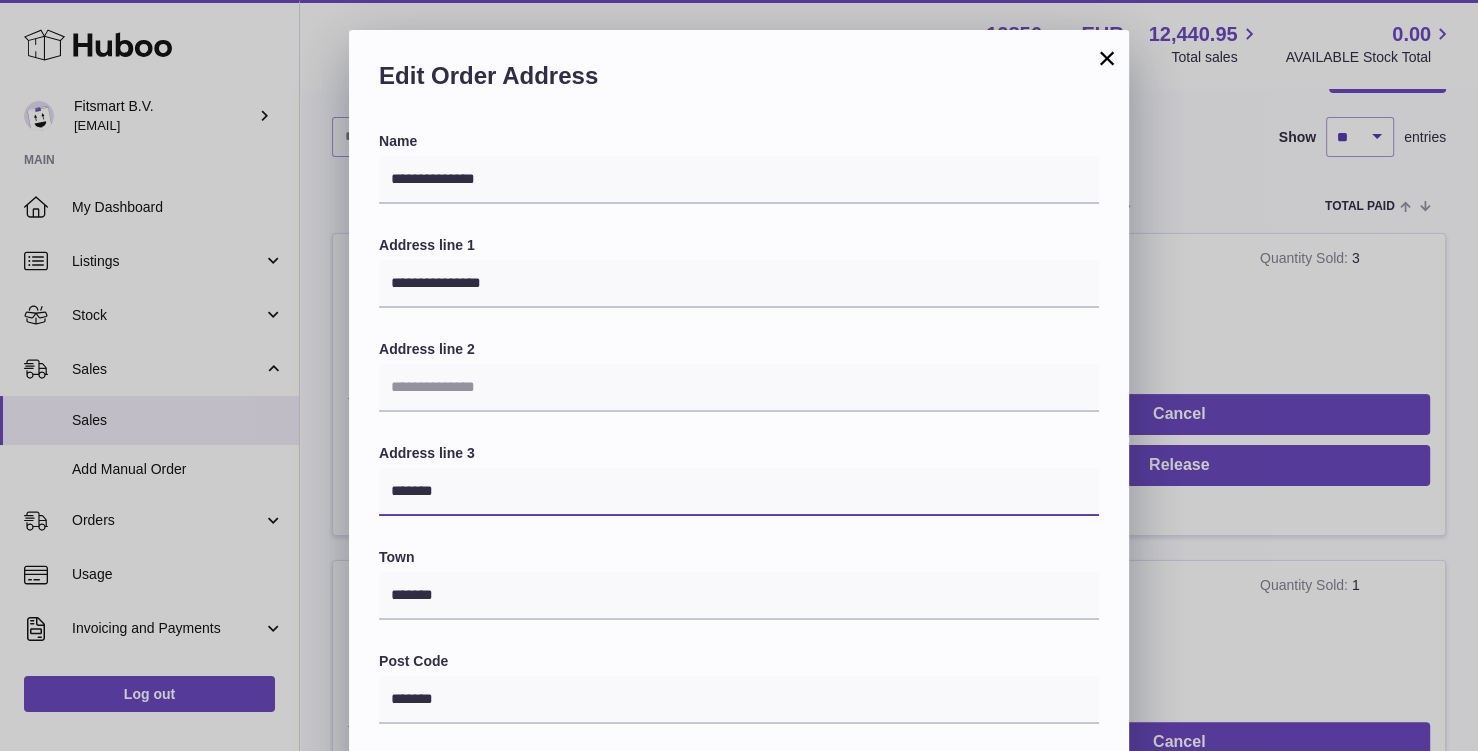 click on "*******" at bounding box center (739, 492) 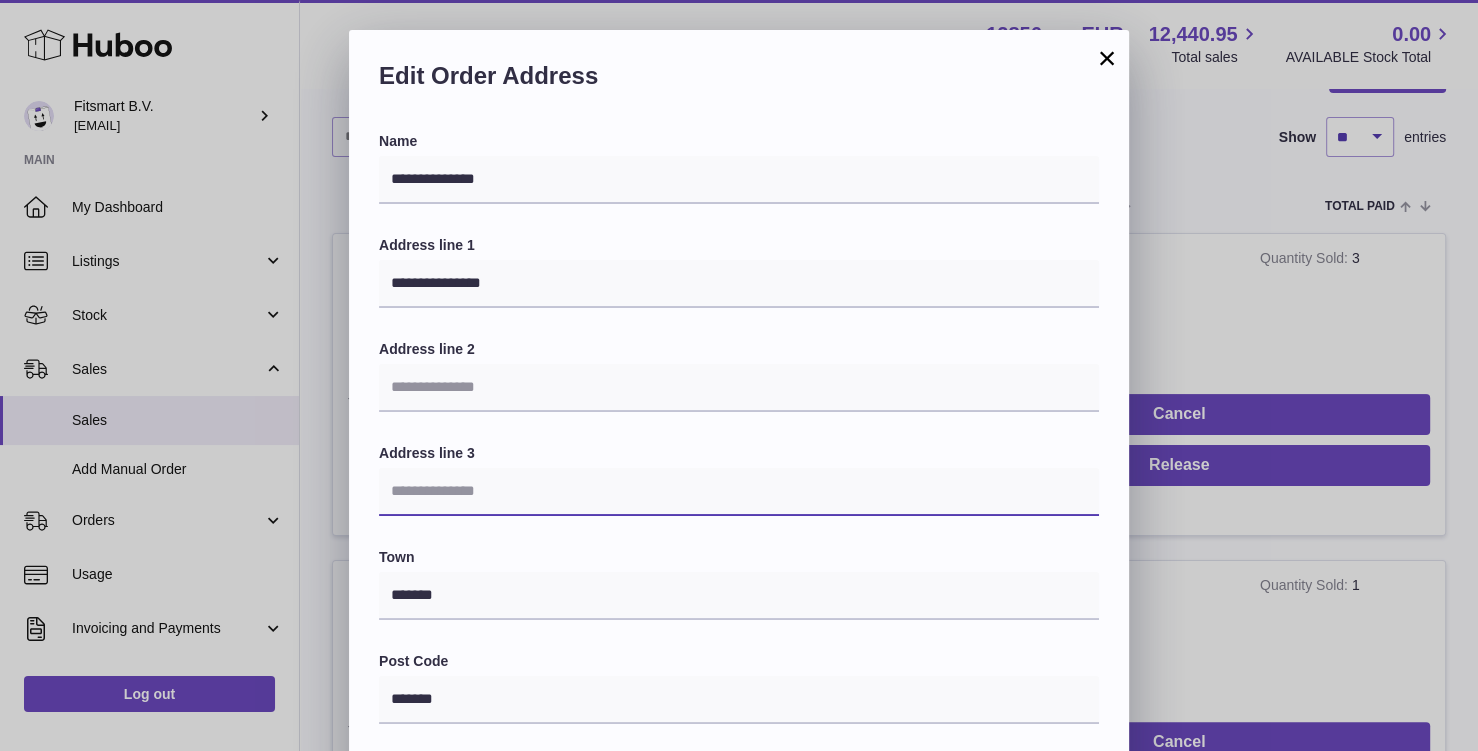 type 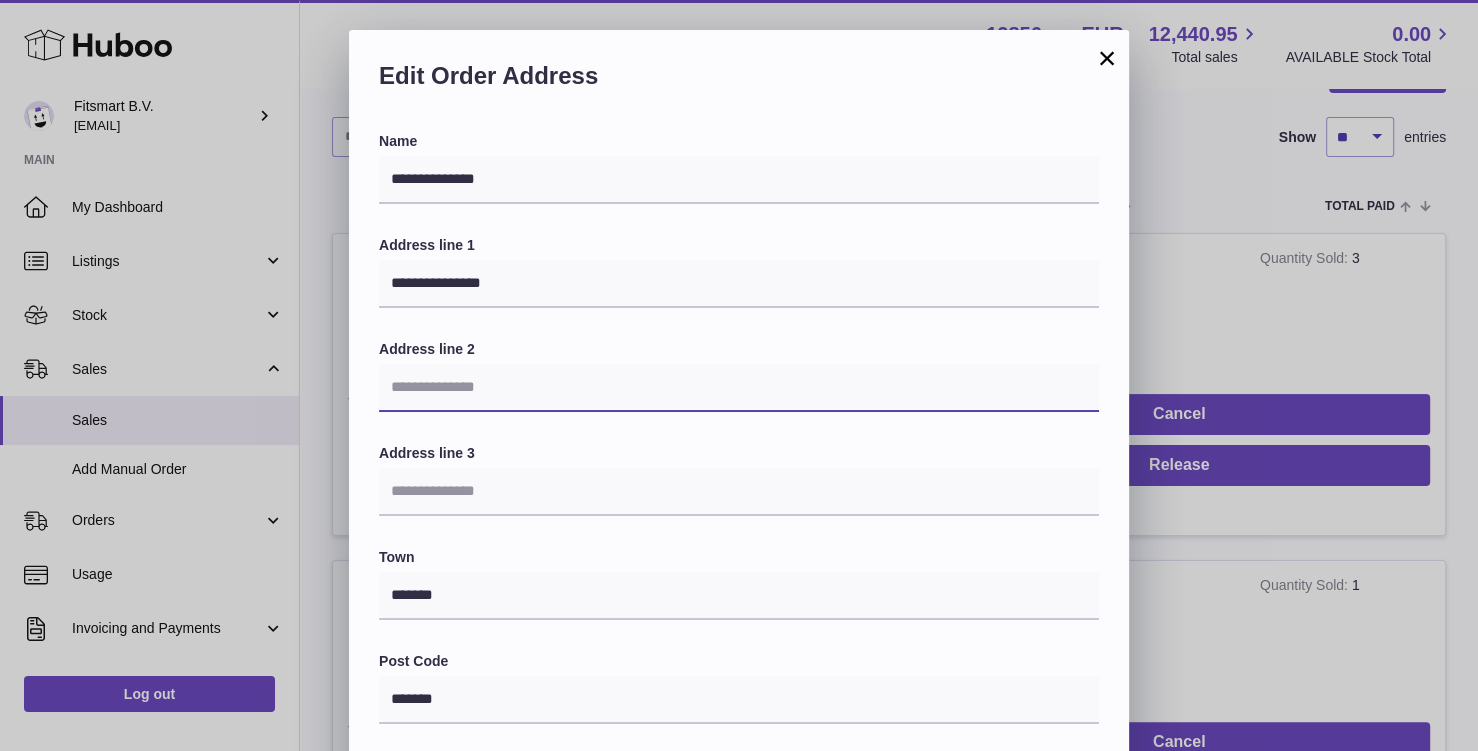 click at bounding box center [739, 388] 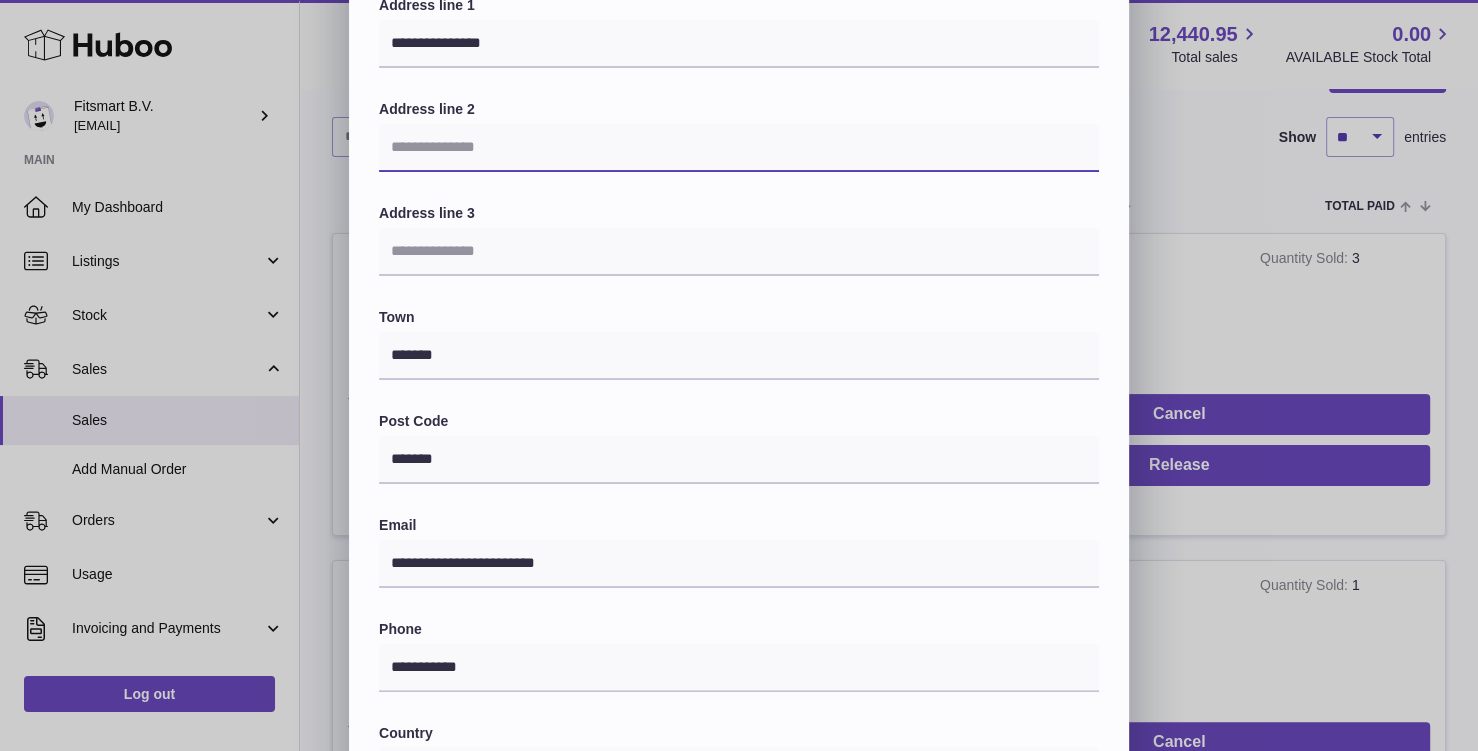 scroll, scrollTop: 257, scrollLeft: 0, axis: vertical 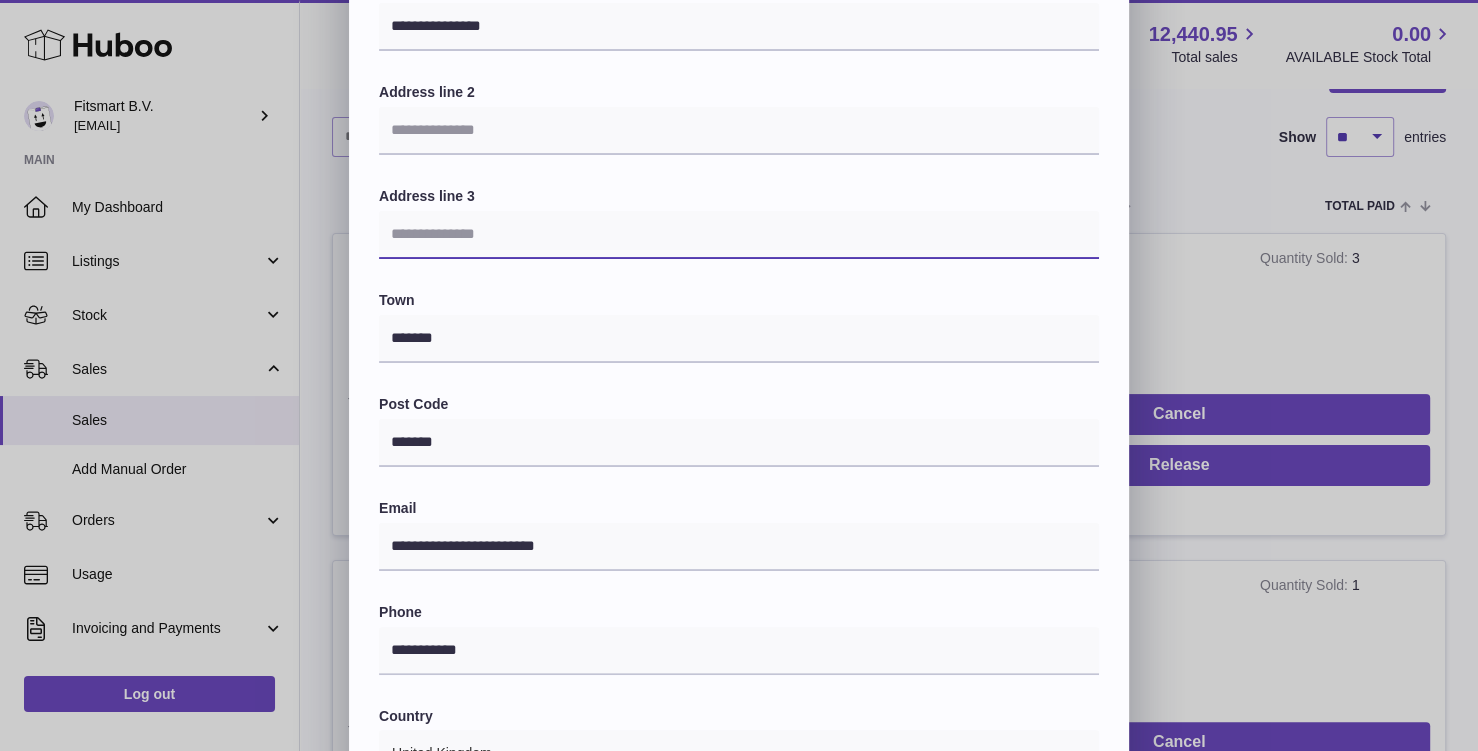 click at bounding box center [739, 235] 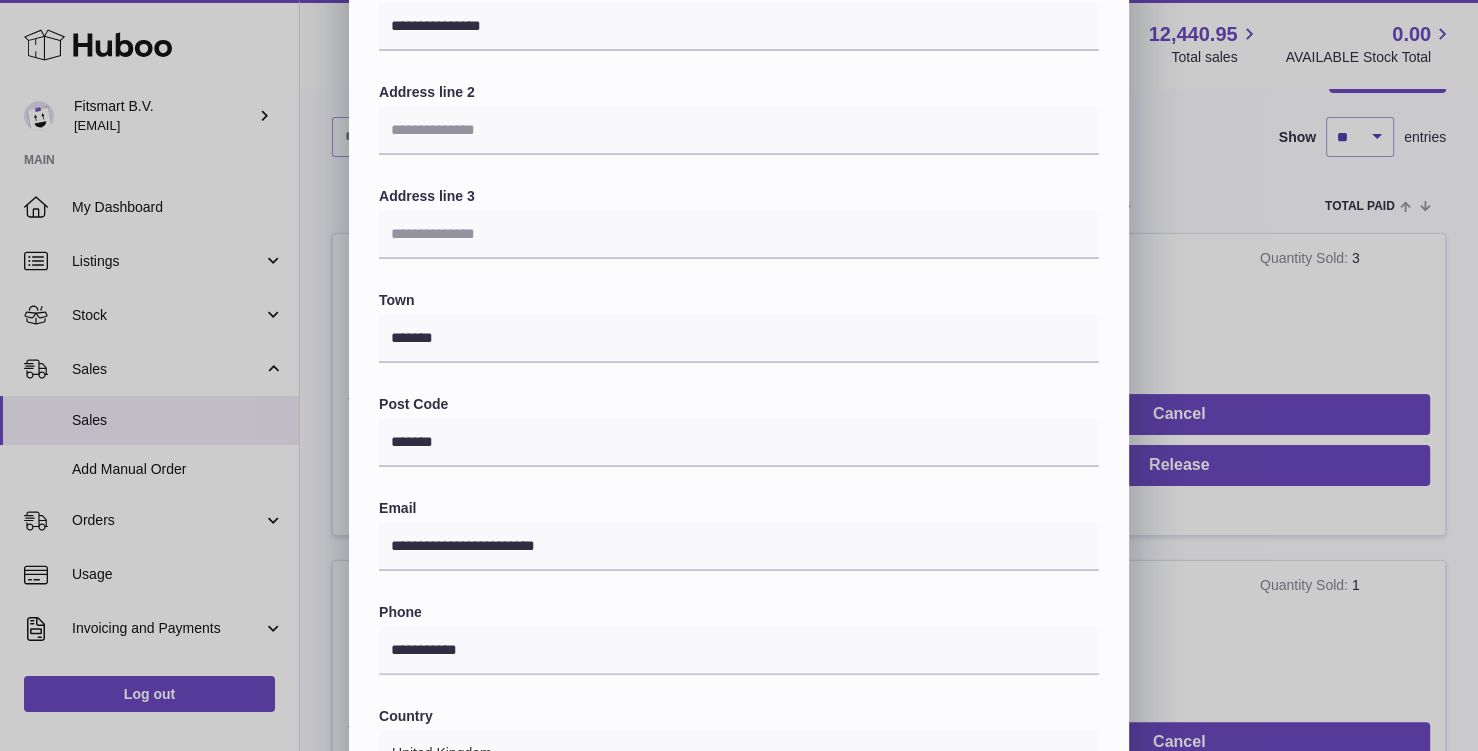 click on "Town" at bounding box center [739, 300] 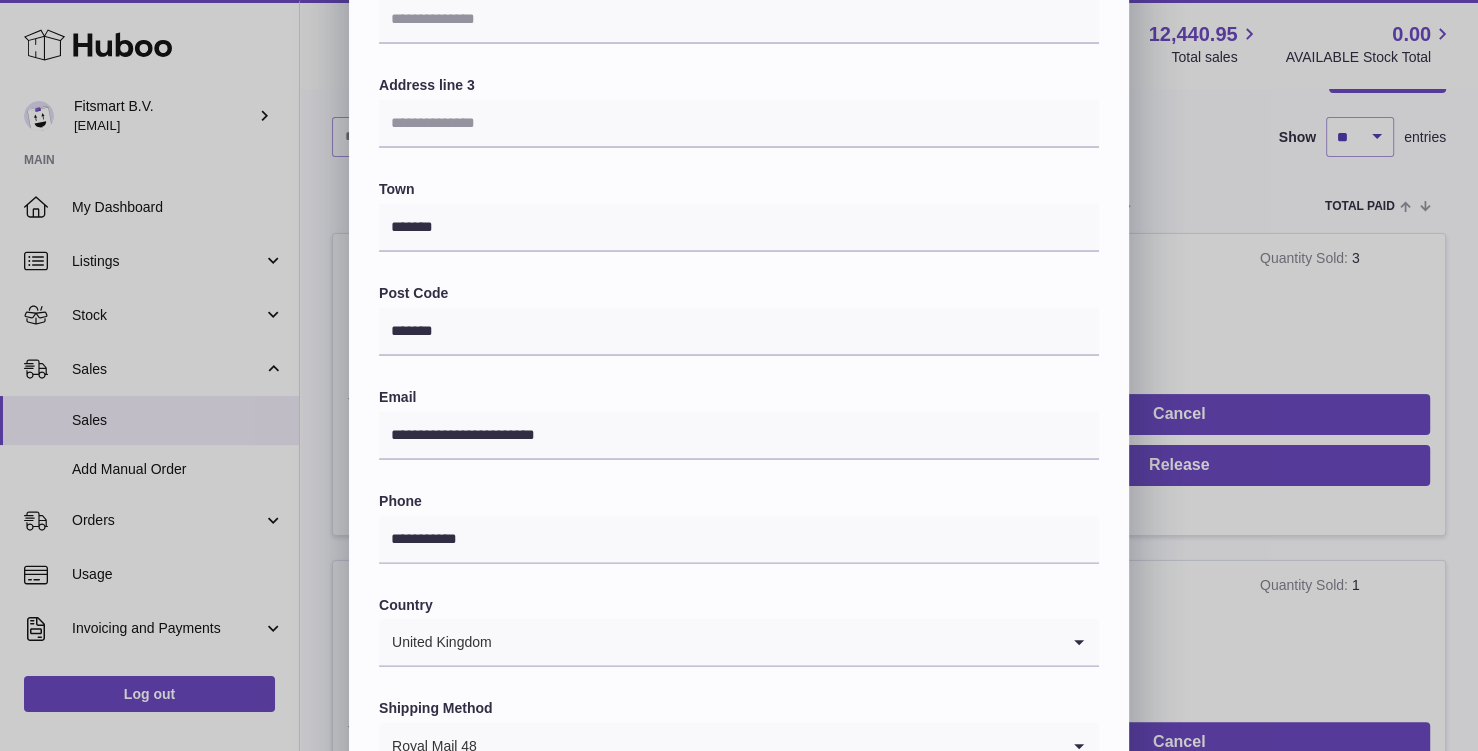 scroll, scrollTop: 508, scrollLeft: 0, axis: vertical 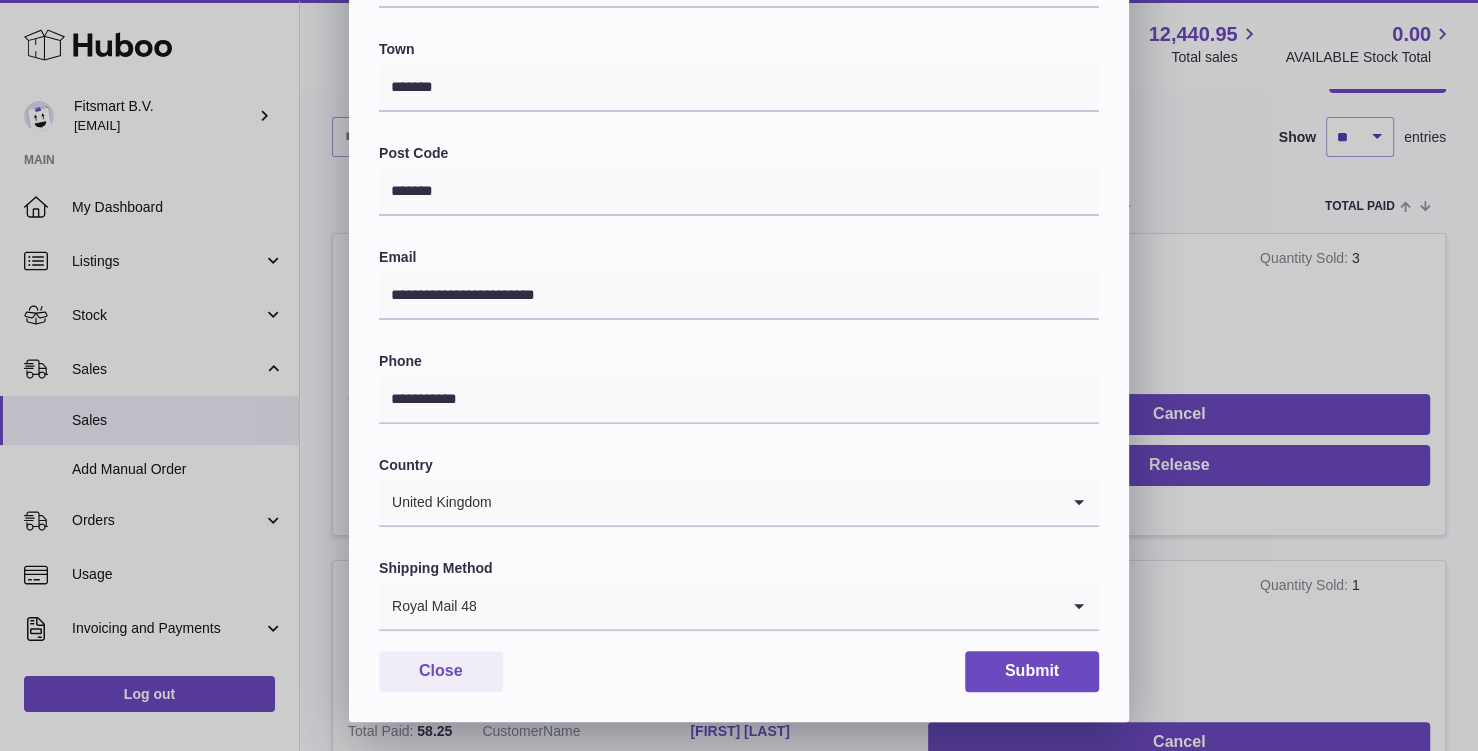 click at bounding box center (768, 606) 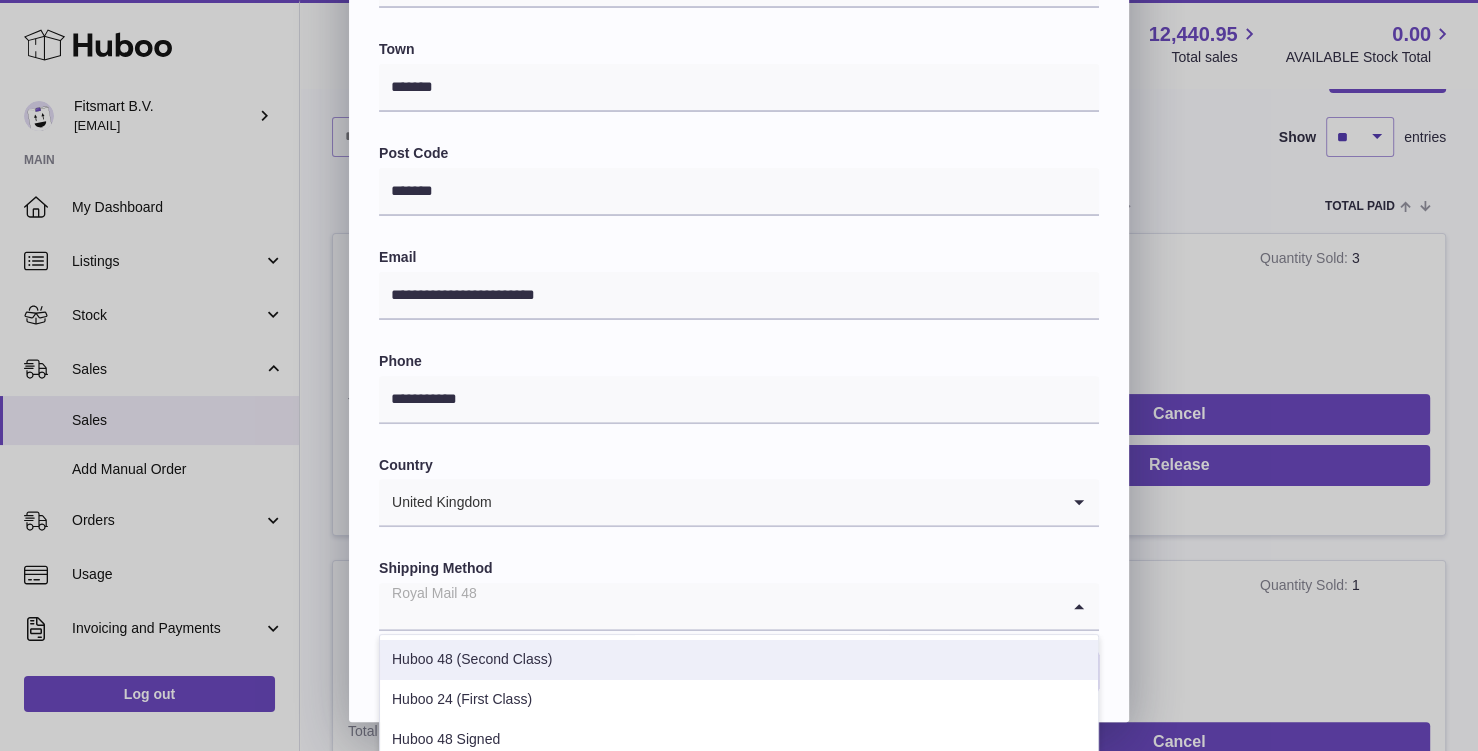 scroll, scrollTop: 101, scrollLeft: 0, axis: vertical 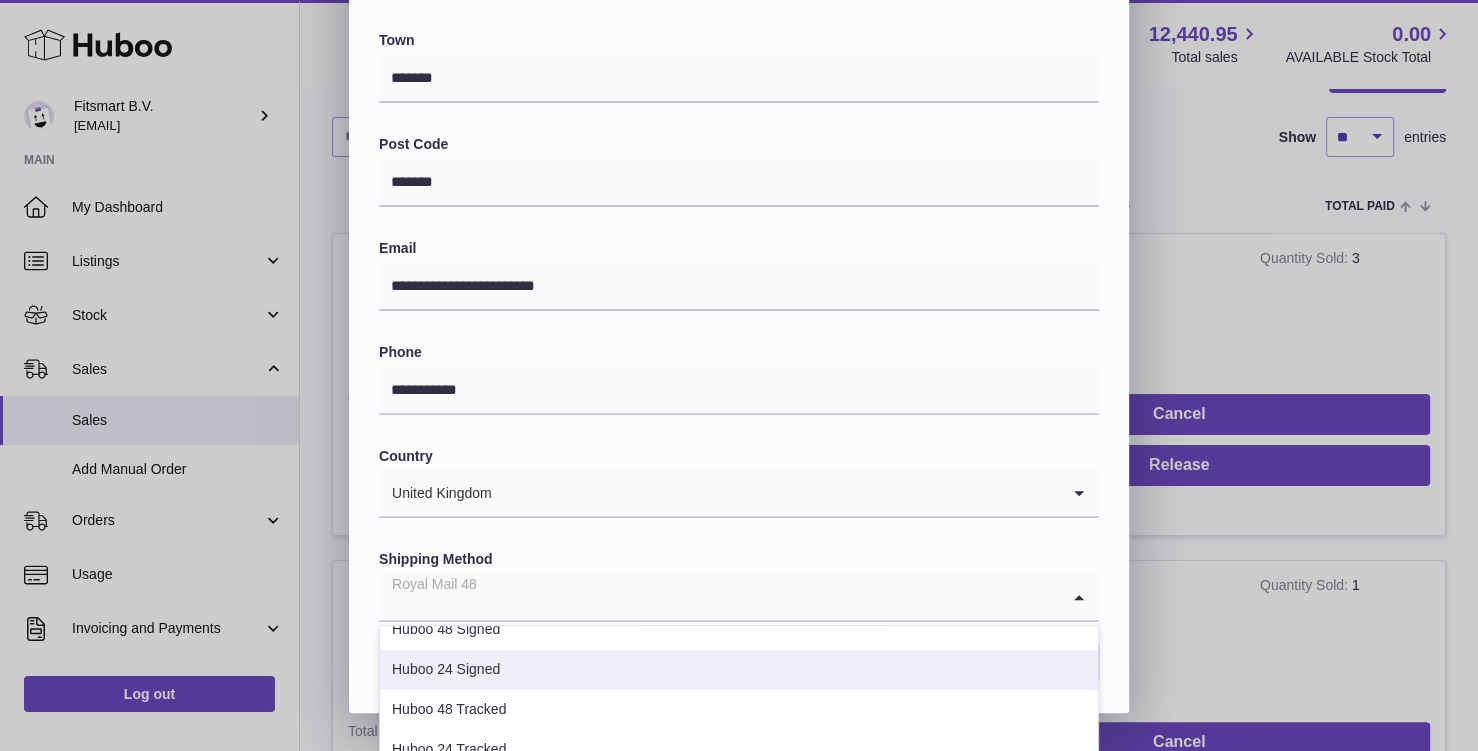 click on "Huboo 24 Signed" at bounding box center [739, 670] 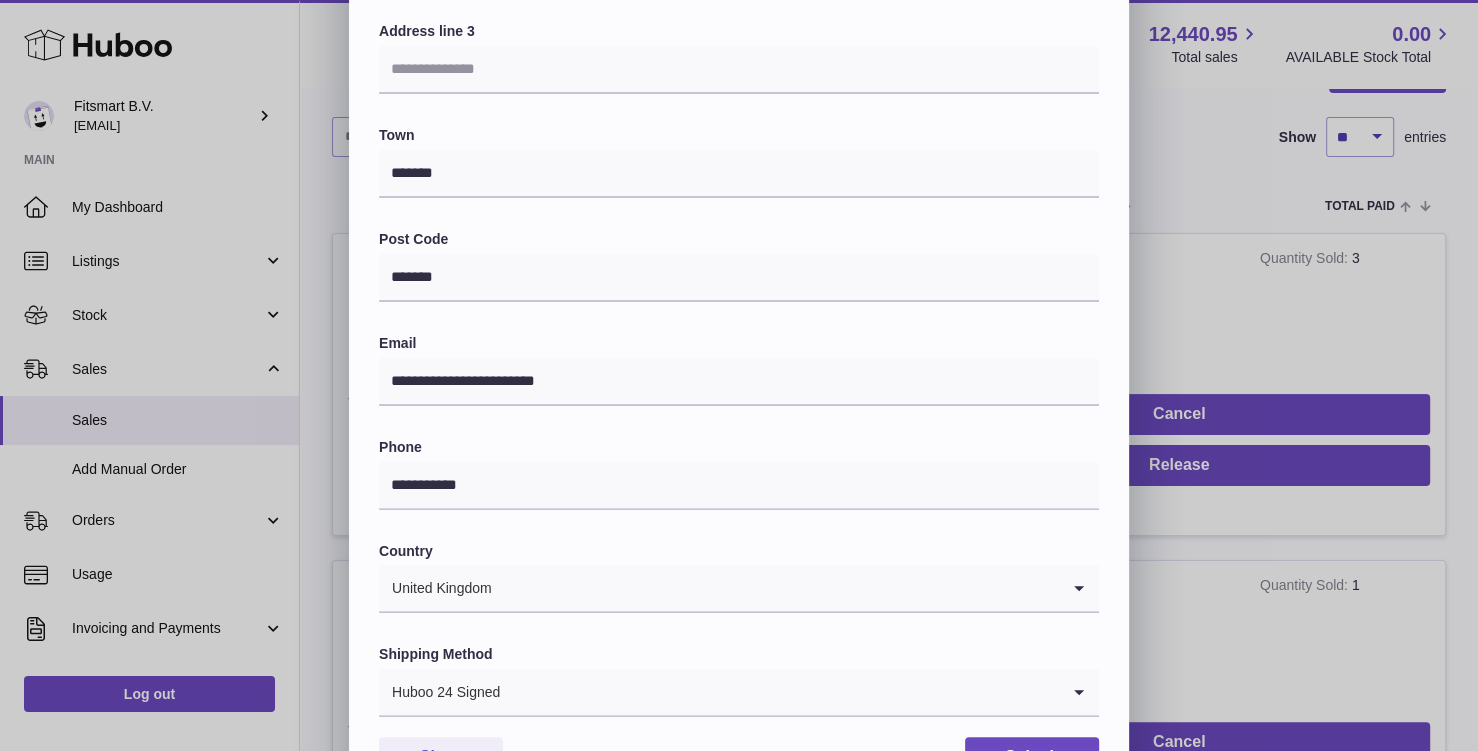 scroll, scrollTop: 508, scrollLeft: 0, axis: vertical 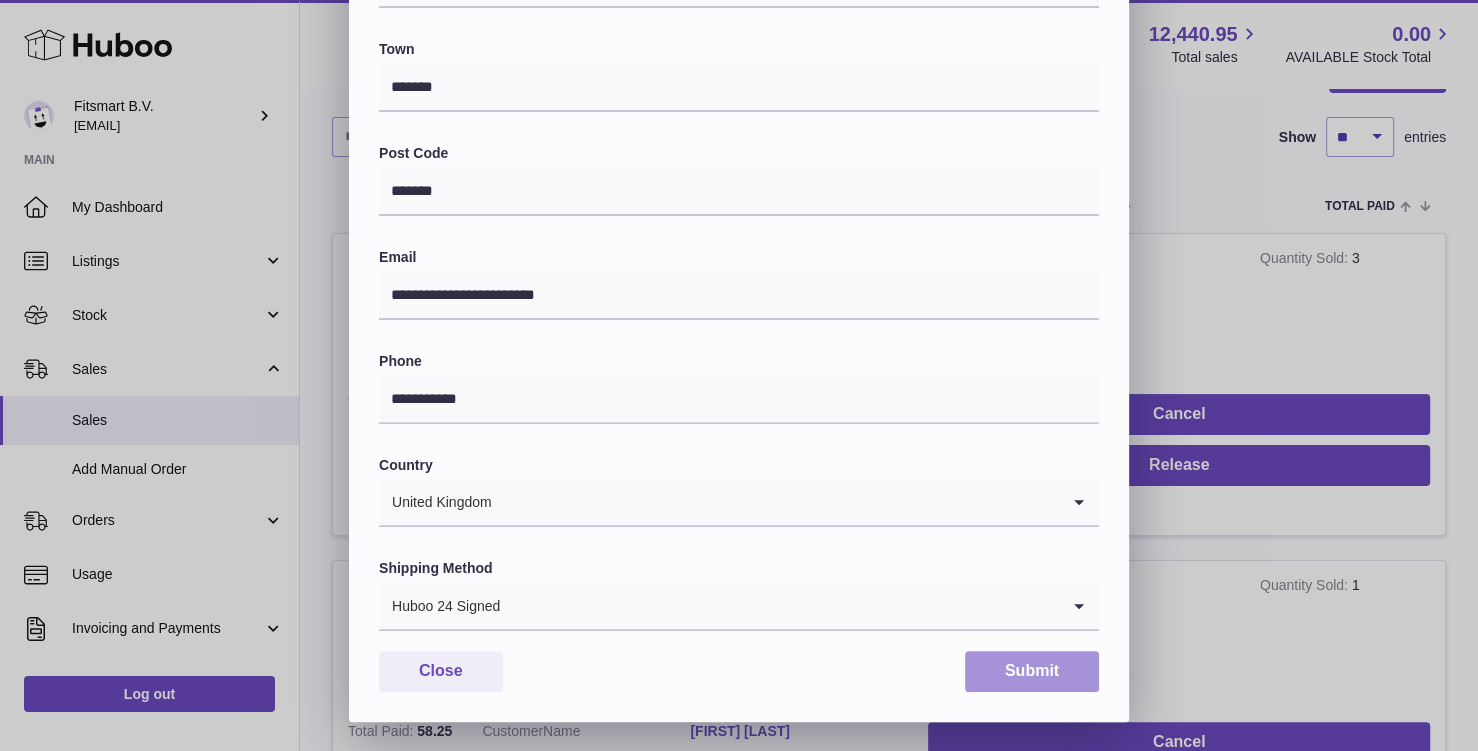 click on "Submit" at bounding box center (1032, 671) 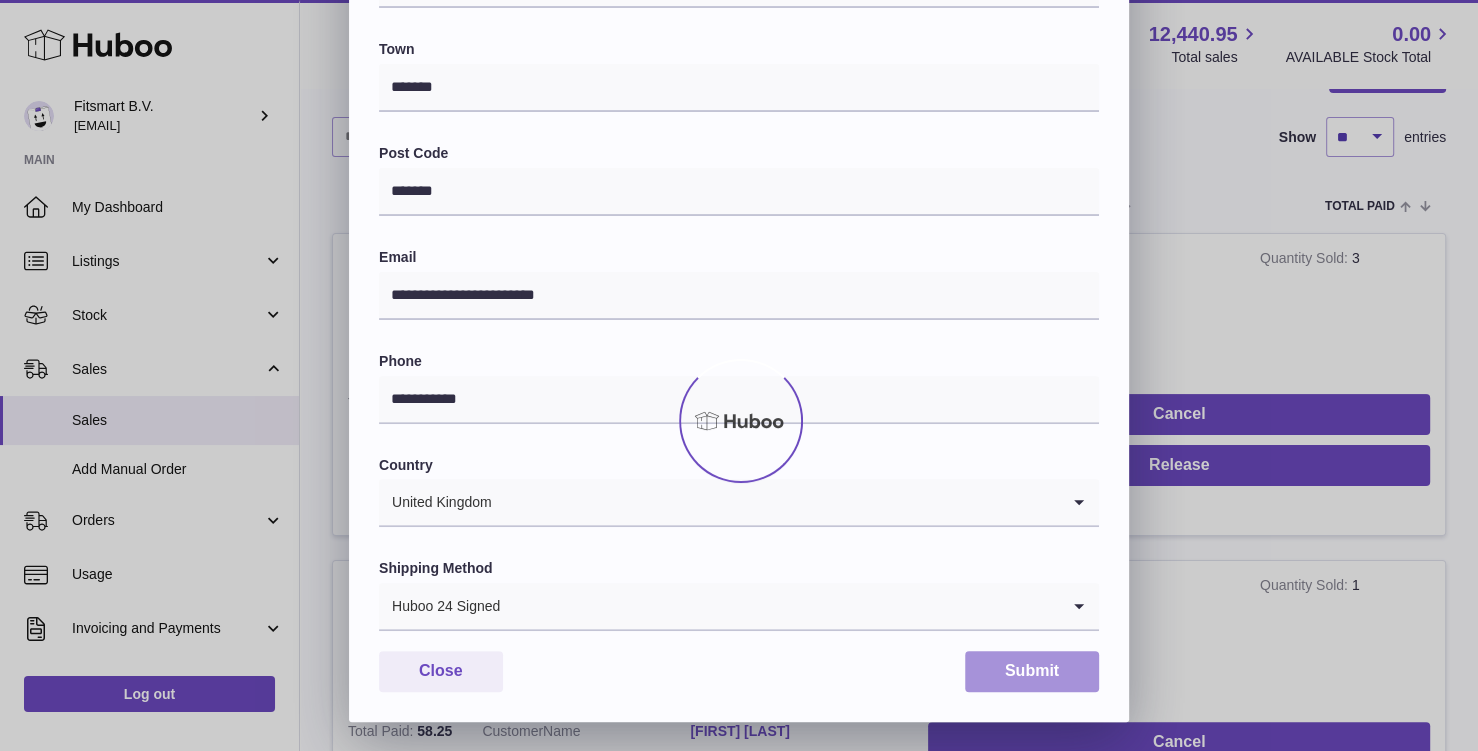 scroll, scrollTop: 0, scrollLeft: 0, axis: both 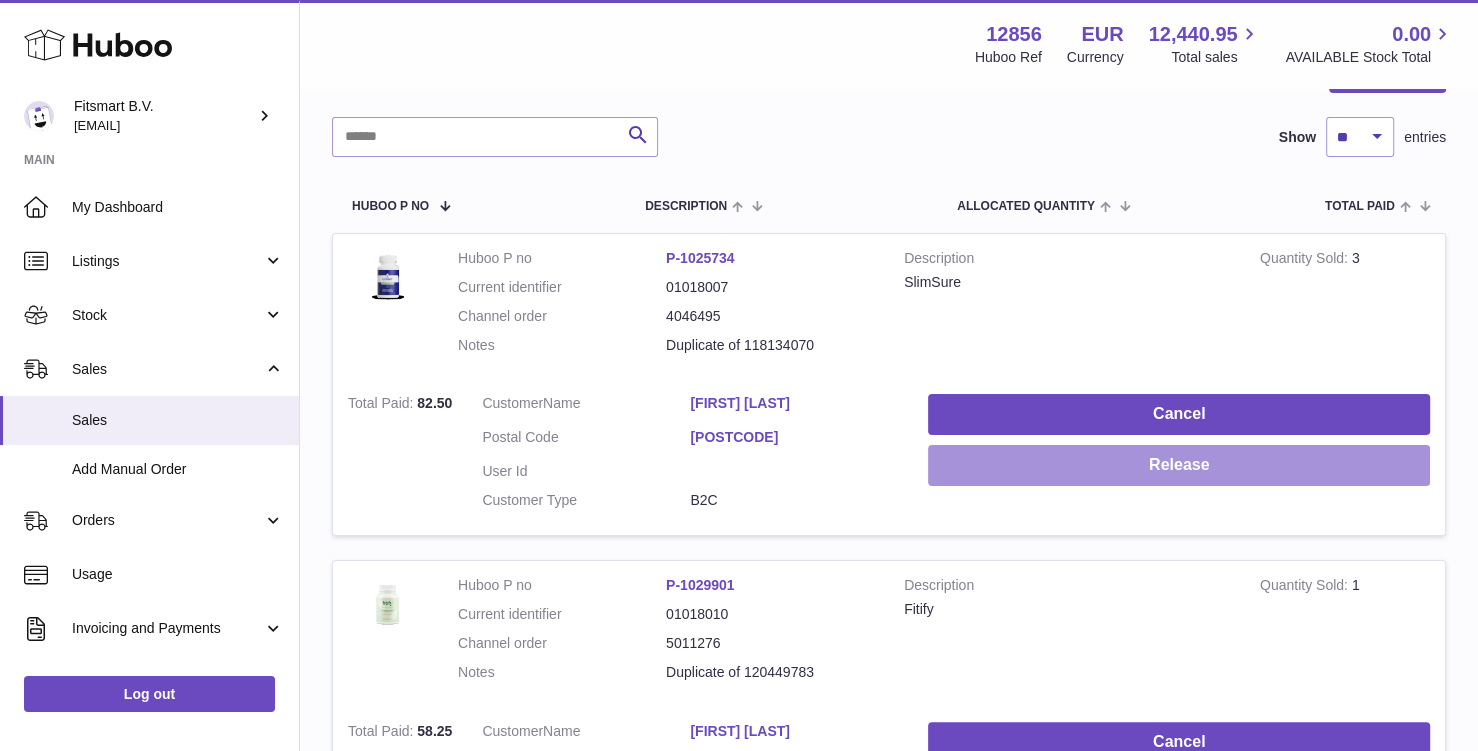 click on "Release" at bounding box center (1179, 465) 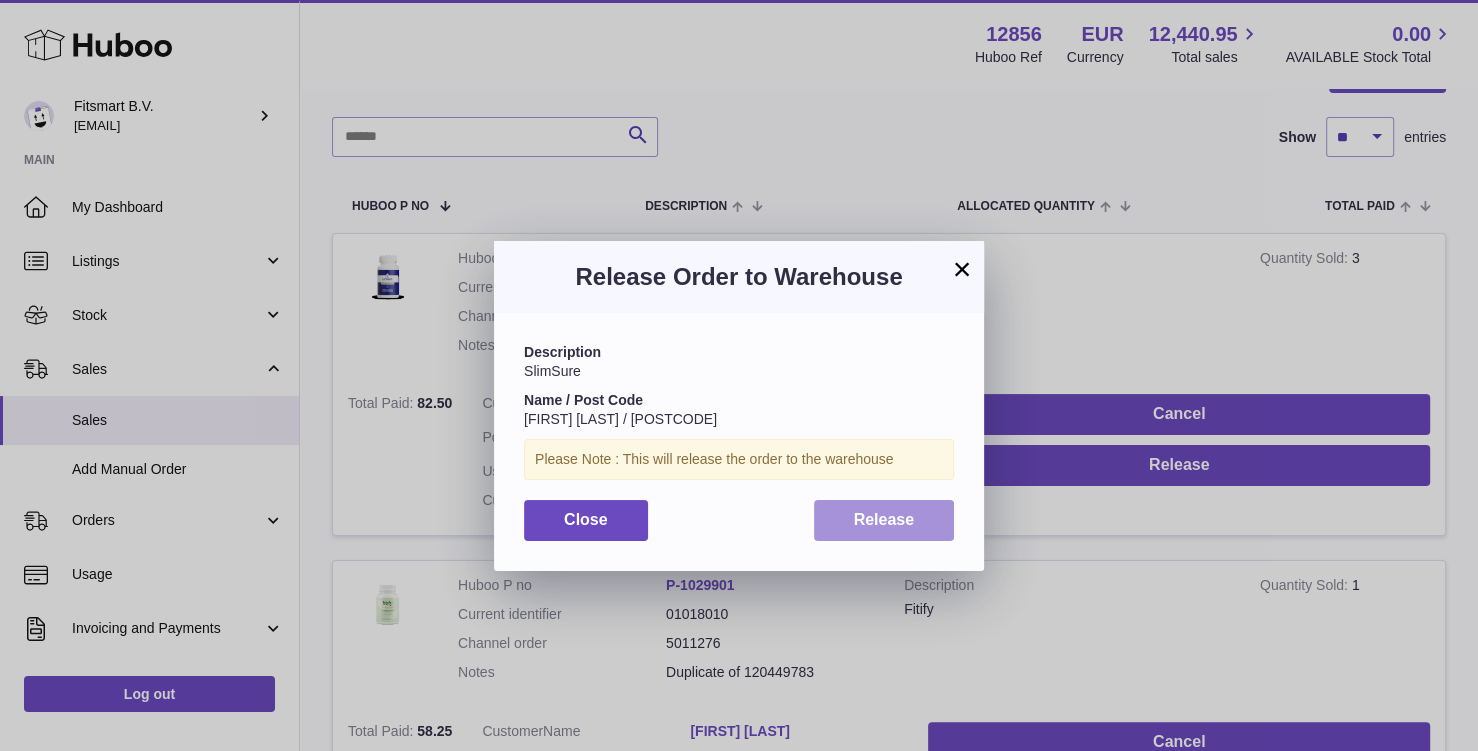 click on "Release" at bounding box center (884, 519) 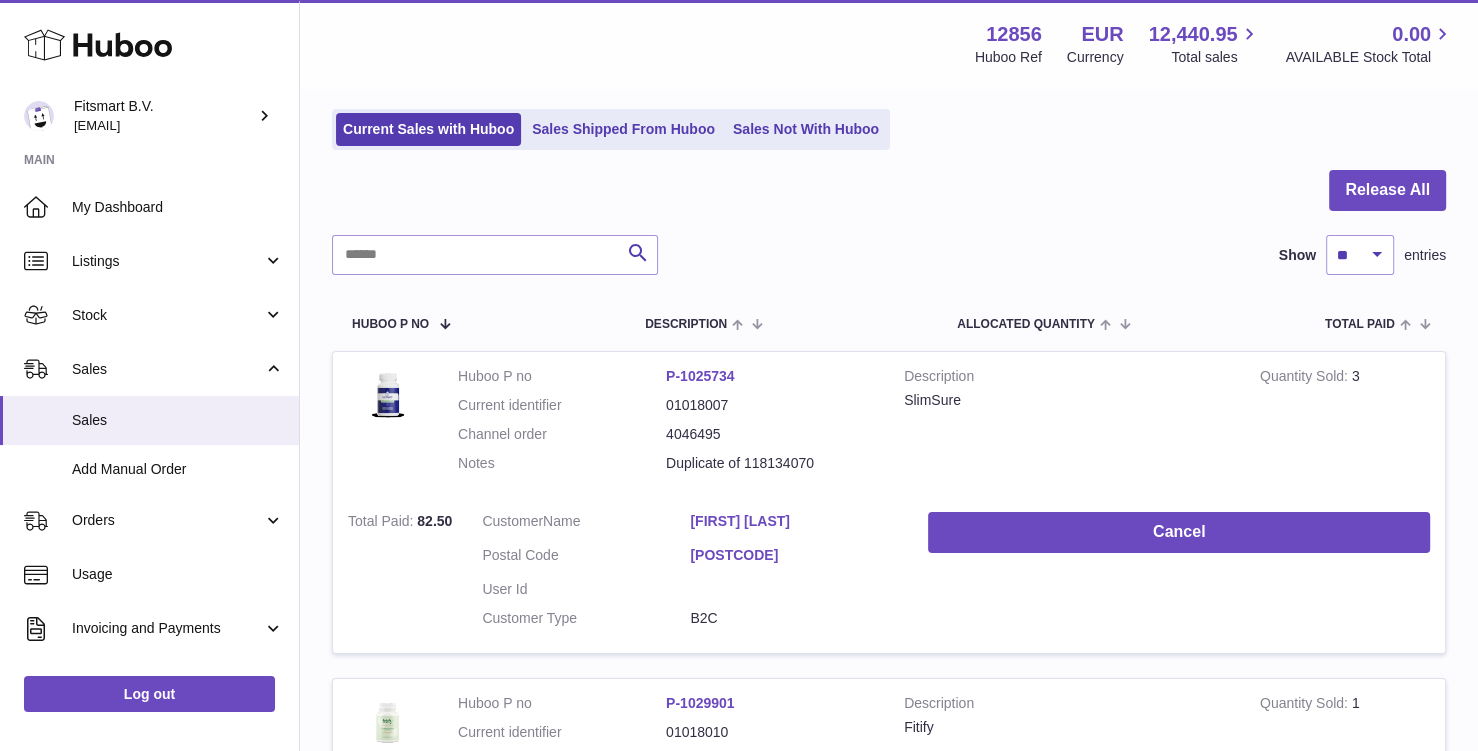 scroll, scrollTop: 108, scrollLeft: 0, axis: vertical 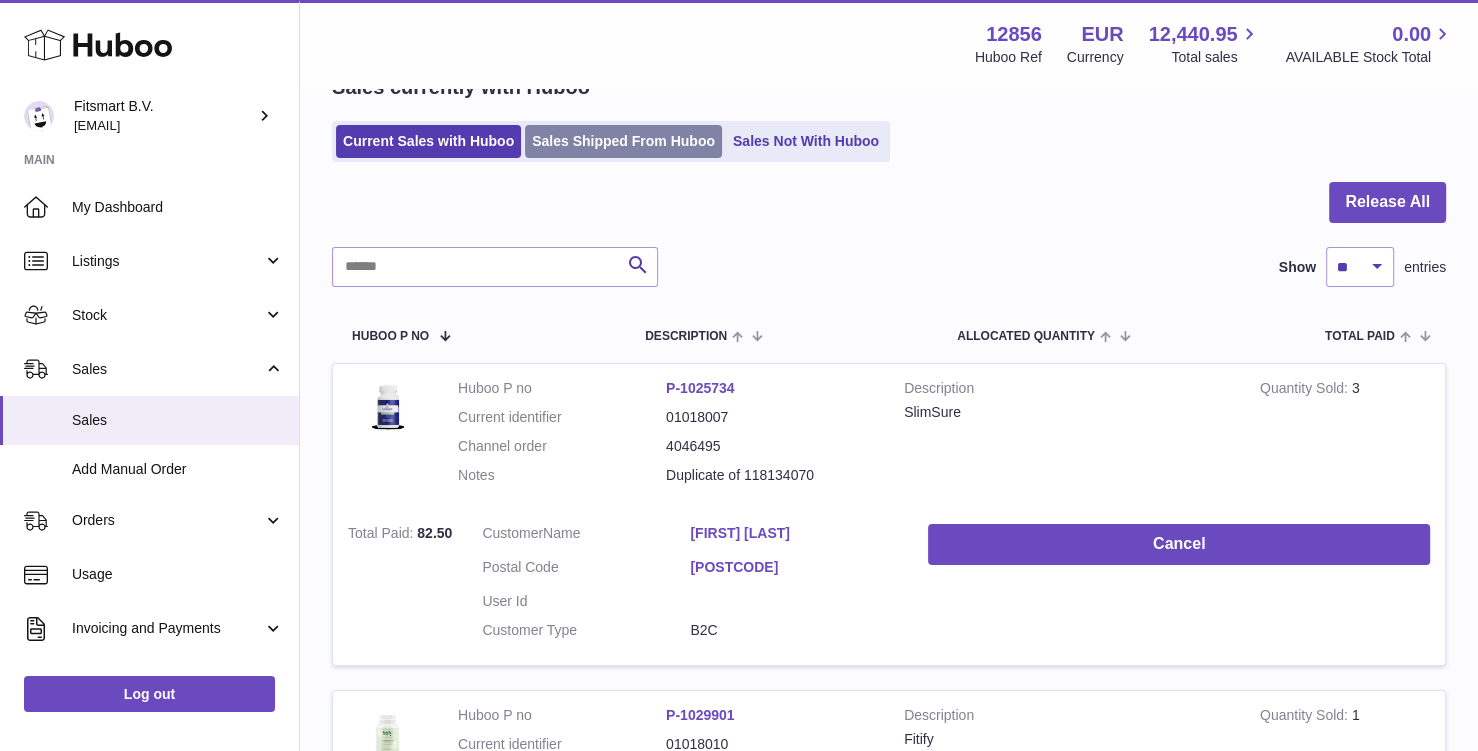 click on "Sales Shipped From Huboo" at bounding box center [623, 141] 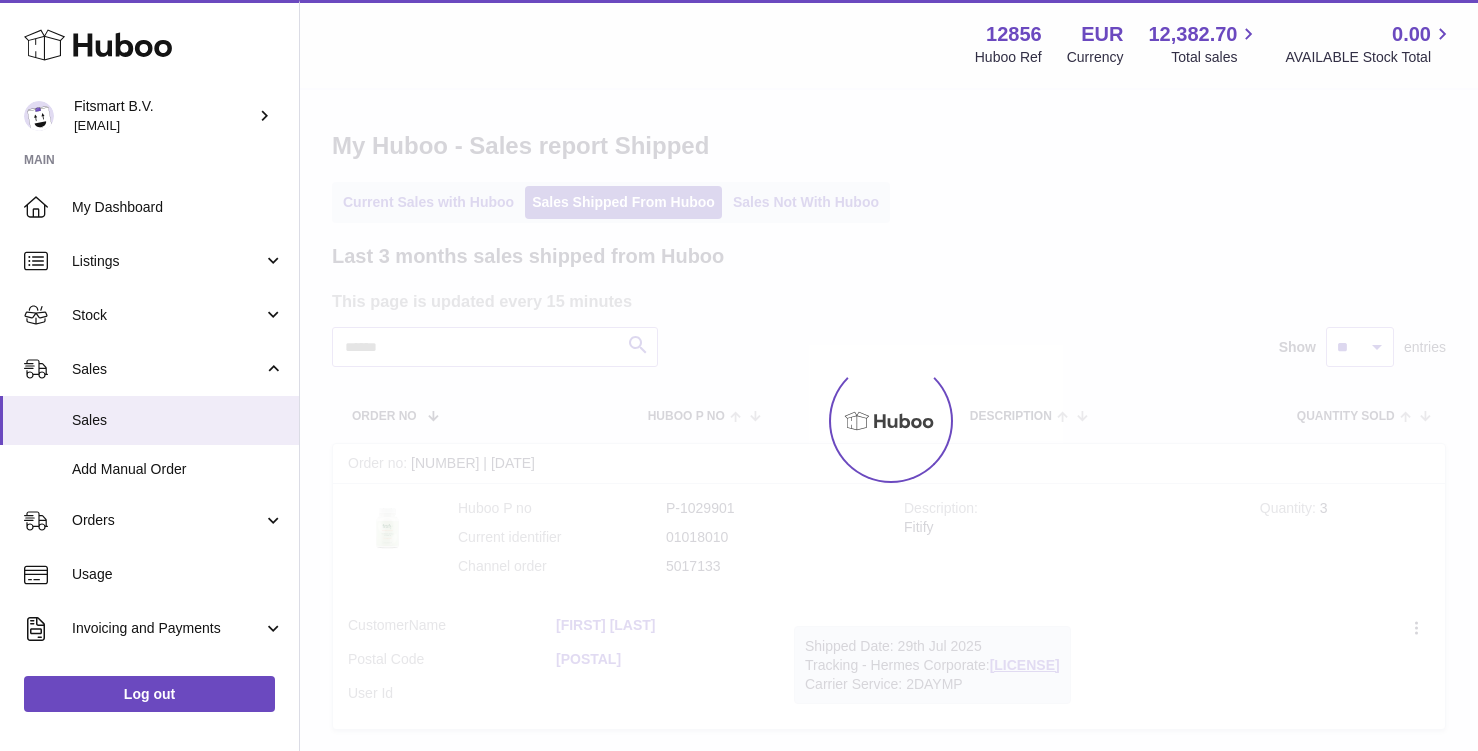 scroll, scrollTop: 0, scrollLeft: 0, axis: both 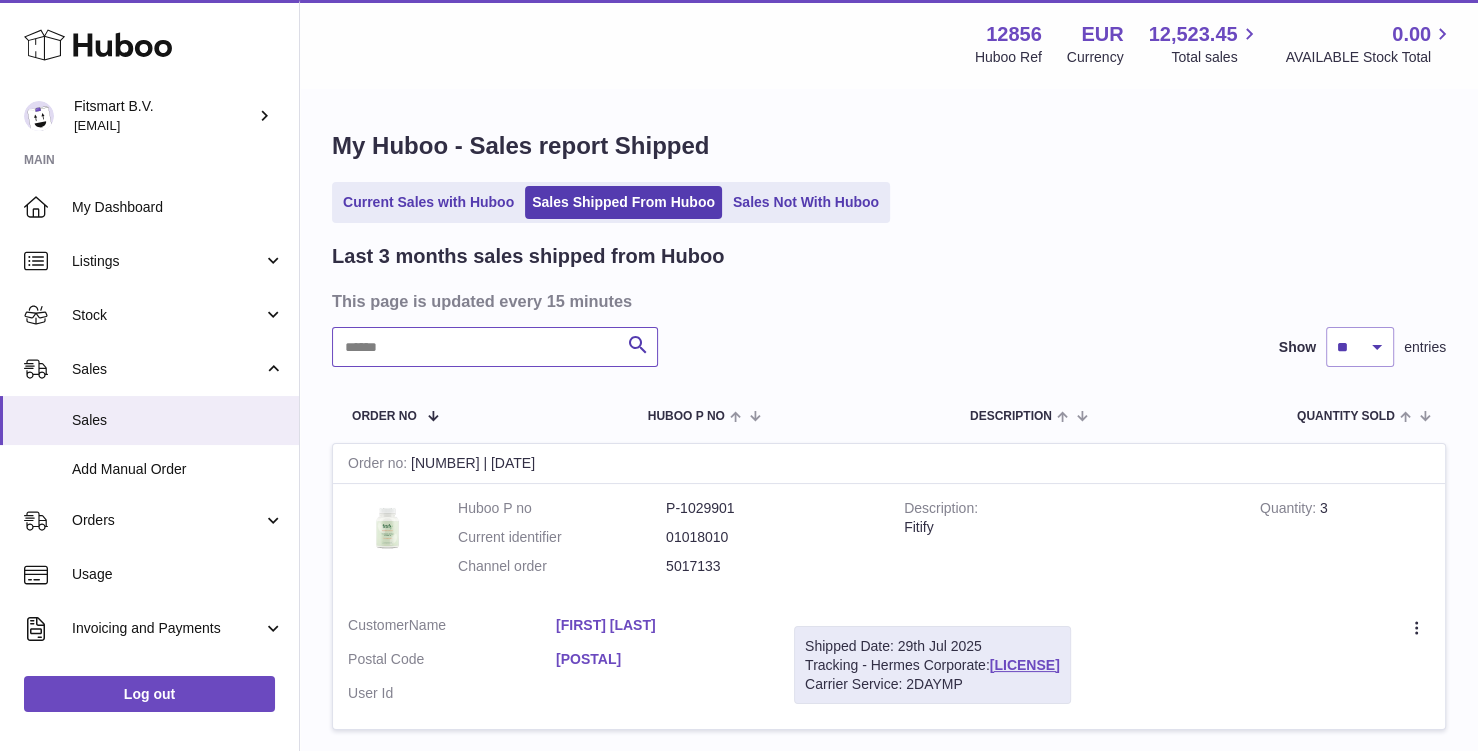 click at bounding box center (495, 347) 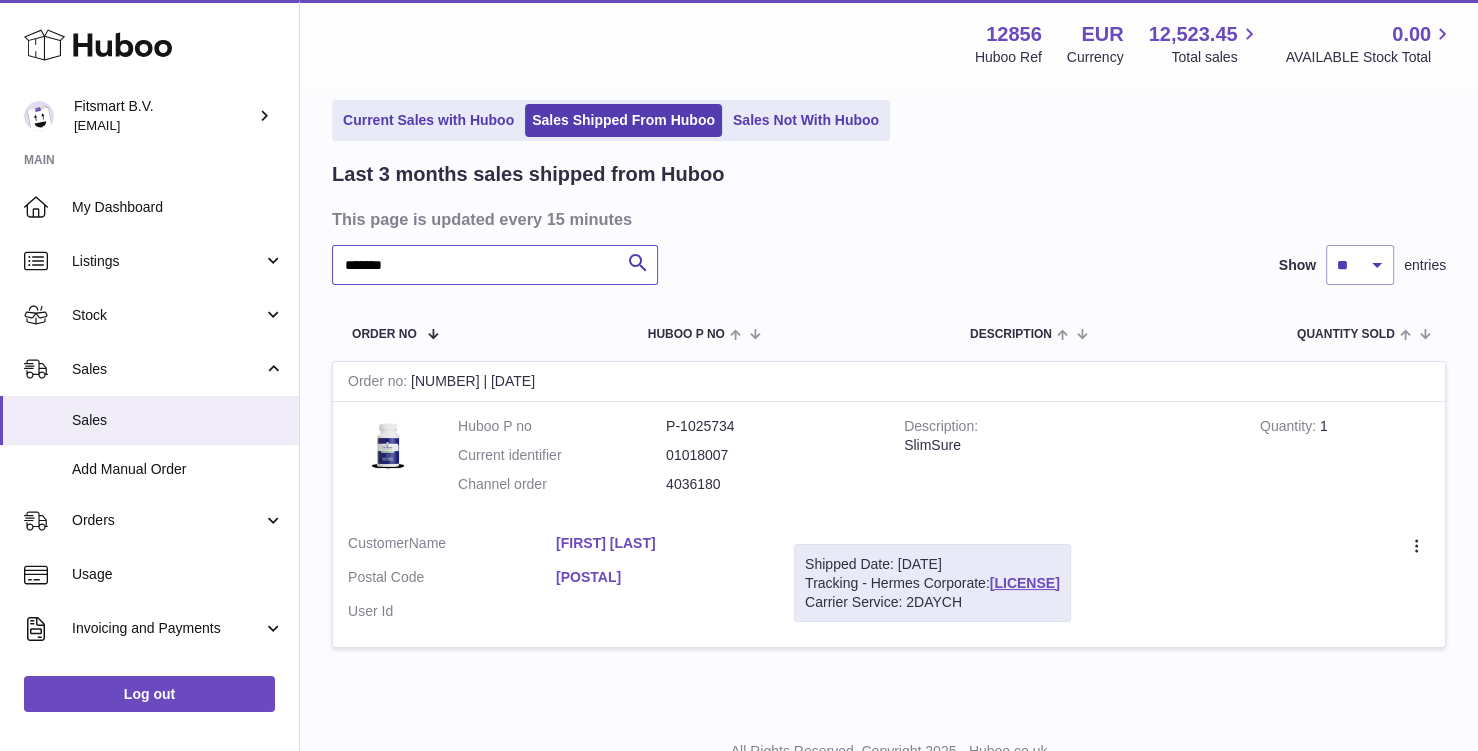 scroll, scrollTop: 96, scrollLeft: 0, axis: vertical 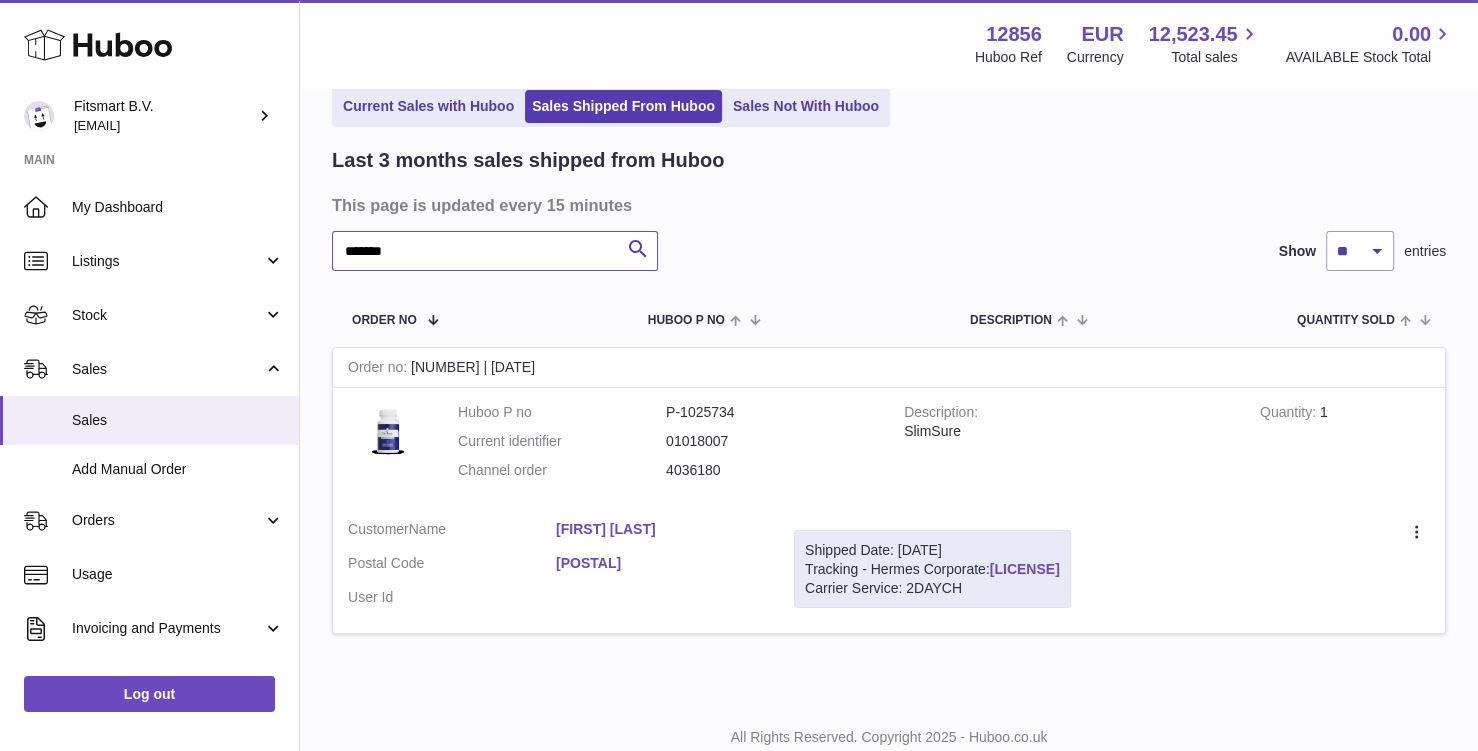 type on "*******" 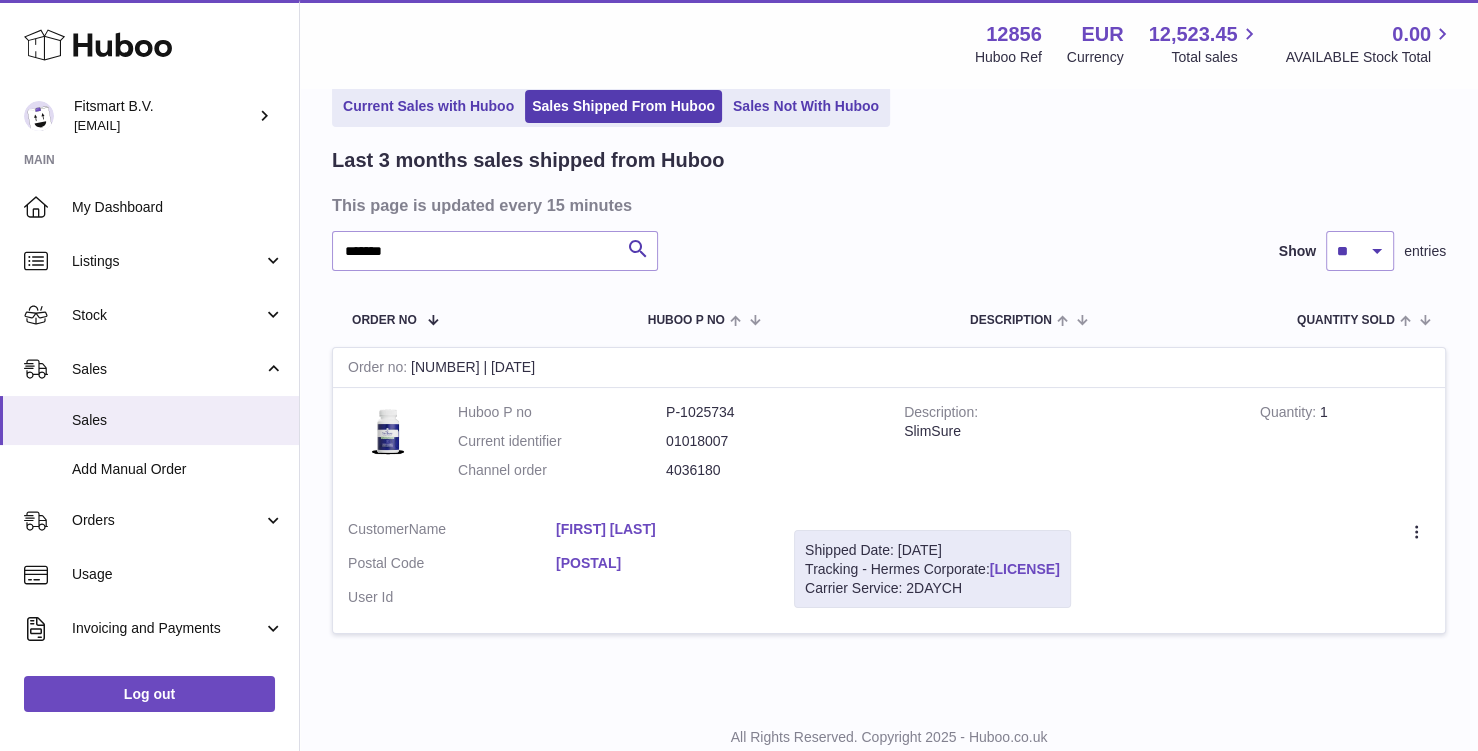 click on "[LICENSE]" at bounding box center [1025, 569] 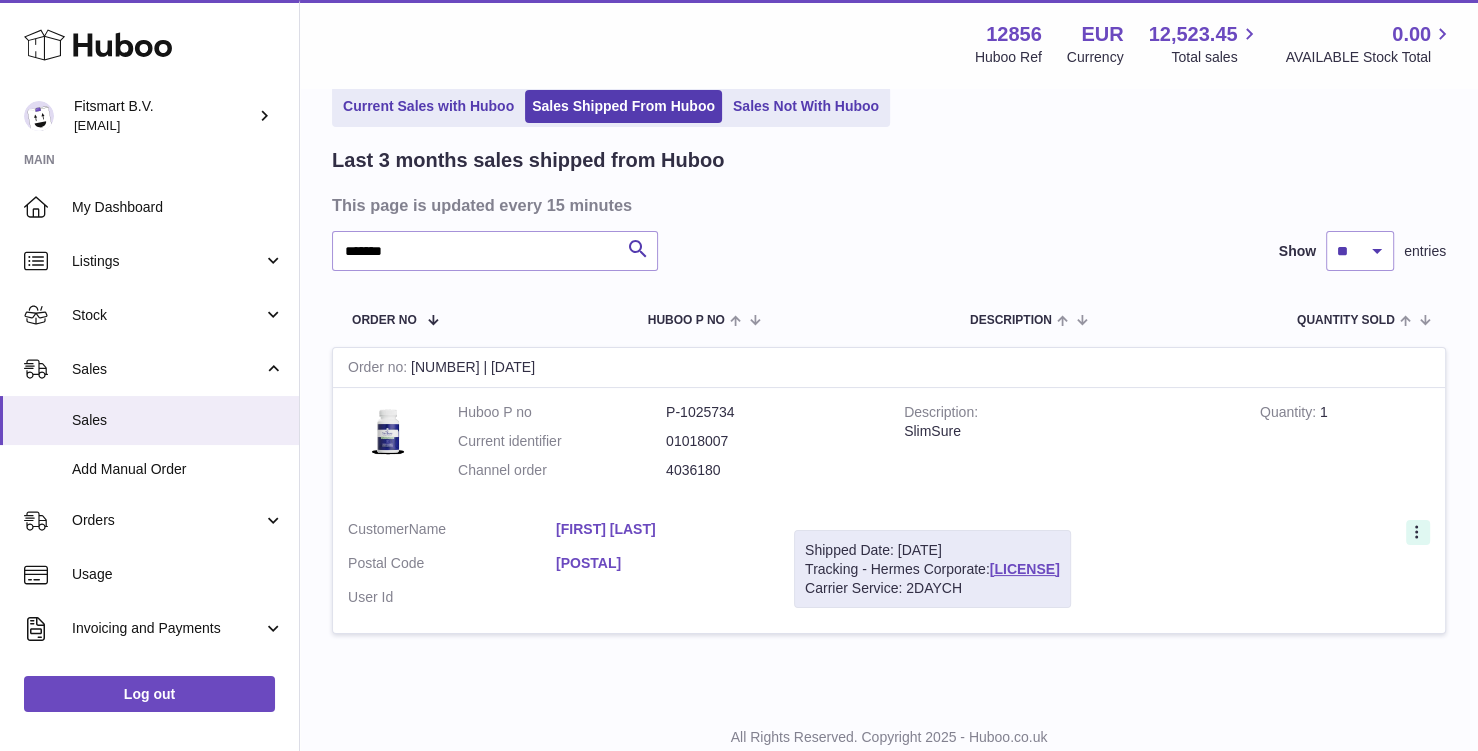 click 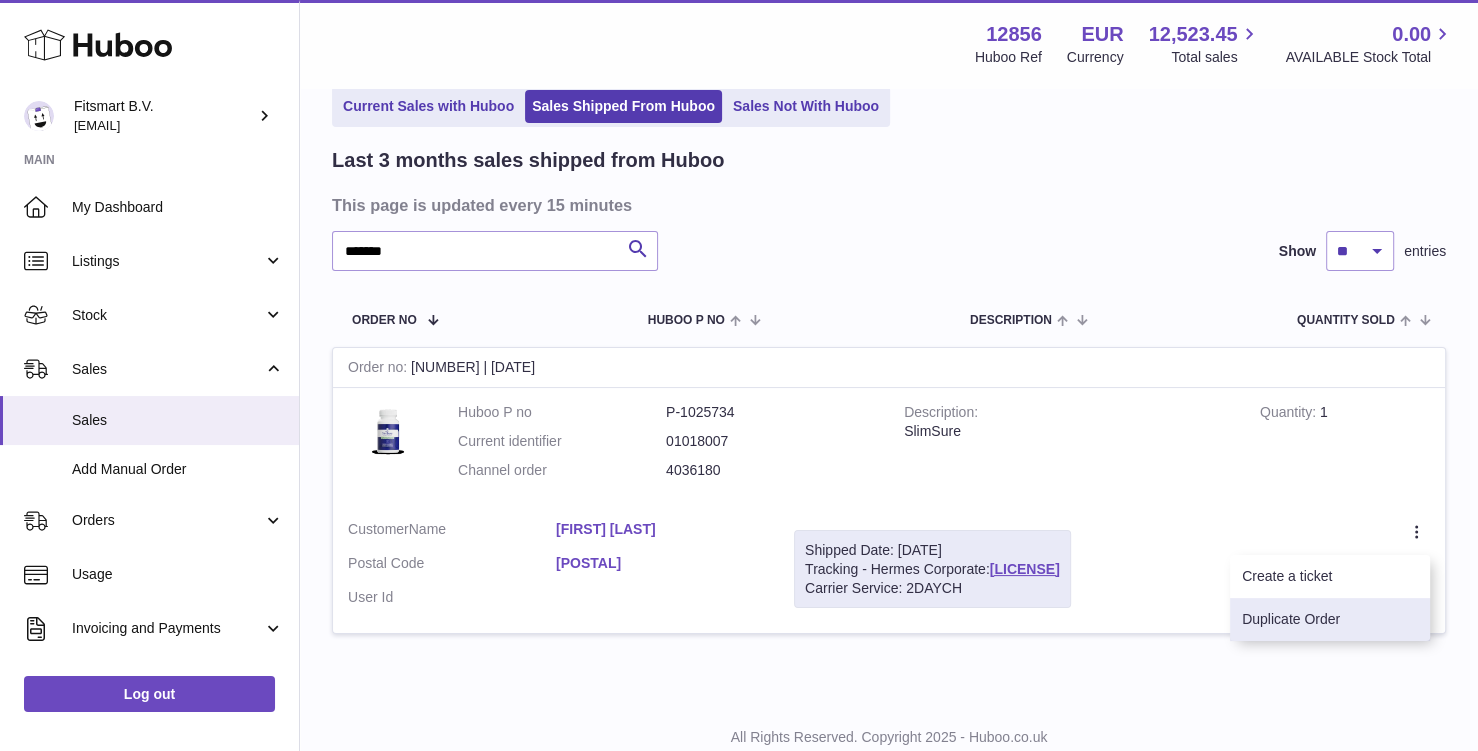 click on "Duplicate Order" at bounding box center [1330, 619] 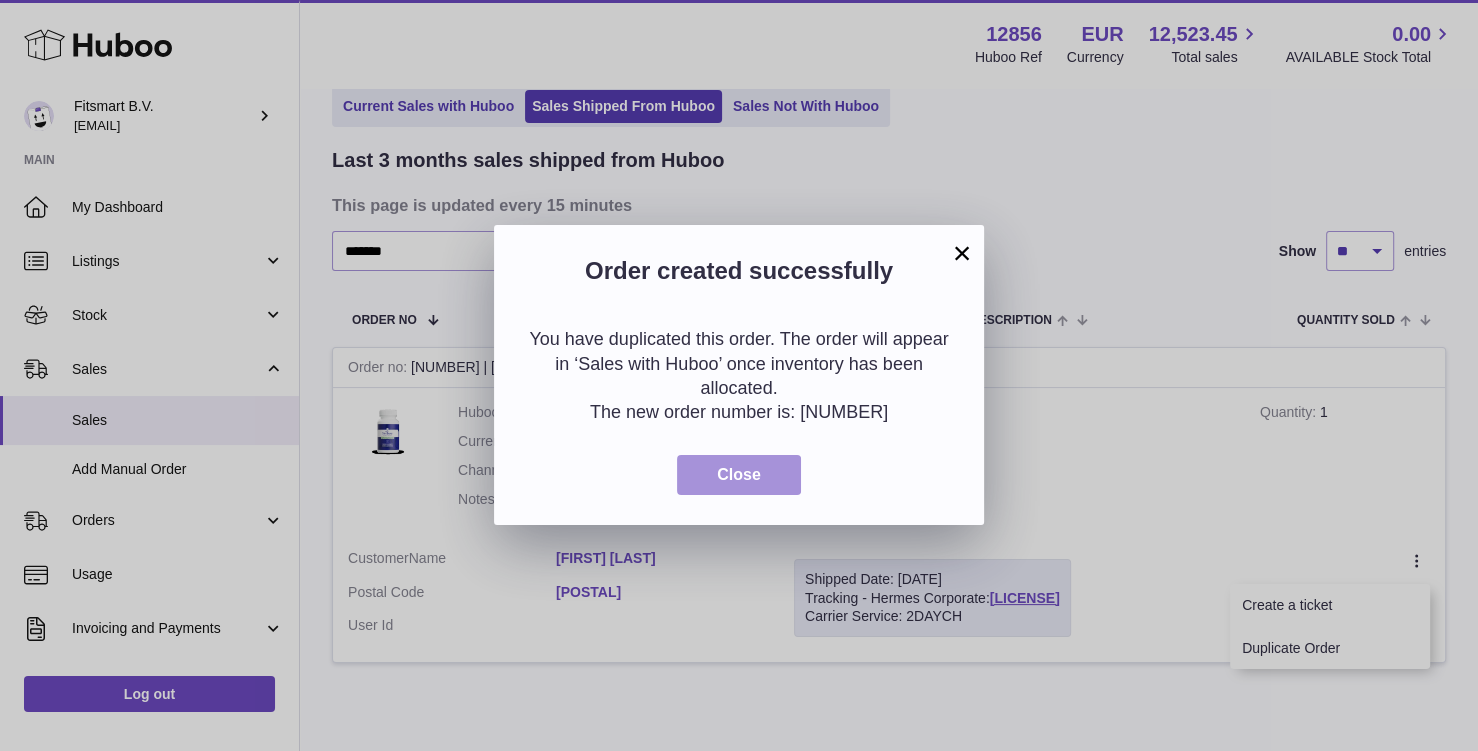 click on "Close" at bounding box center [739, 475] 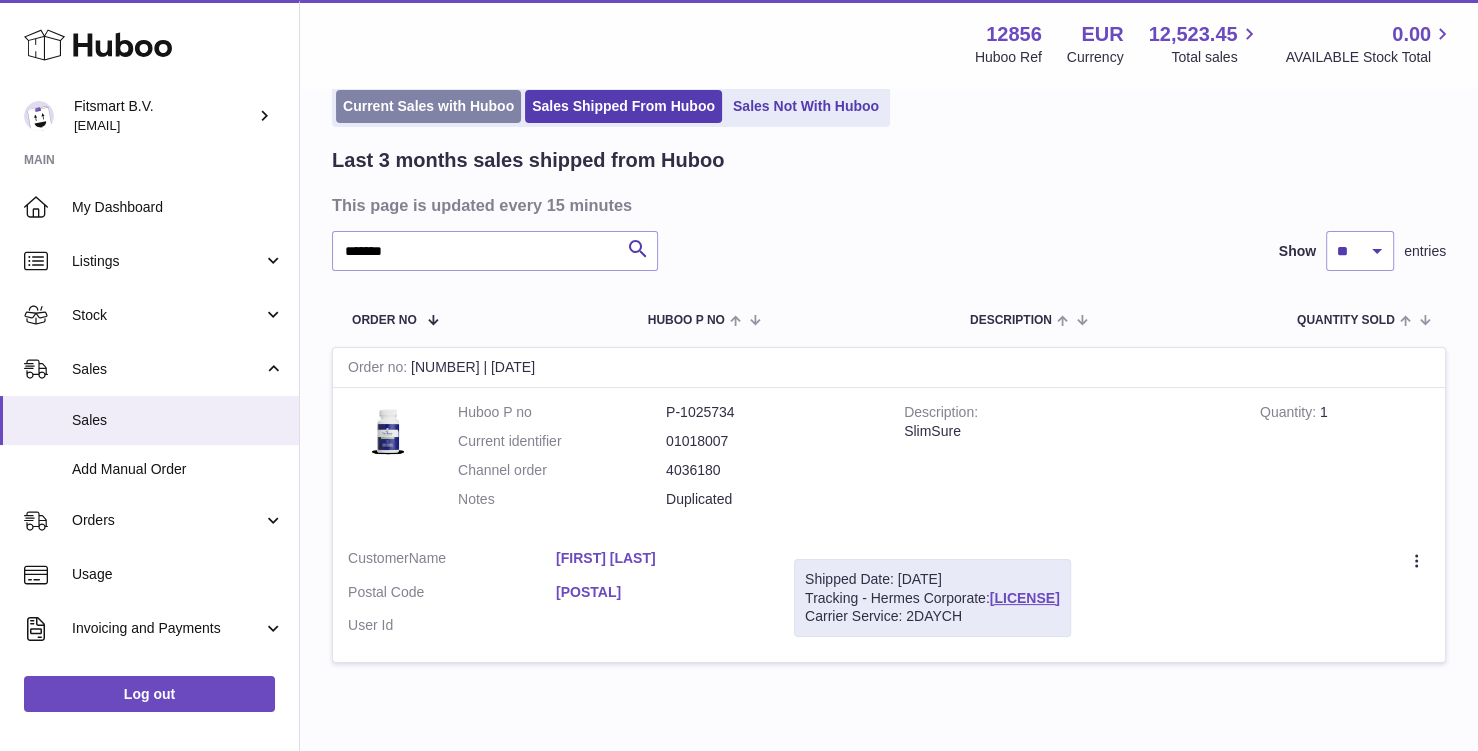 click on "Current Sales with Huboo" at bounding box center [428, 106] 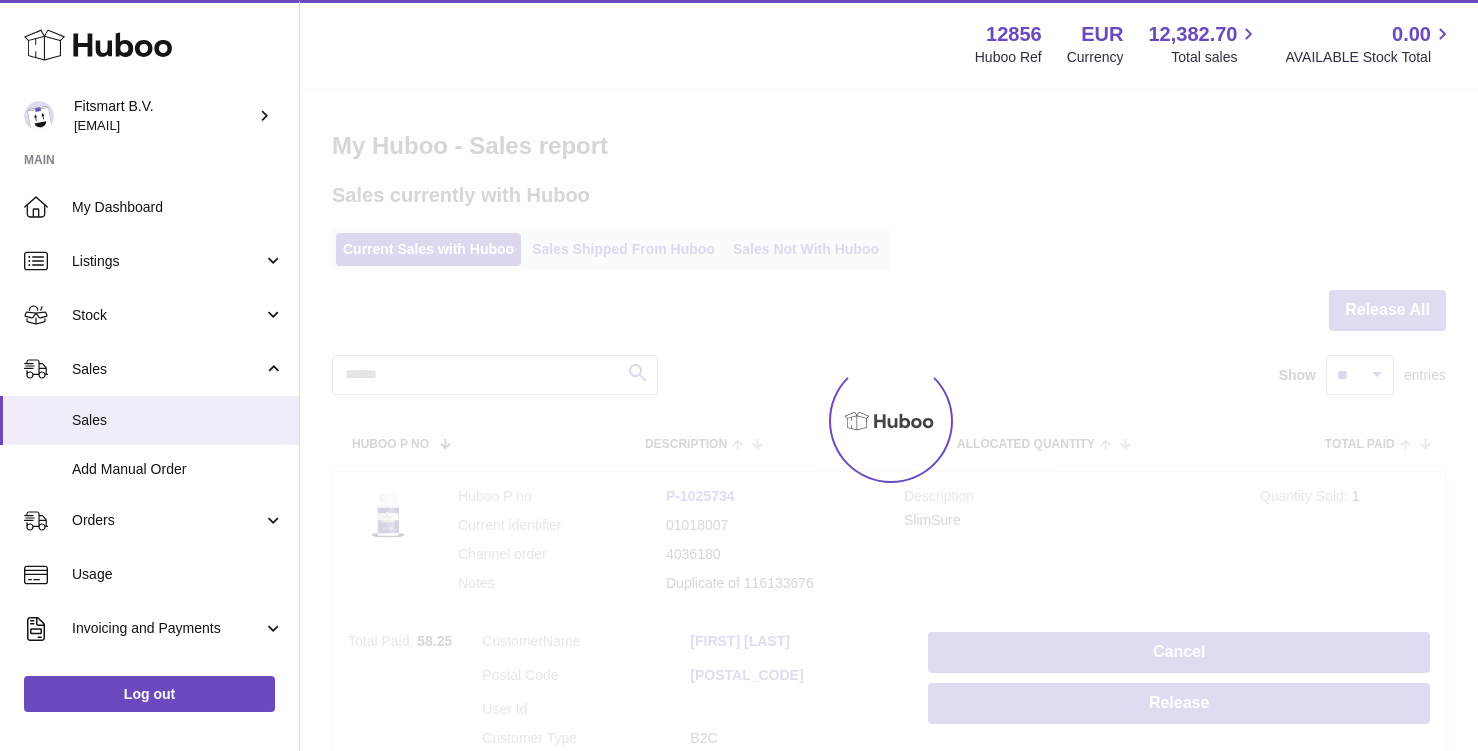 scroll, scrollTop: 0, scrollLeft: 0, axis: both 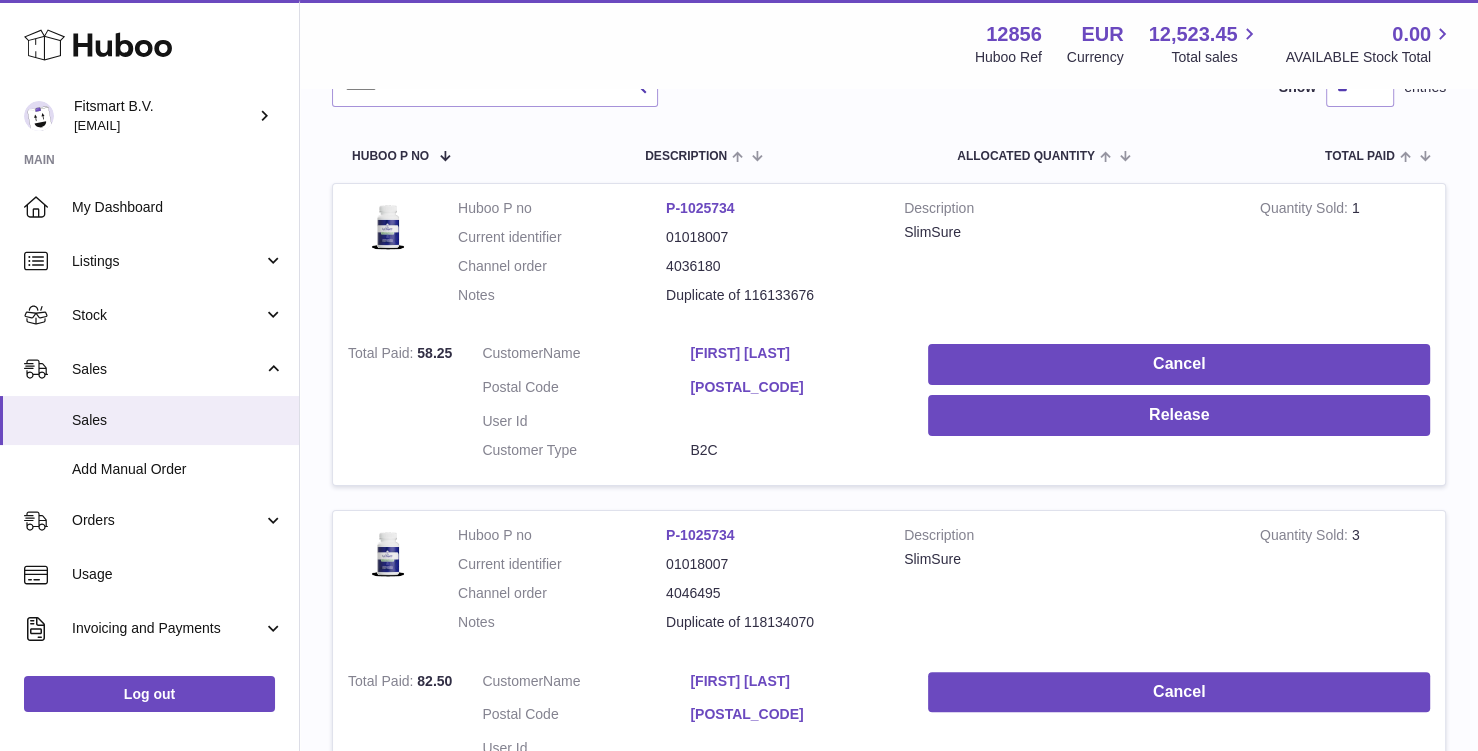 click on "[FIRST] [LAST]" at bounding box center (794, 356) 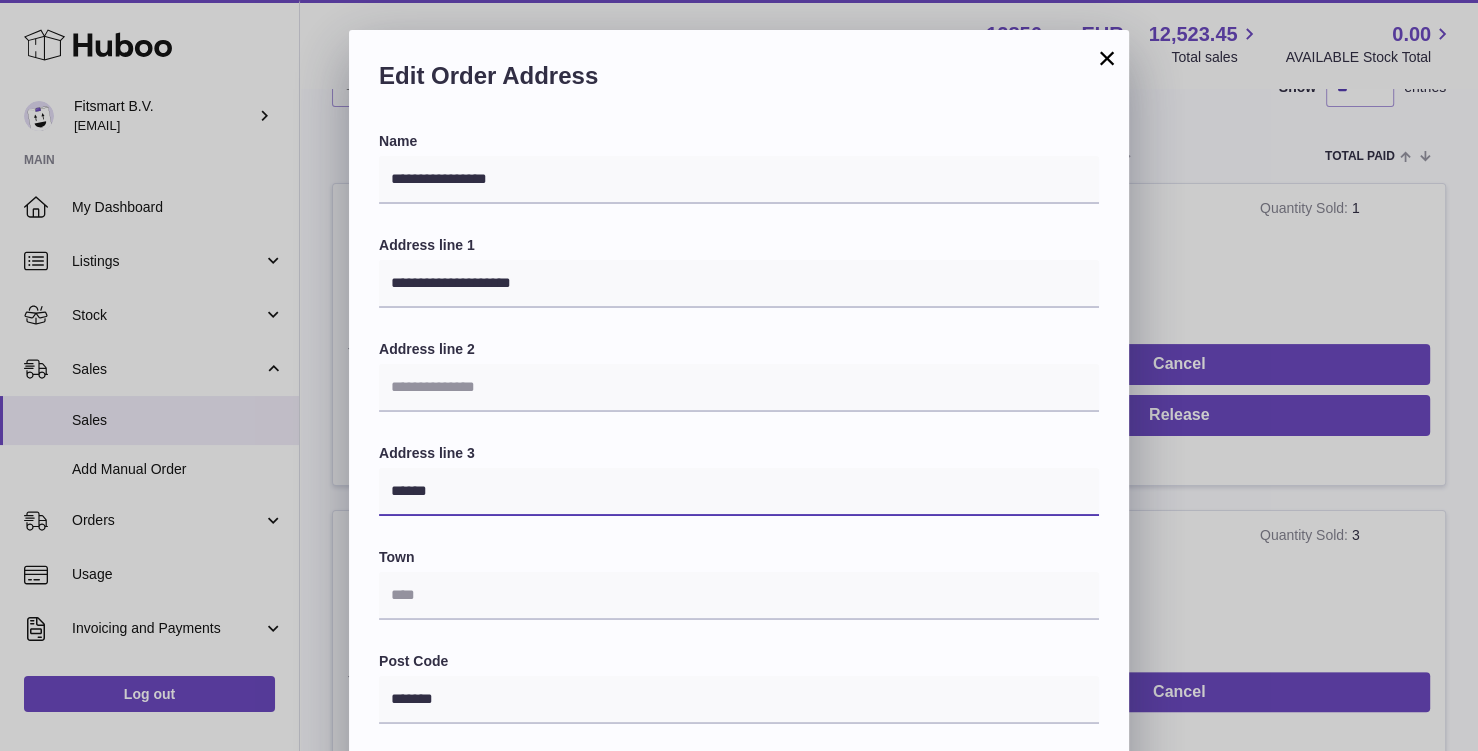click on "******" at bounding box center [739, 492] 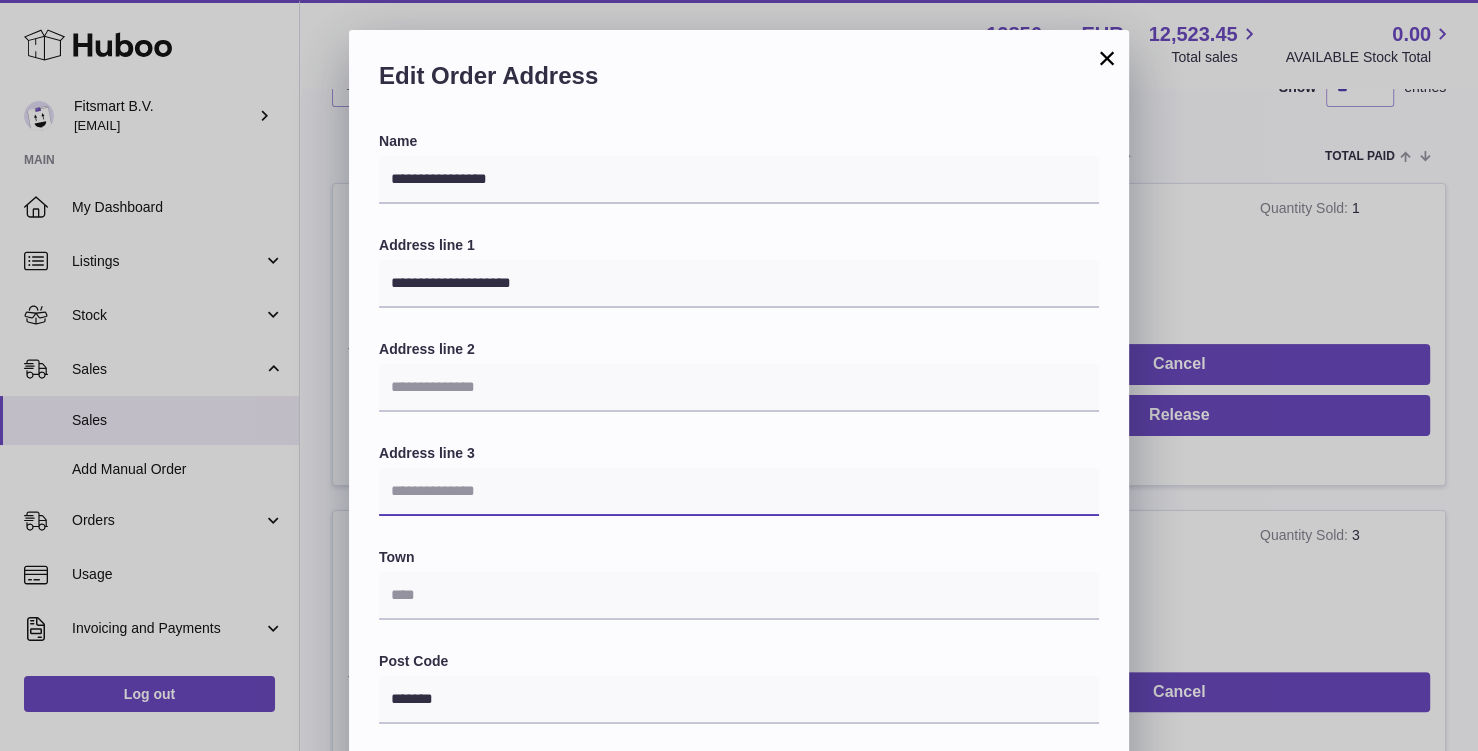 type 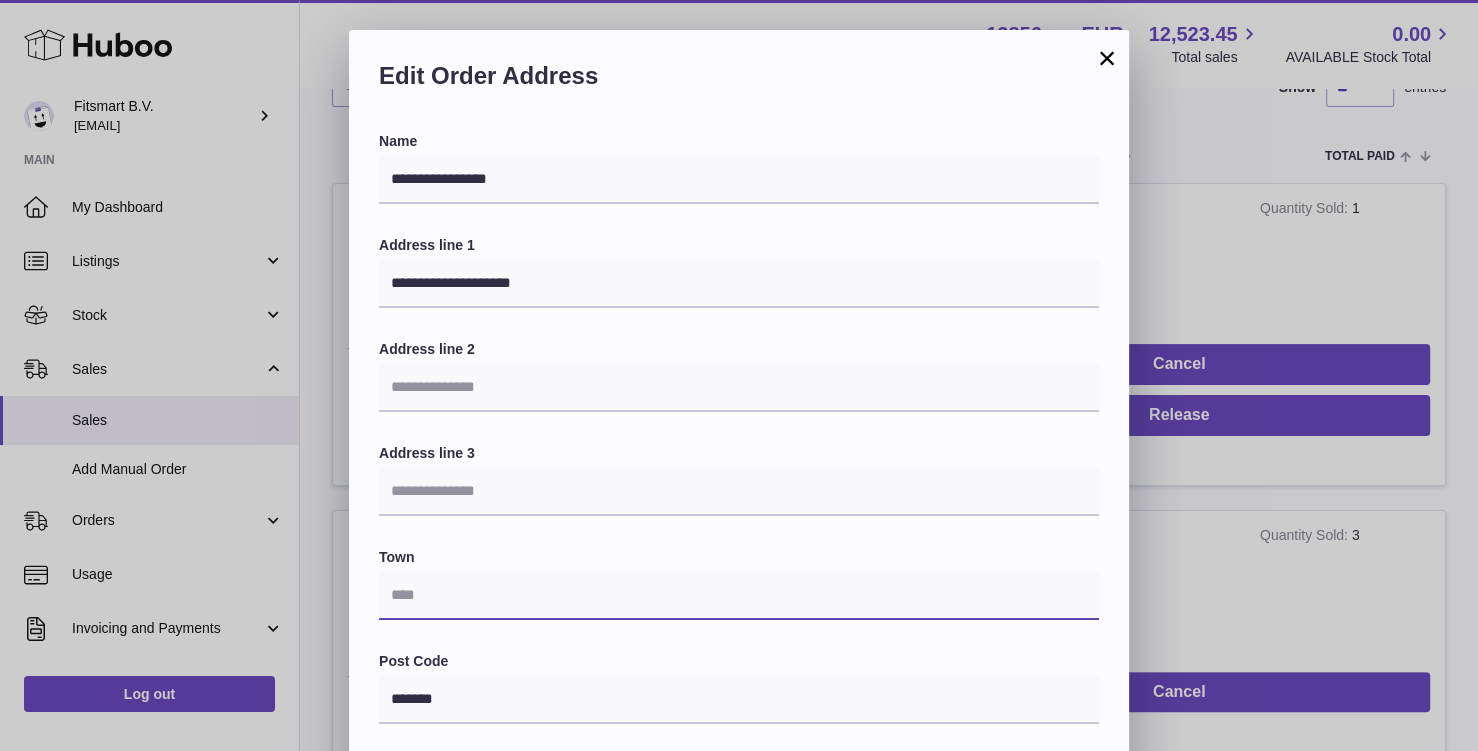 click at bounding box center (739, 596) 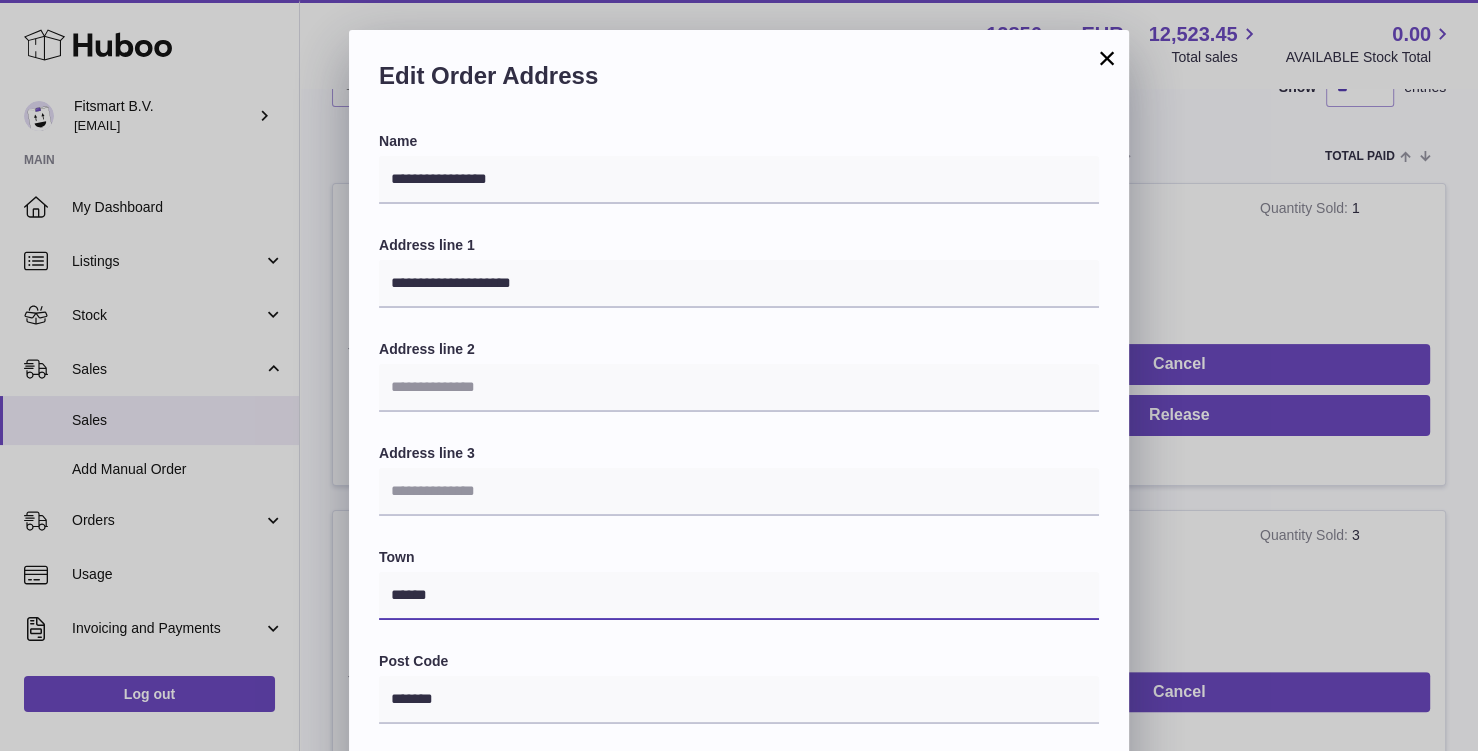 type on "******" 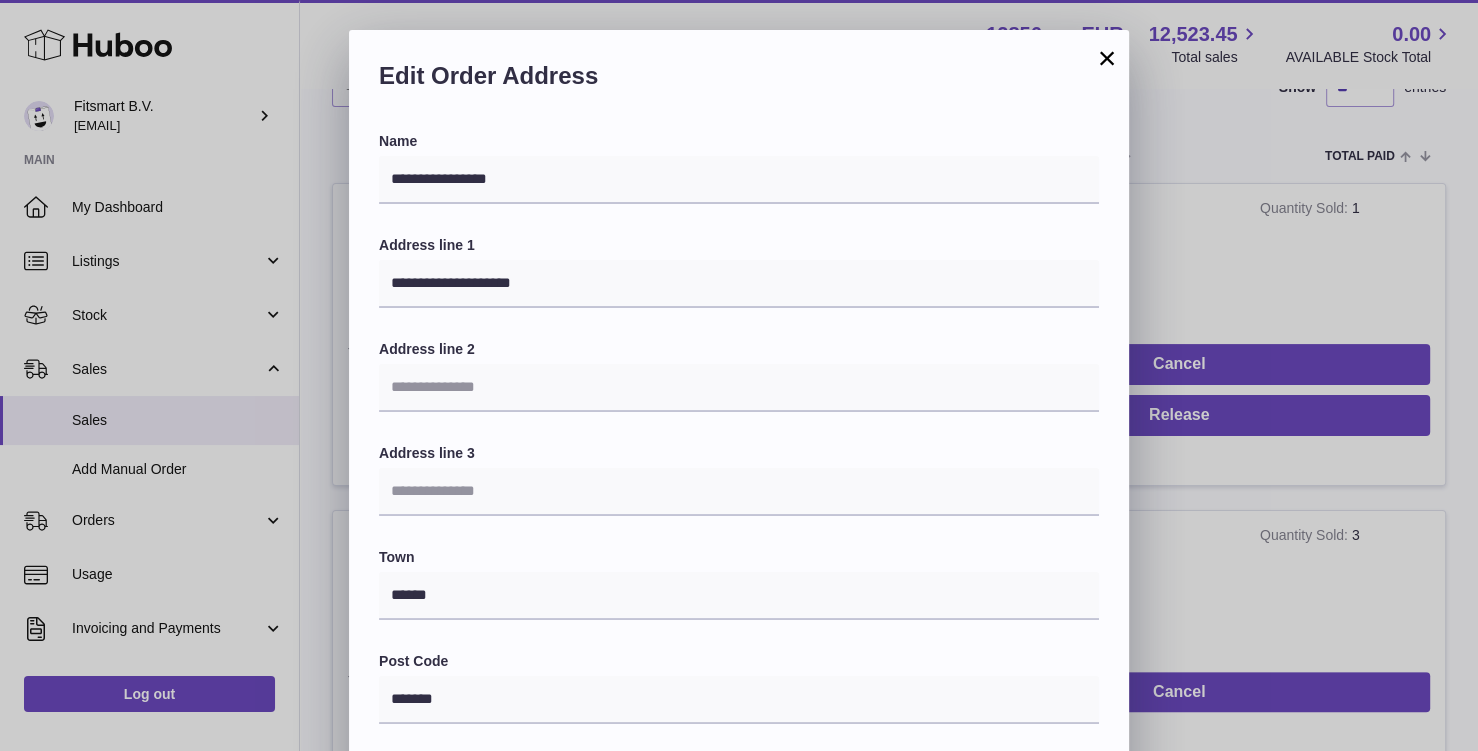 click on "Town" at bounding box center [739, 557] 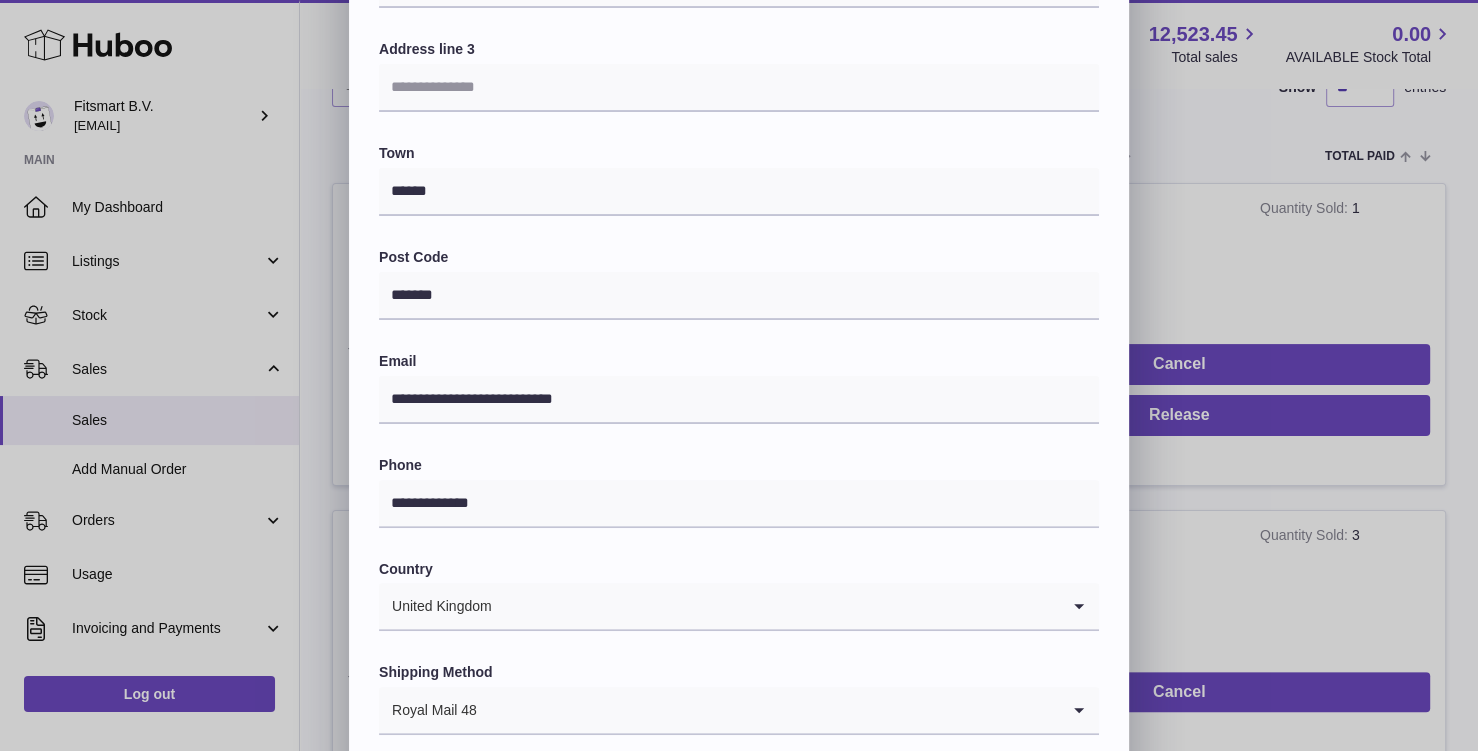 scroll, scrollTop: 508, scrollLeft: 0, axis: vertical 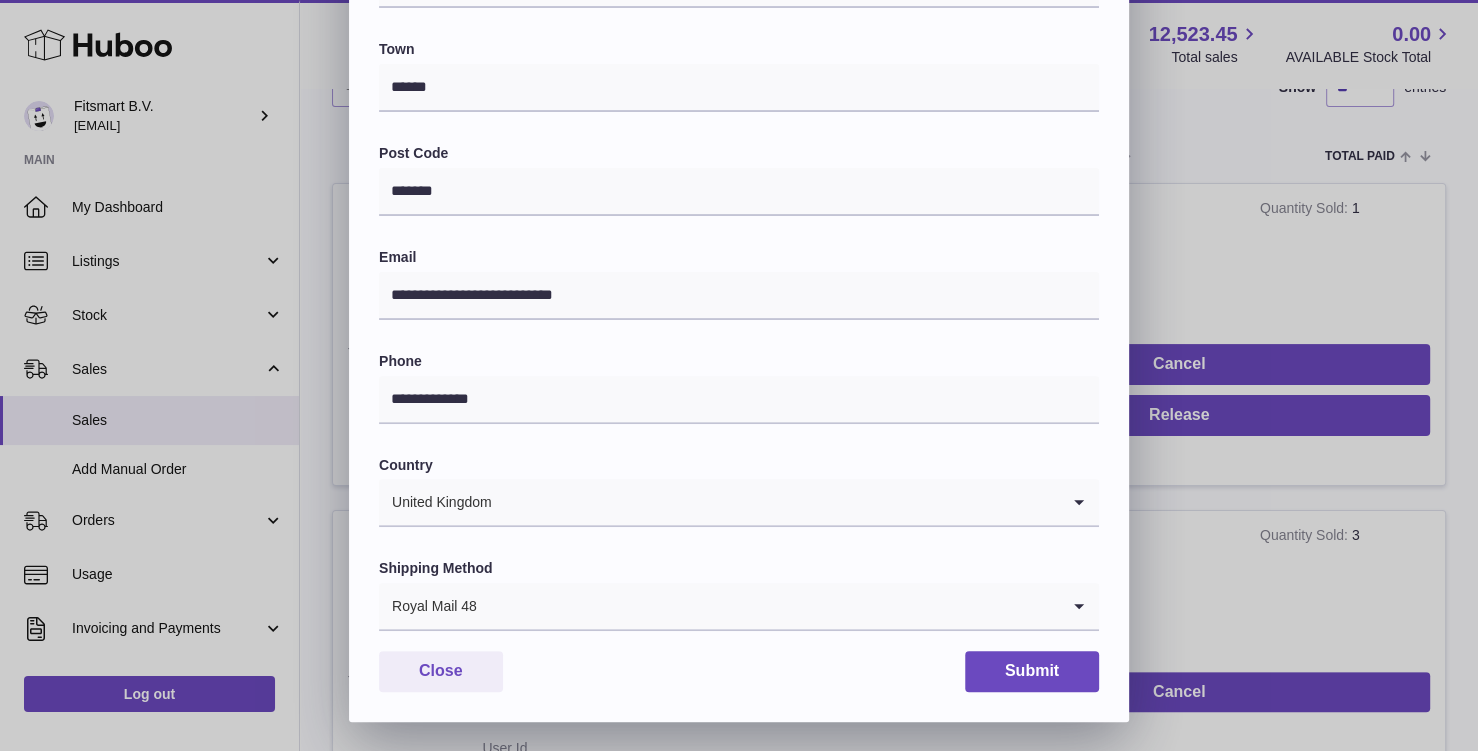 click at bounding box center (768, 606) 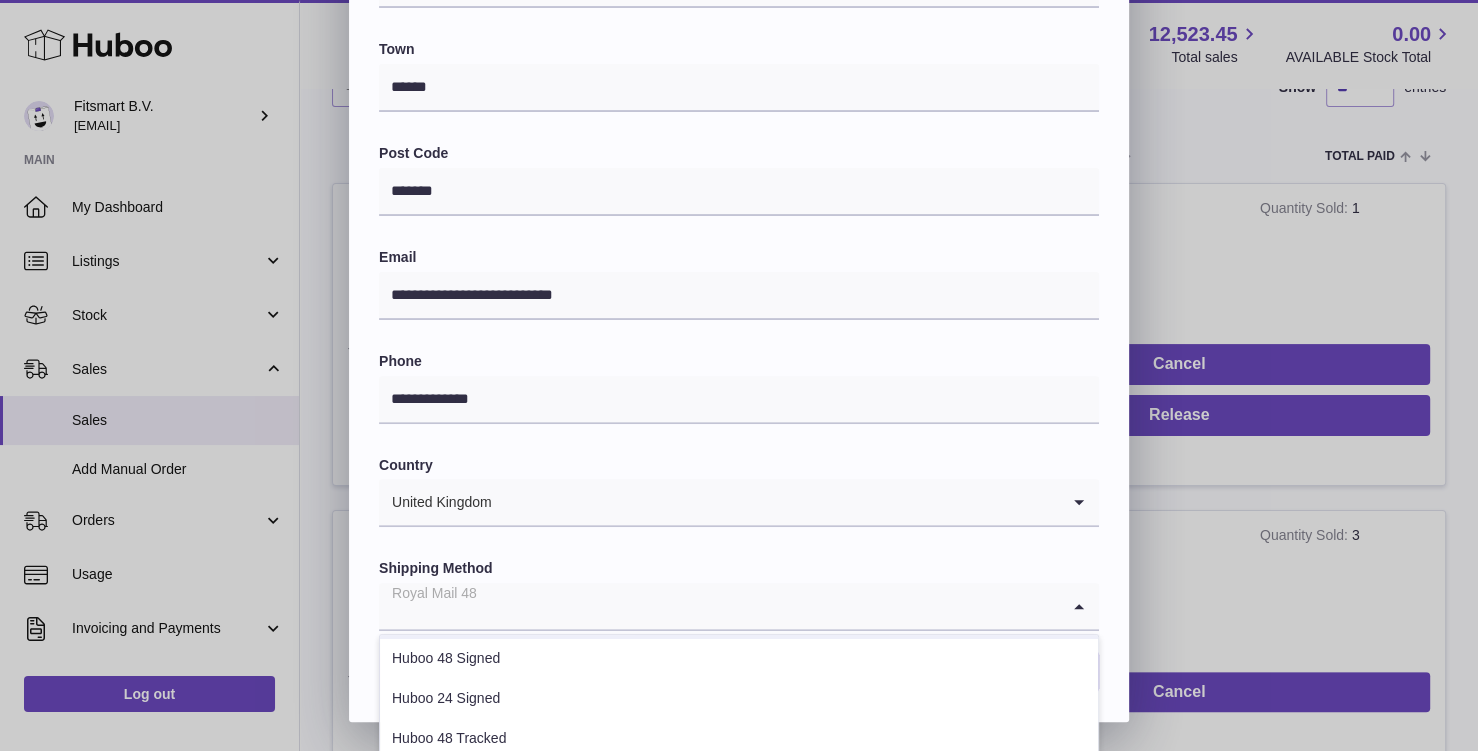 scroll, scrollTop: 101, scrollLeft: 0, axis: vertical 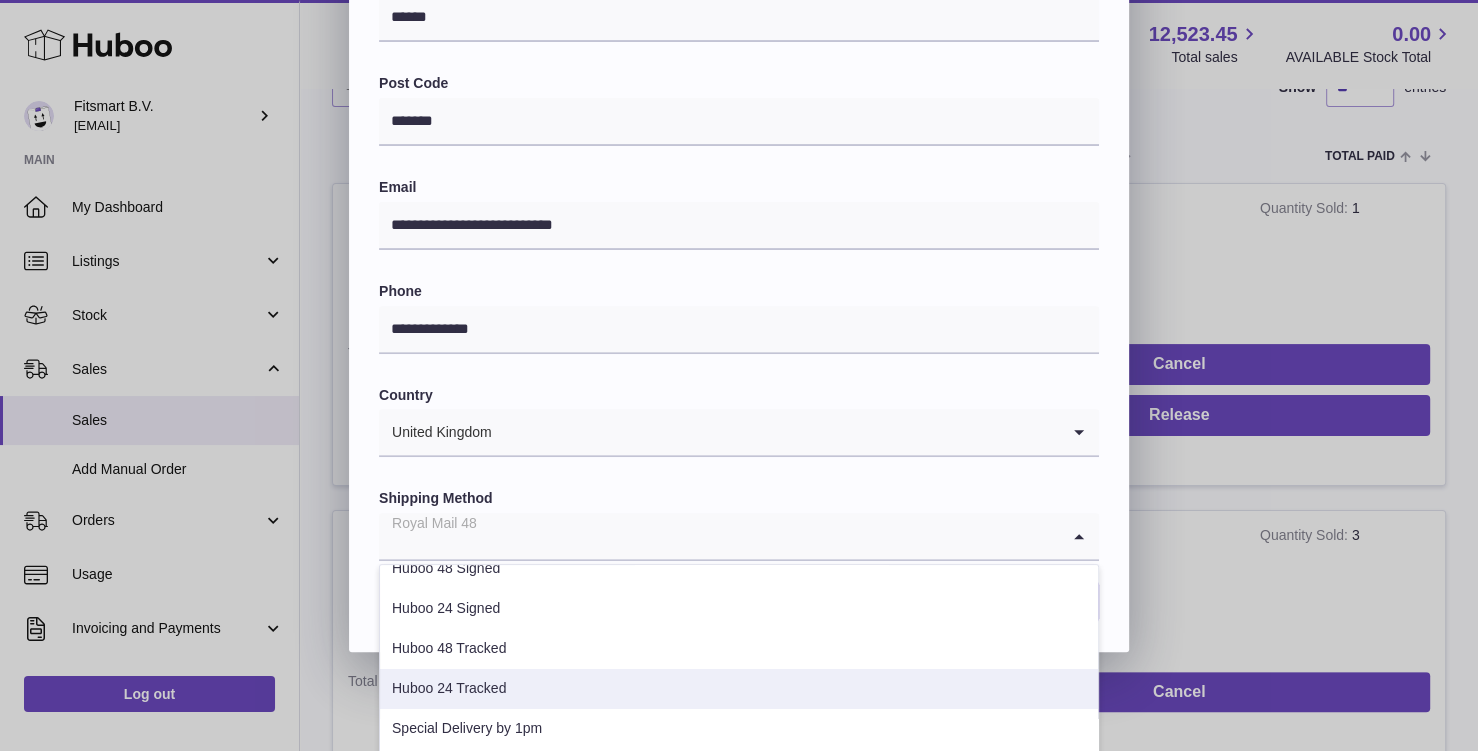 click on "Huboo 24 Tracked" at bounding box center [739, 689] 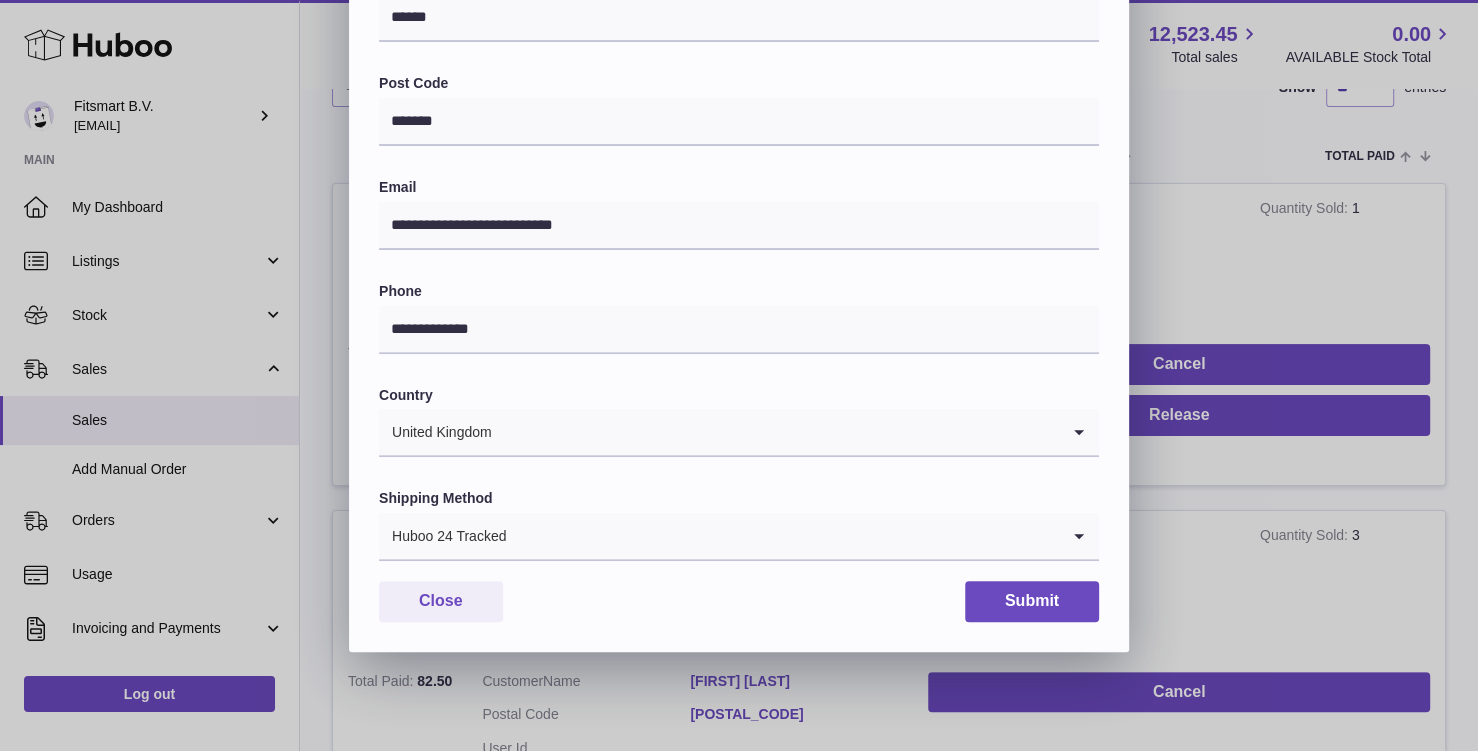 scroll, scrollTop: 508, scrollLeft: 0, axis: vertical 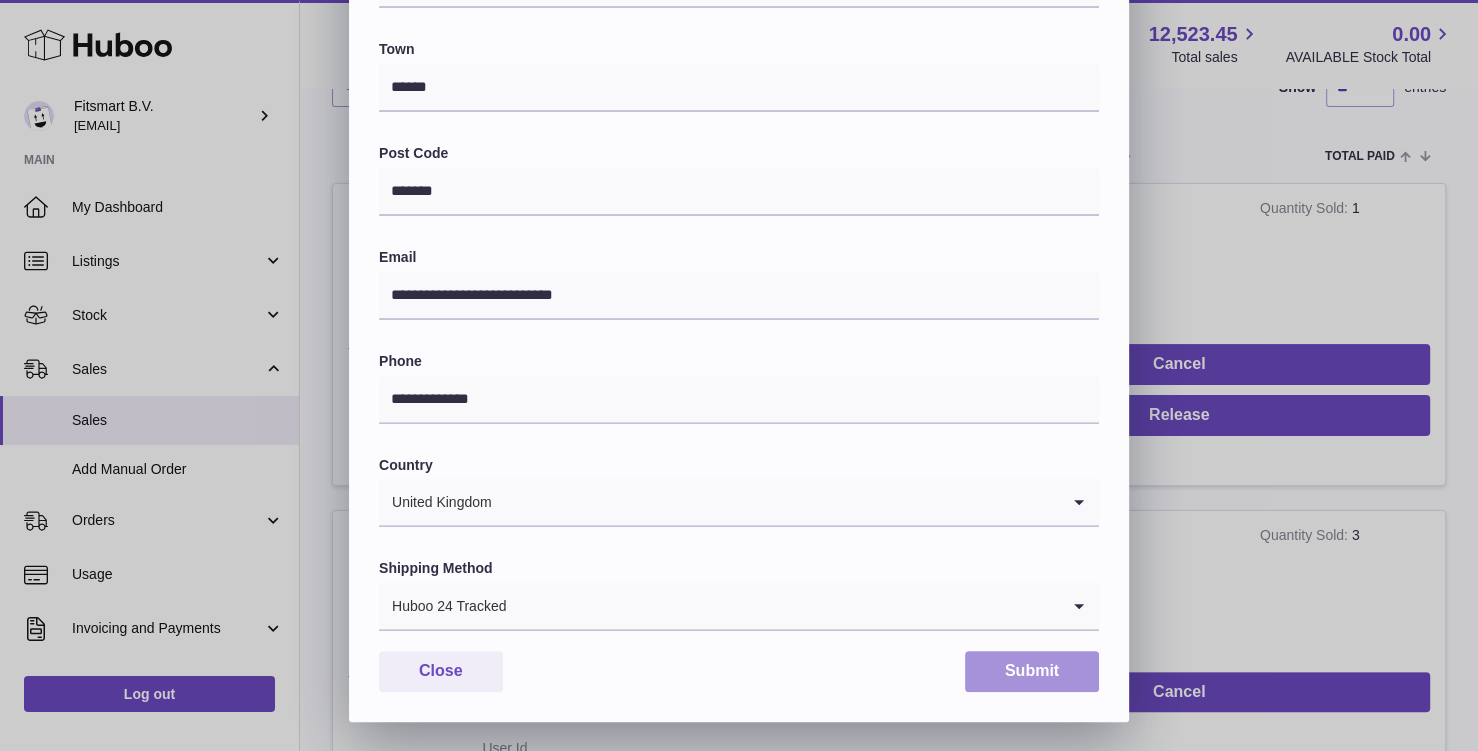 click on "Submit" at bounding box center [1032, 671] 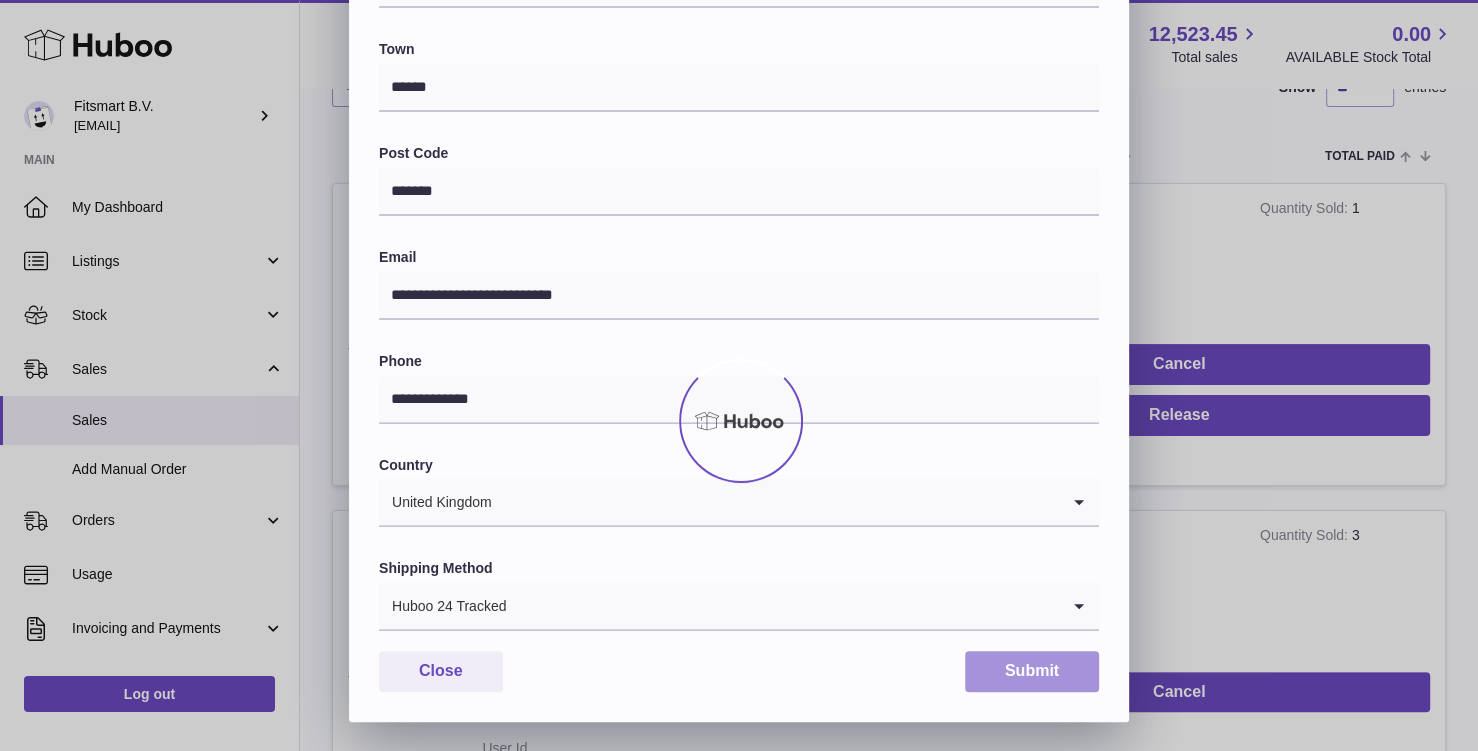scroll, scrollTop: 0, scrollLeft: 0, axis: both 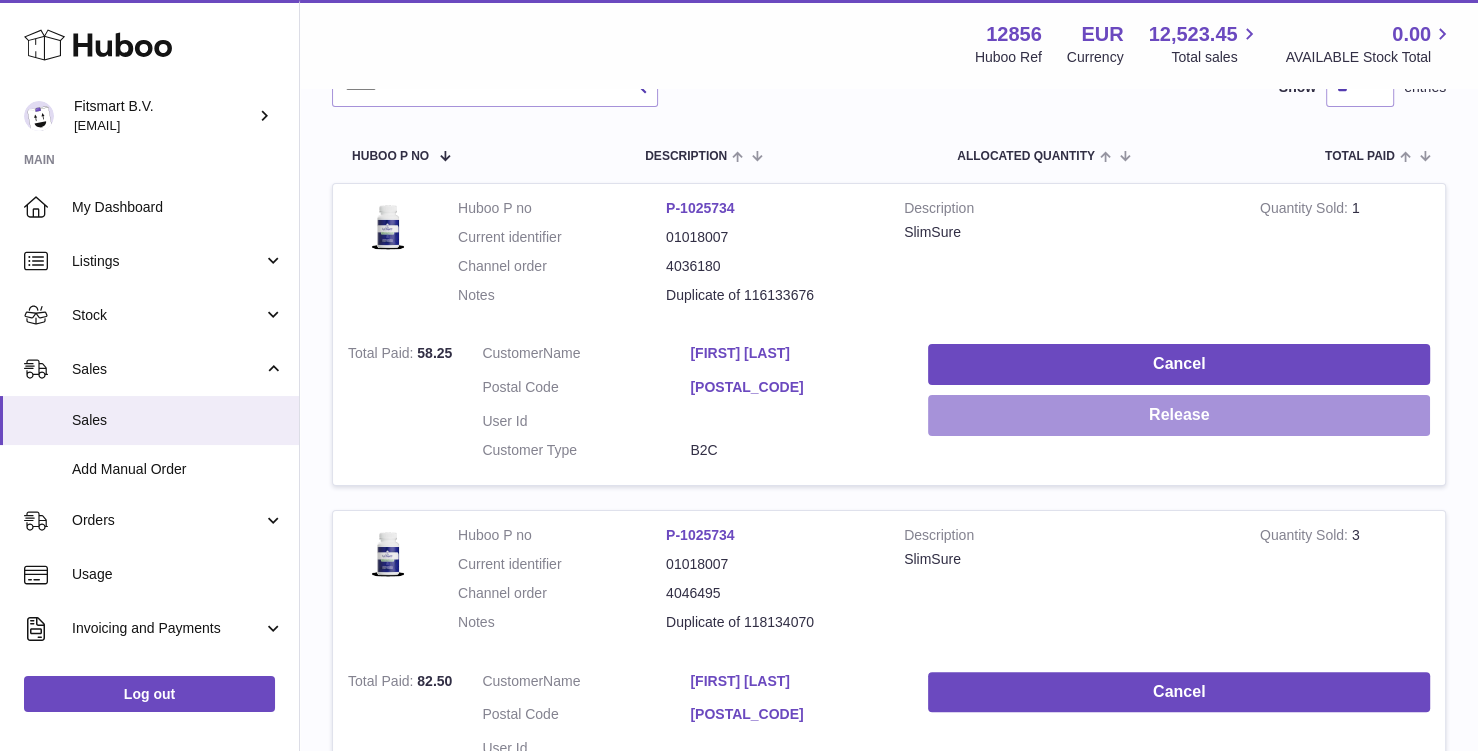 click on "Release" at bounding box center (1179, 415) 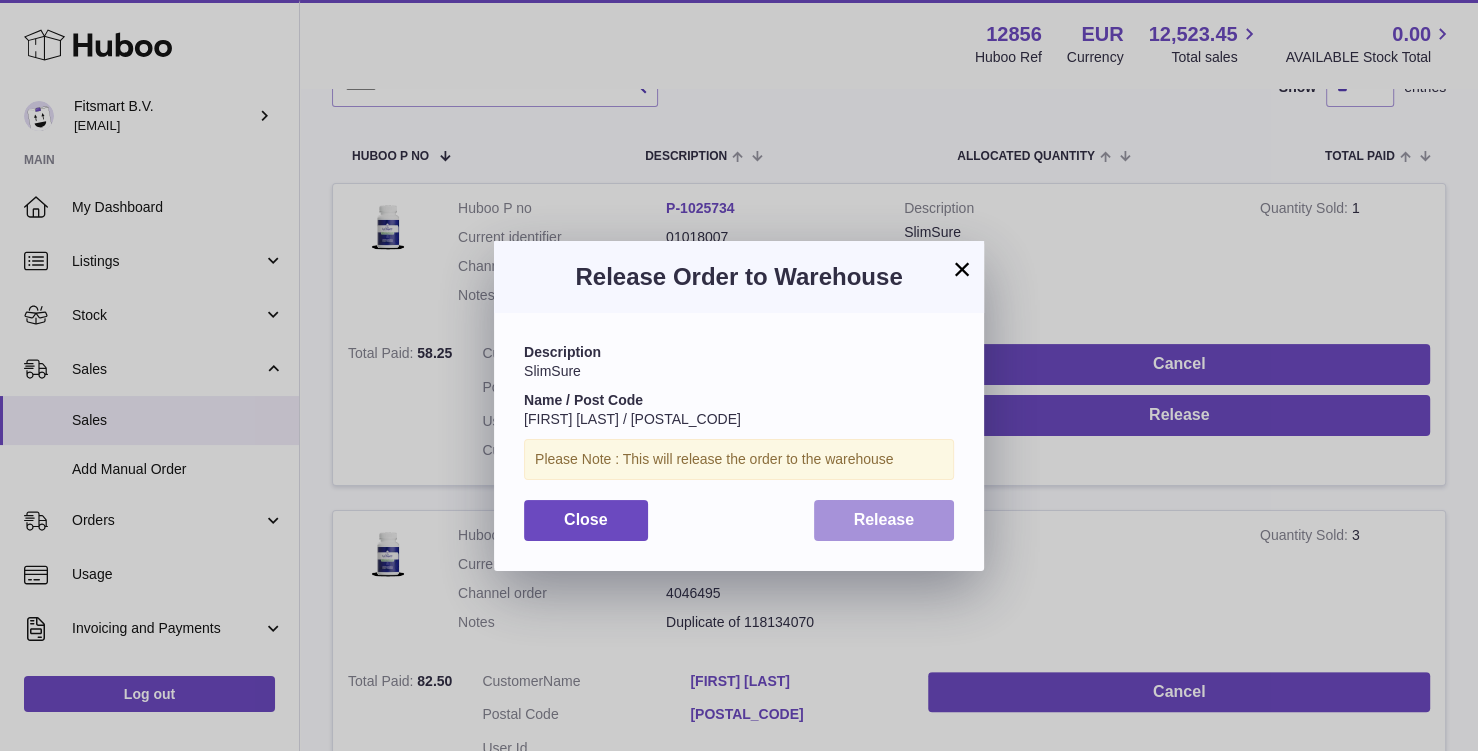 click on "Release" at bounding box center [884, 519] 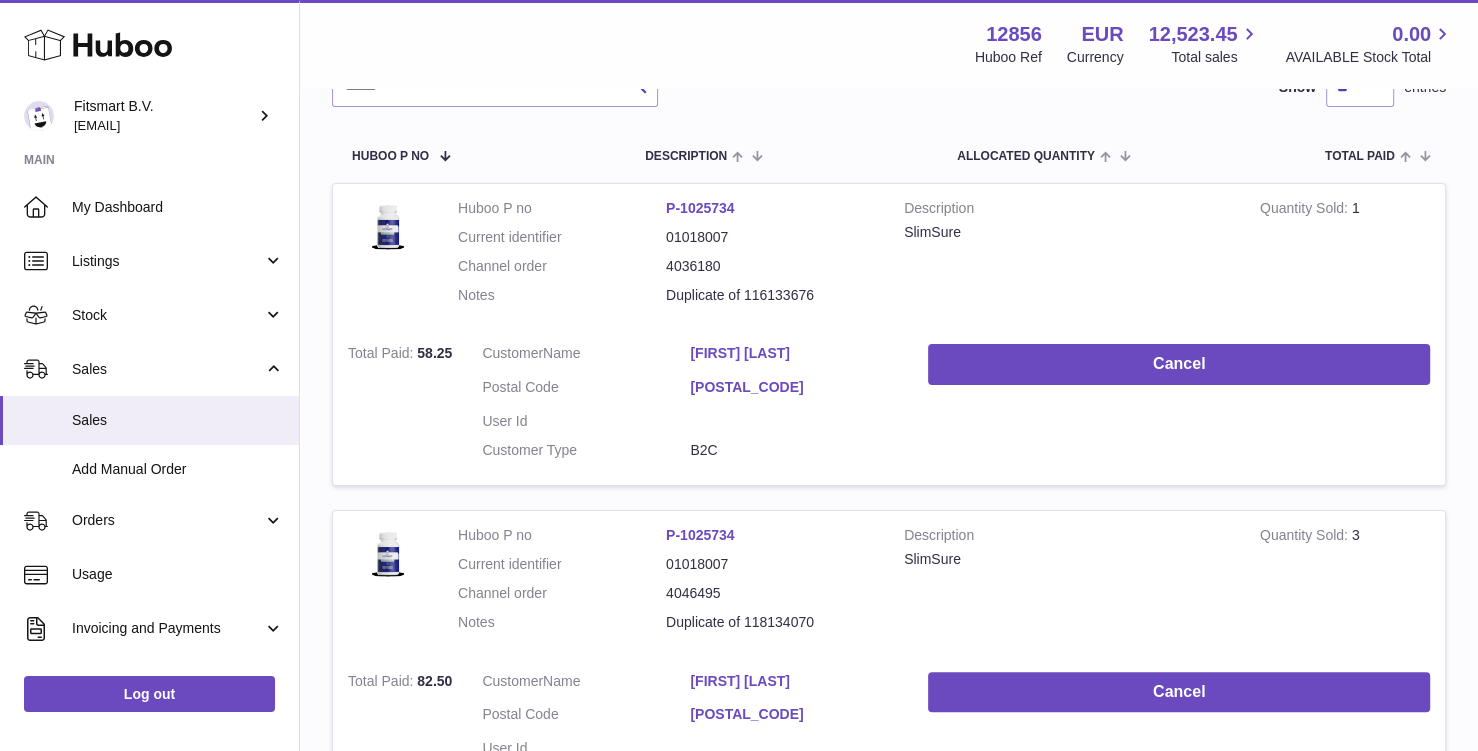 scroll, scrollTop: 41, scrollLeft: 0, axis: vertical 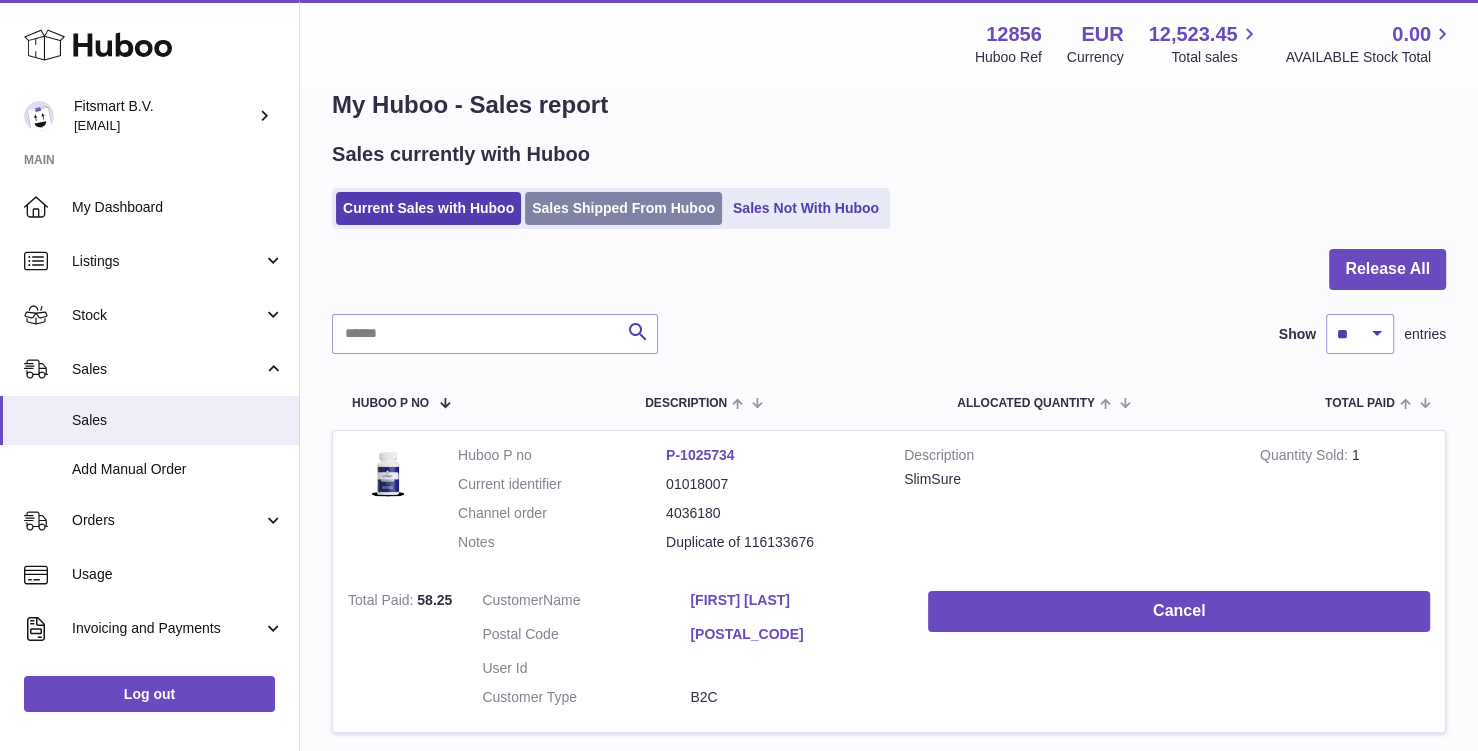 click on "Sales Shipped From Huboo" at bounding box center (623, 208) 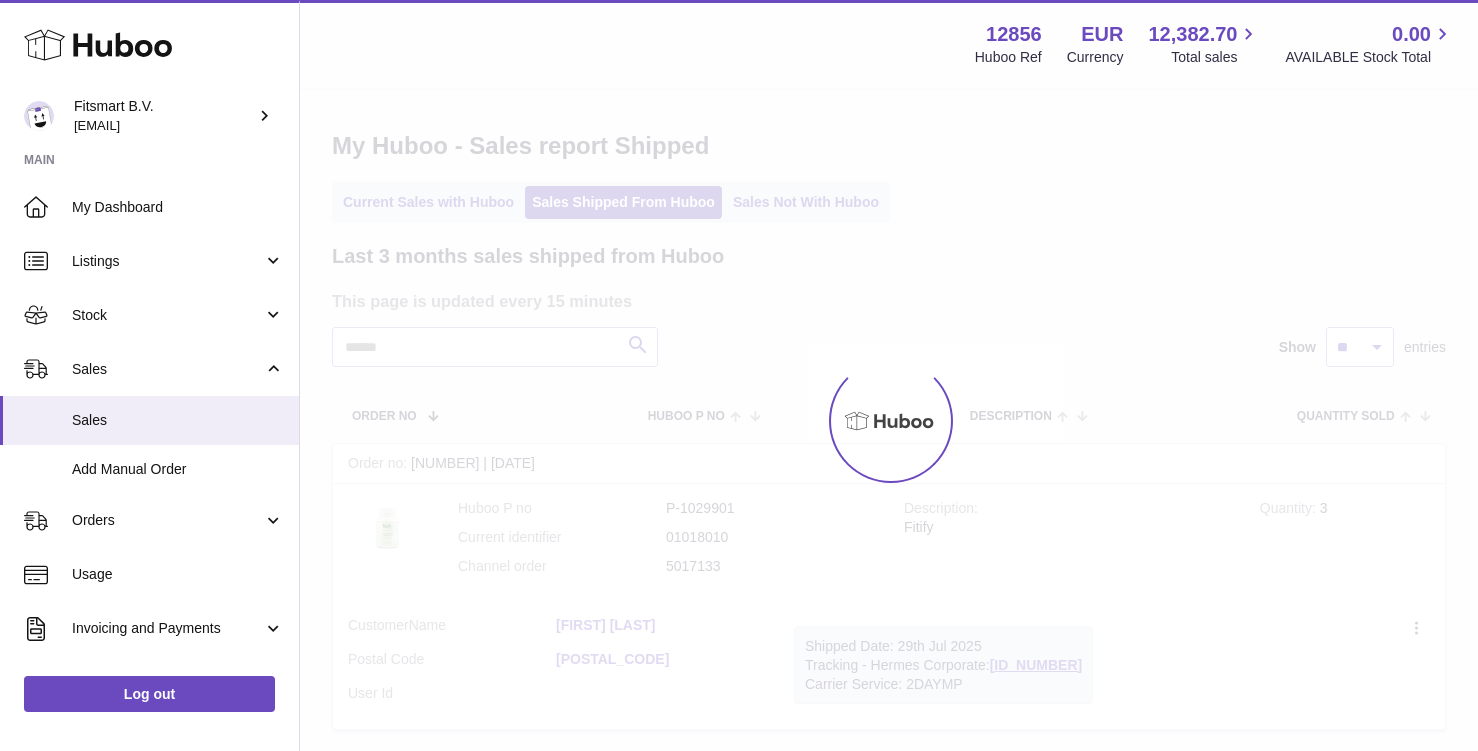 scroll, scrollTop: 0, scrollLeft: 0, axis: both 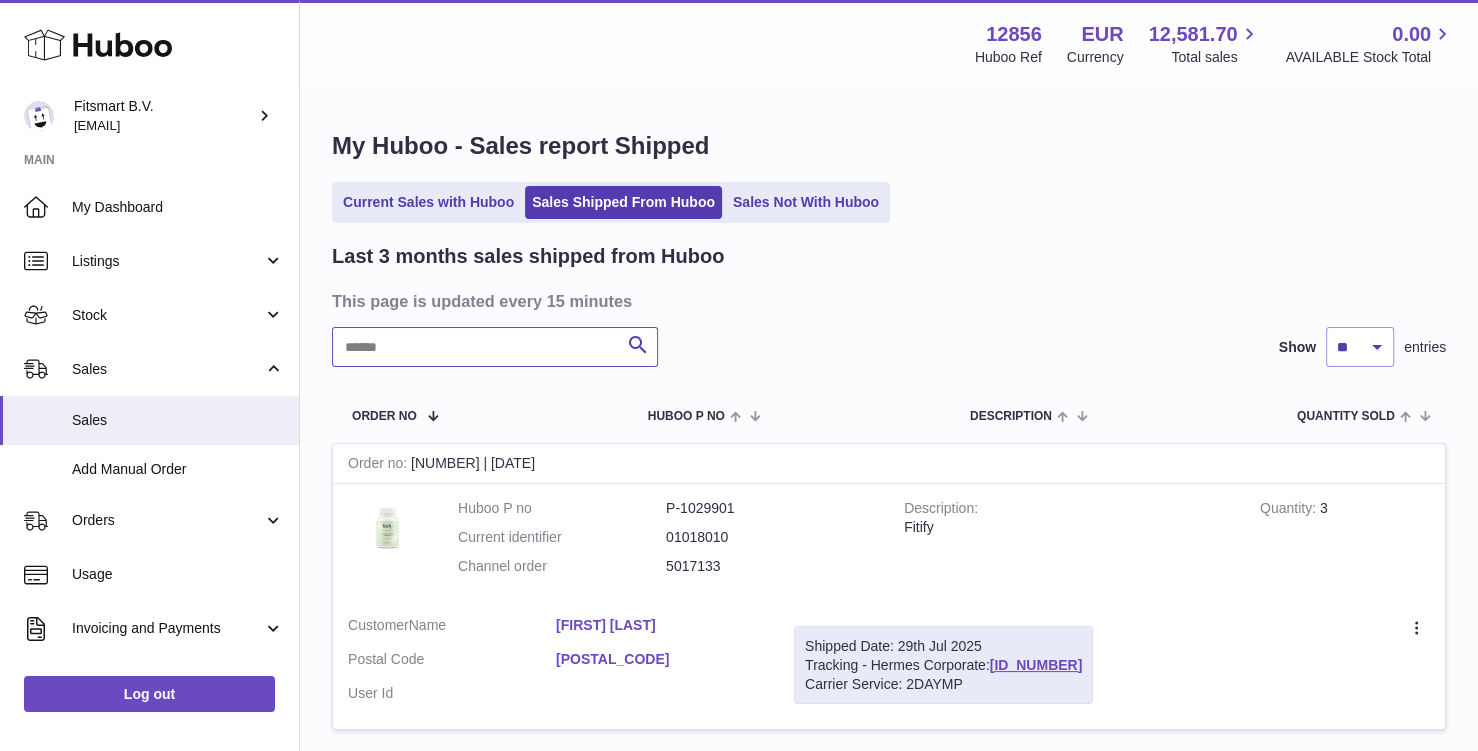 click at bounding box center (495, 347) 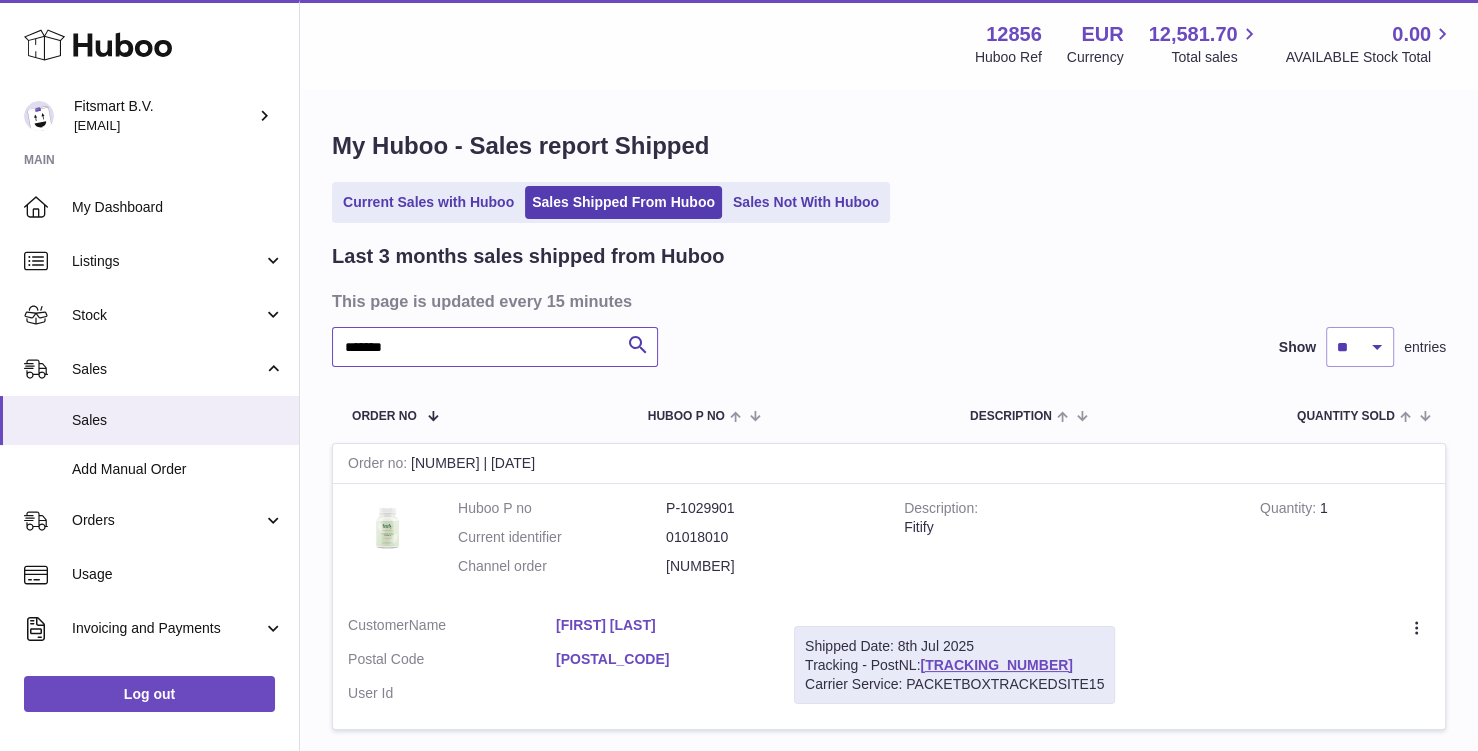click on "*******" at bounding box center (495, 347) 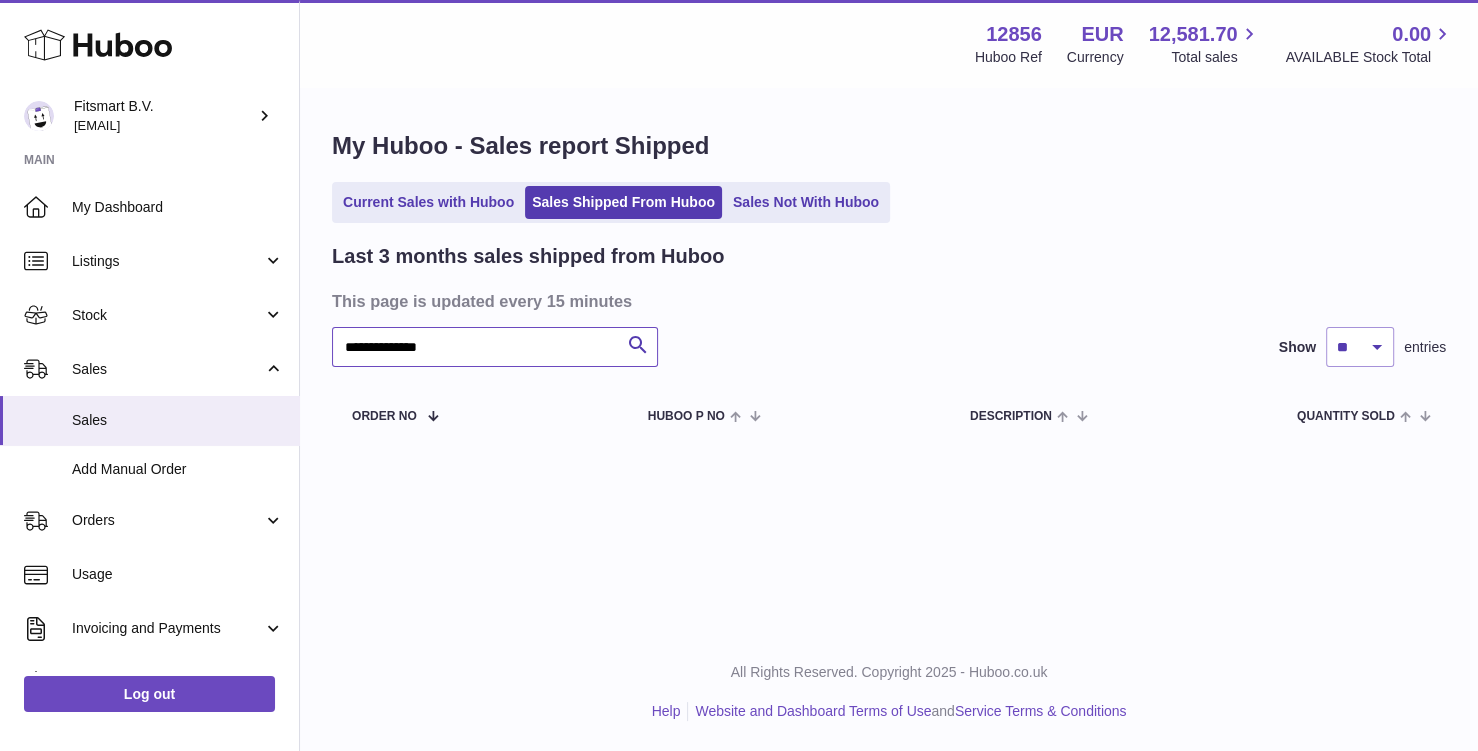 click on "**********" at bounding box center [495, 347] 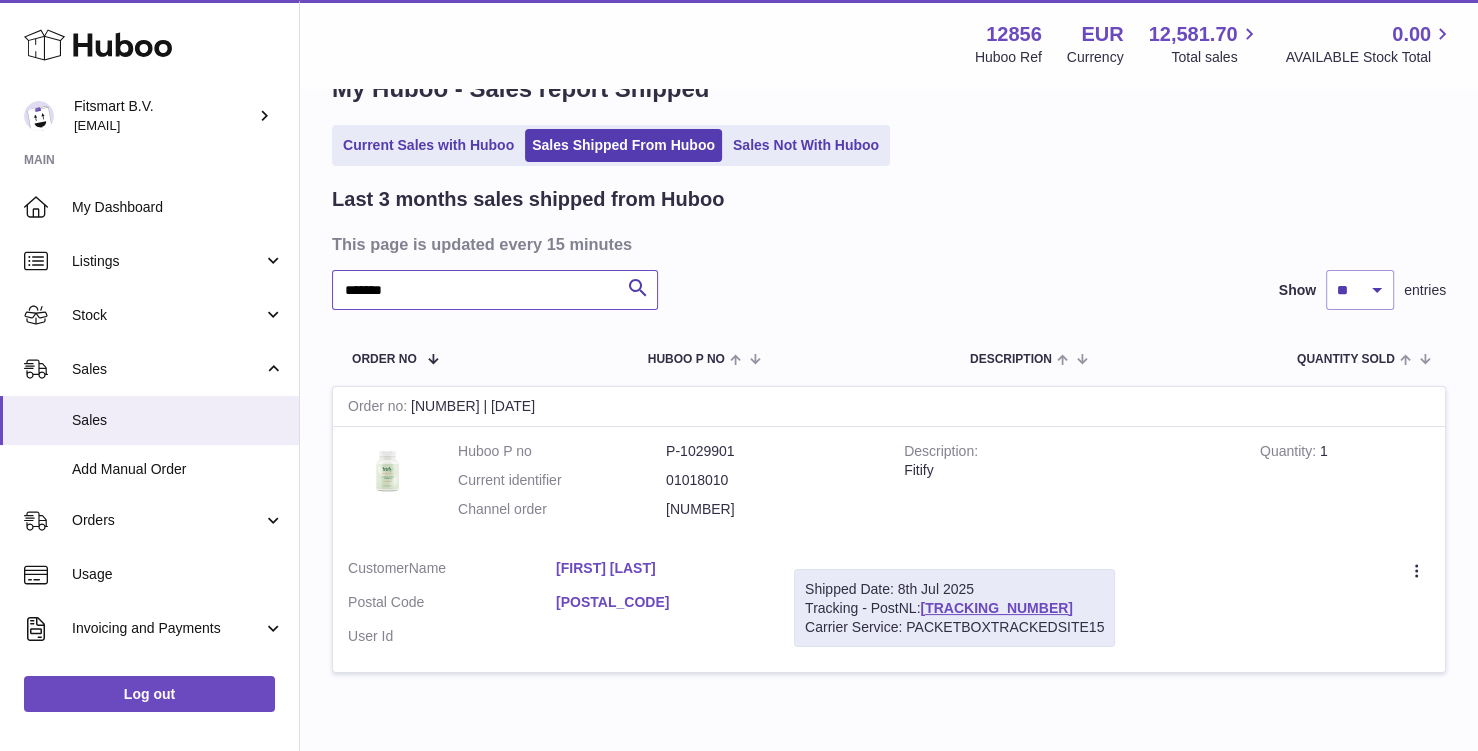 scroll, scrollTop: 63, scrollLeft: 0, axis: vertical 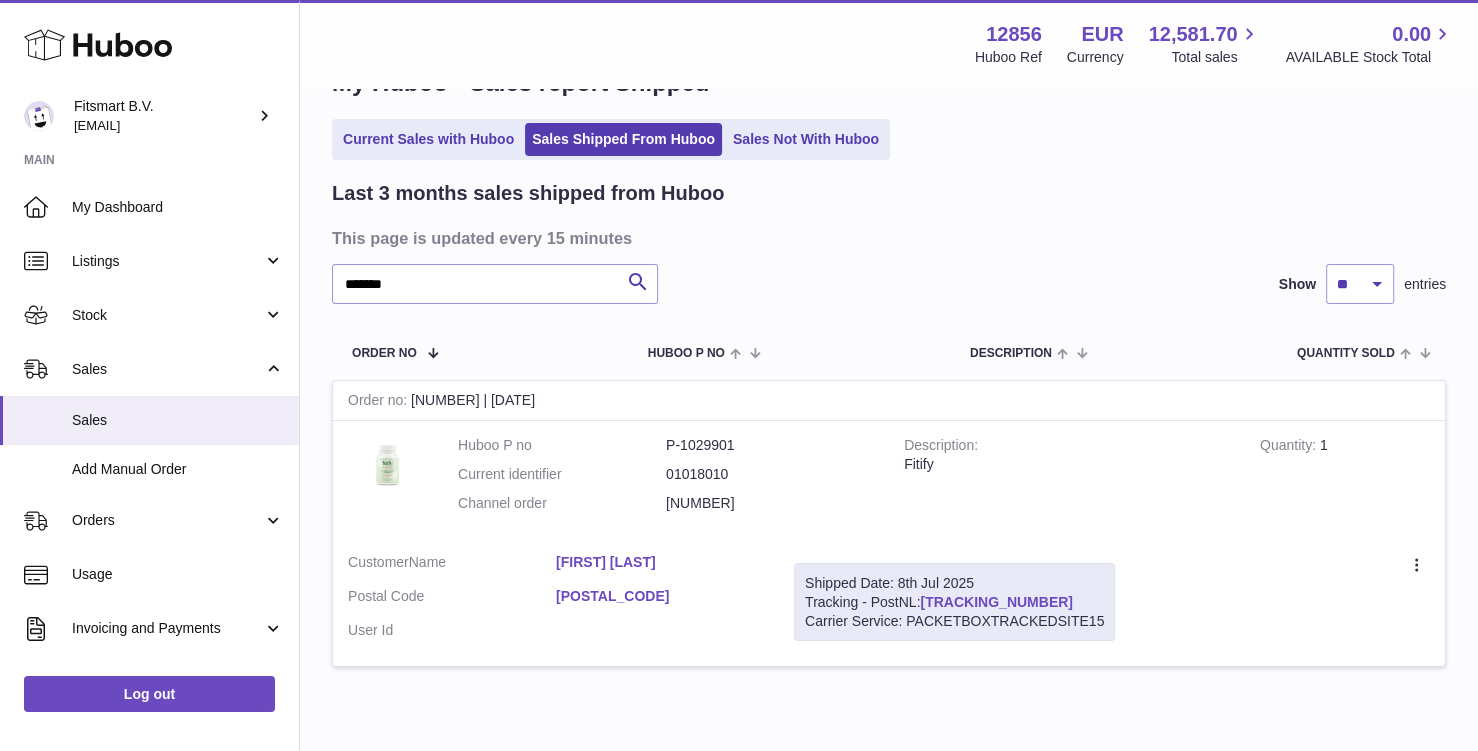 click on "LA825407959NL" at bounding box center [996, 602] 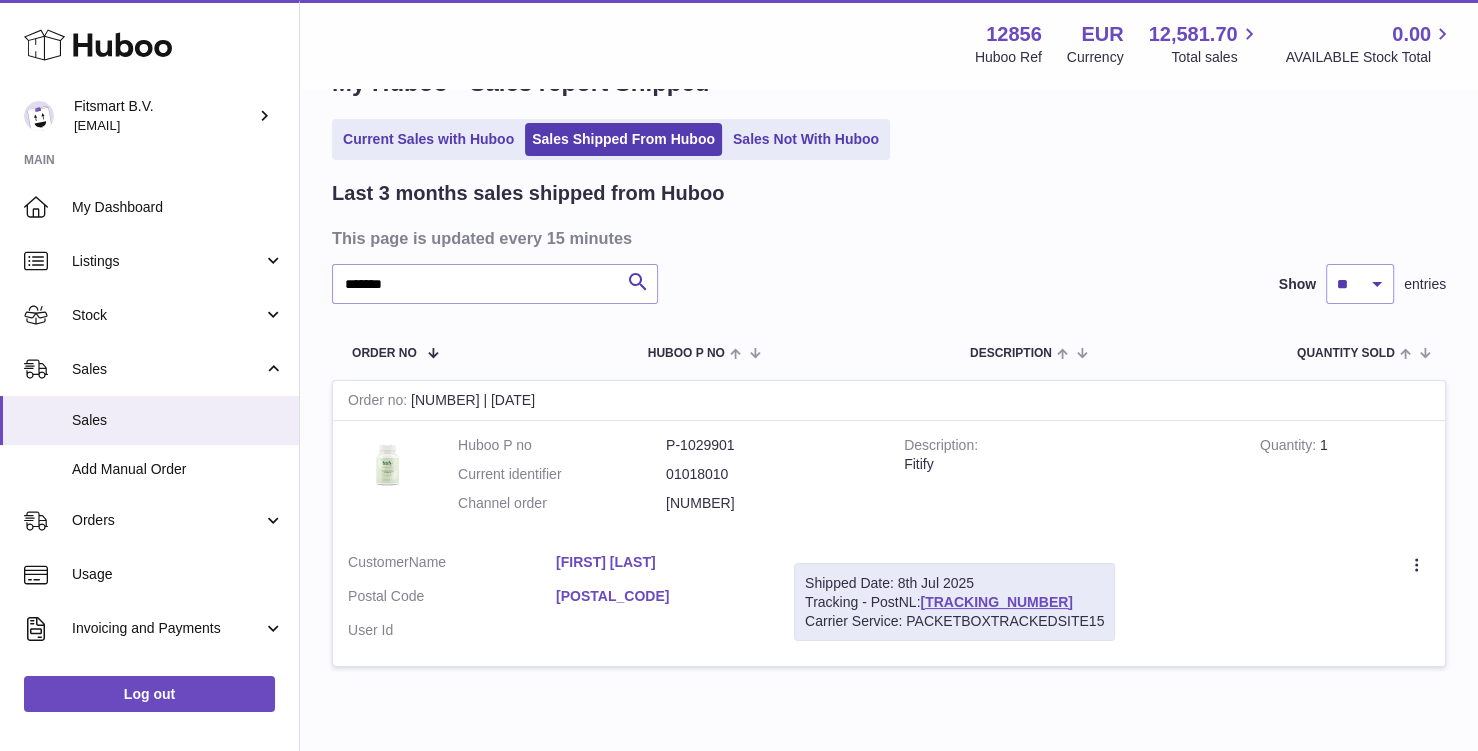 click on "Last 3 months sales shipped from Huboo     This page is updated every 15 minutes   *******     Search
Show
** ** **
entries
Order No       Huboo P no       Description       Quantity Sold
Customer
Tracking
Order no
120602205 | 7th Jul
Huboo P no   P-1029901   Current identifier   01018010
Channel order
5011954     Description
Fitify
Quantity
1
Customer  Name   Cécile SAIMBERT    Postal Code   84000   User Id
Shipped Date: 8th Jul 2025
Tracking - PostNL:
LA825407959NL
Carrier Service: PACKETBOXTRACKEDSITE15
Create a ticket
Duplicate Order" at bounding box center [889, 435] 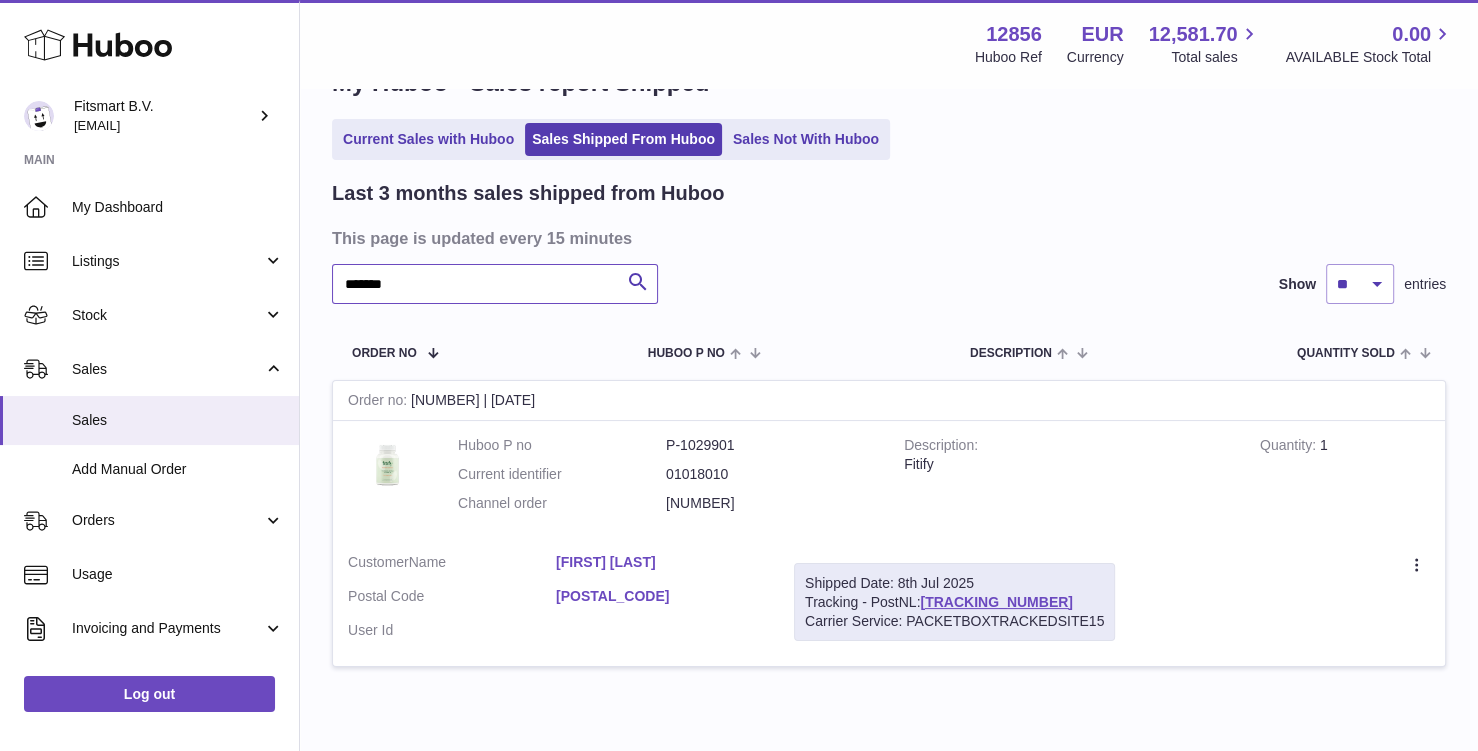 click on "*******" at bounding box center [495, 284] 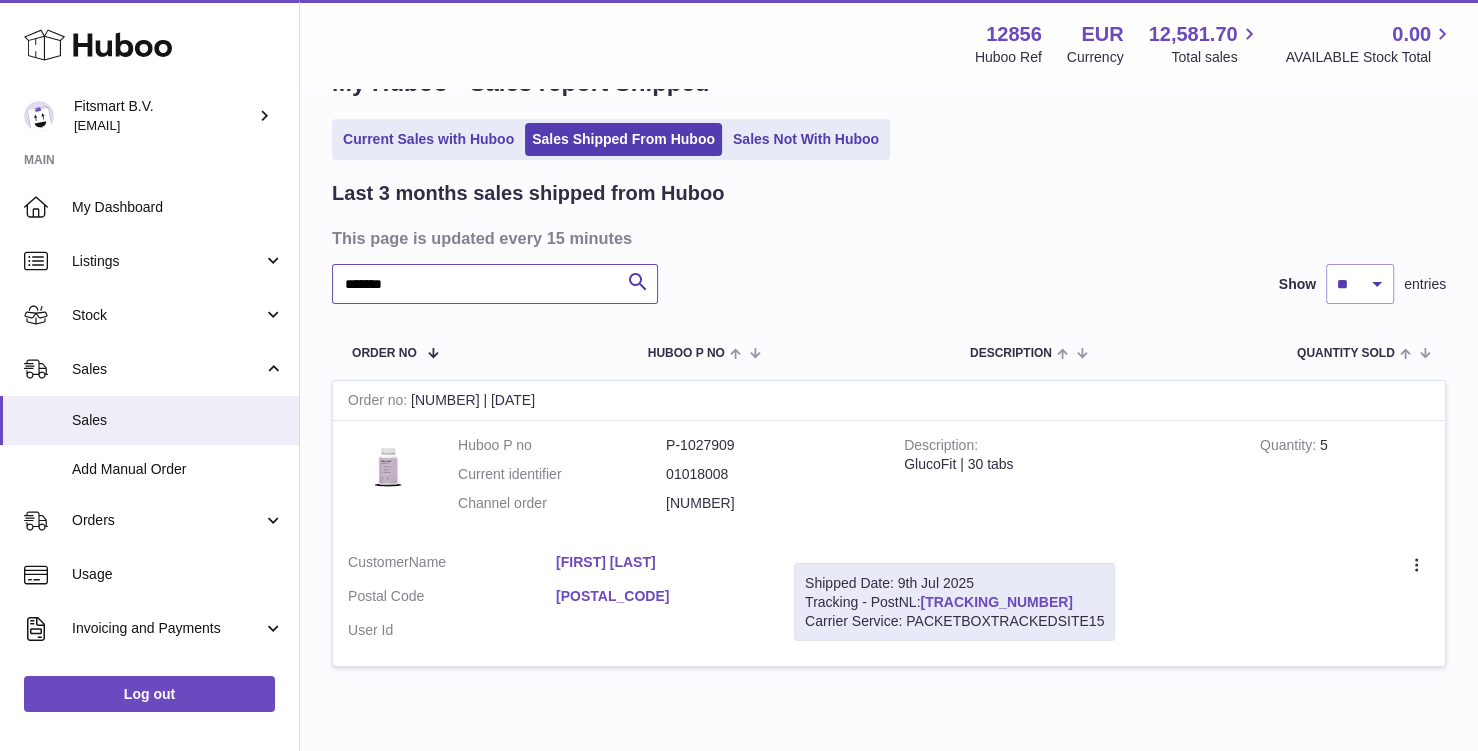type on "*******" 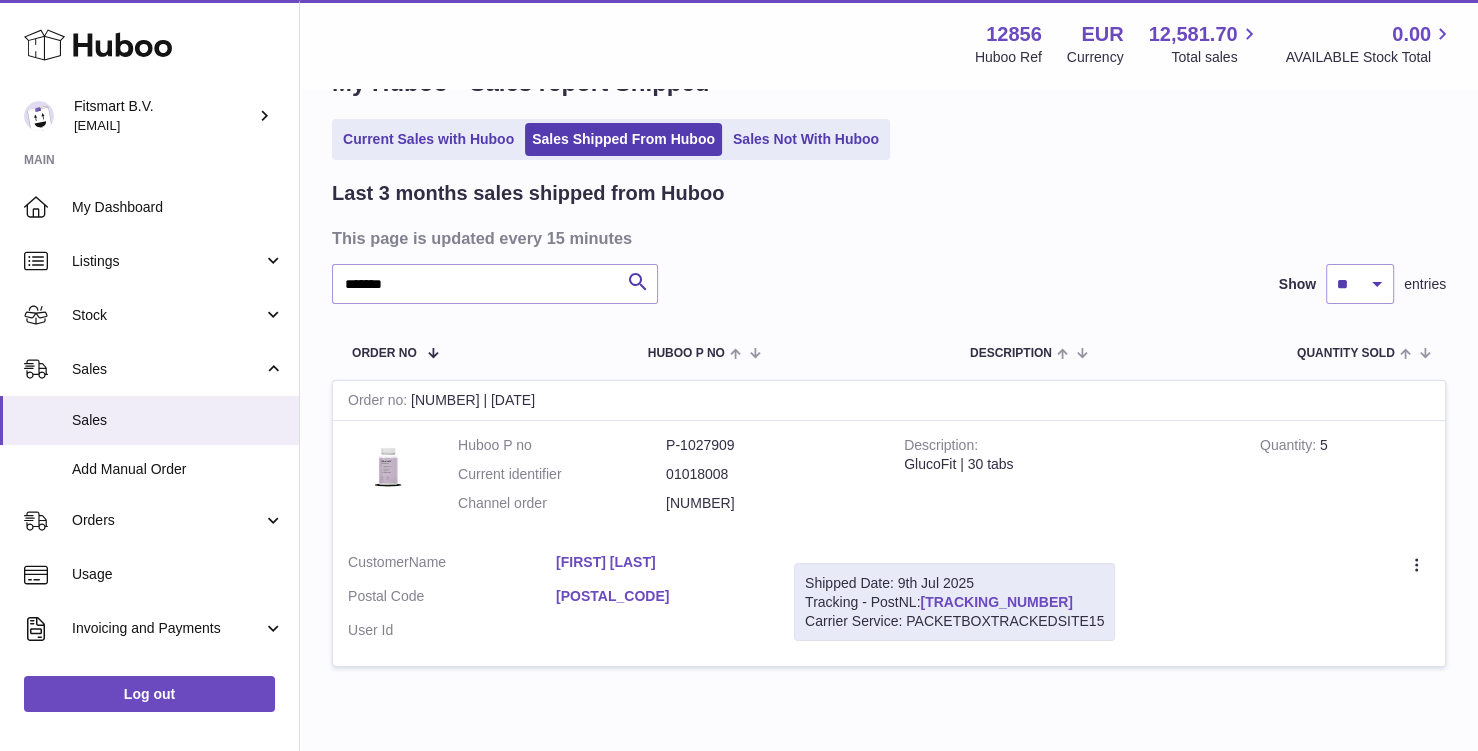 click on "LA769158461NL" at bounding box center [996, 602] 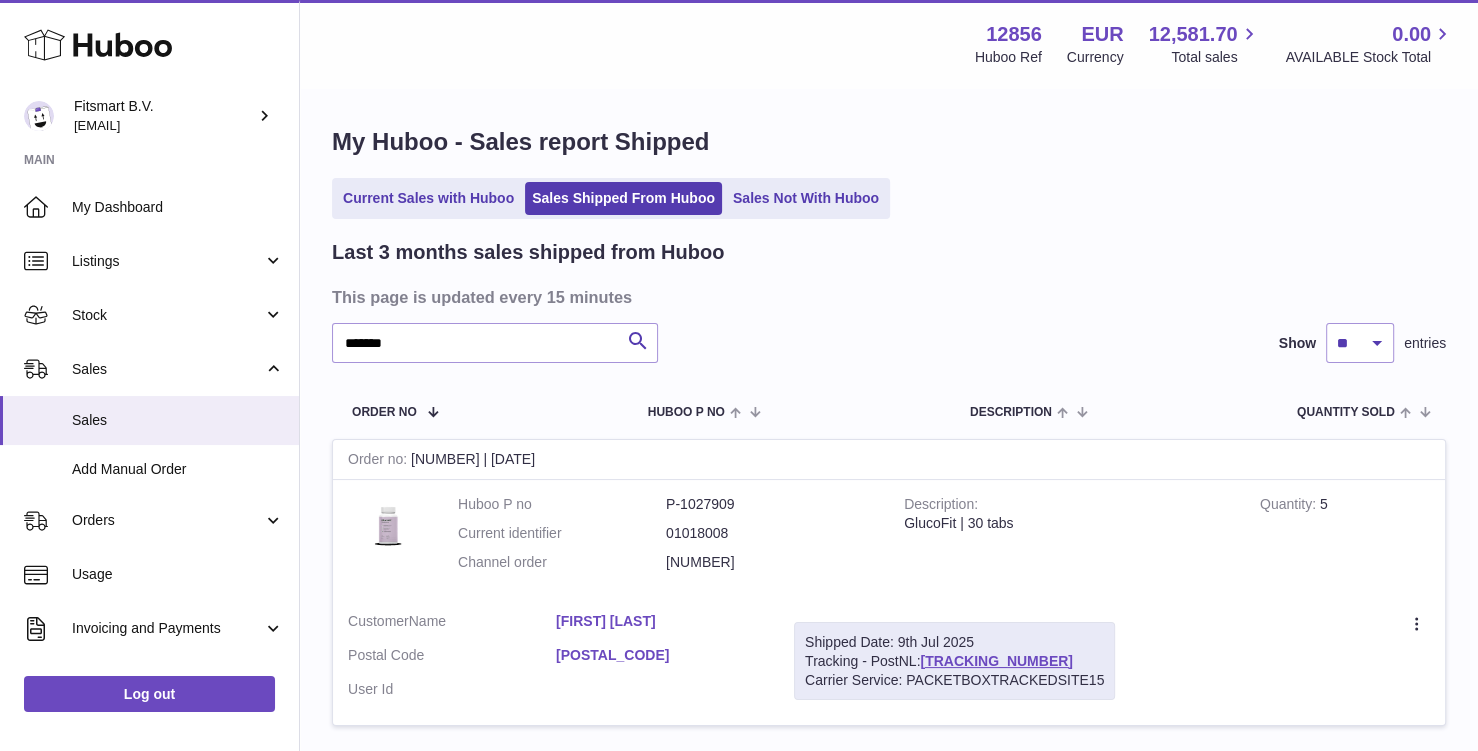 scroll, scrollTop: 0, scrollLeft: 0, axis: both 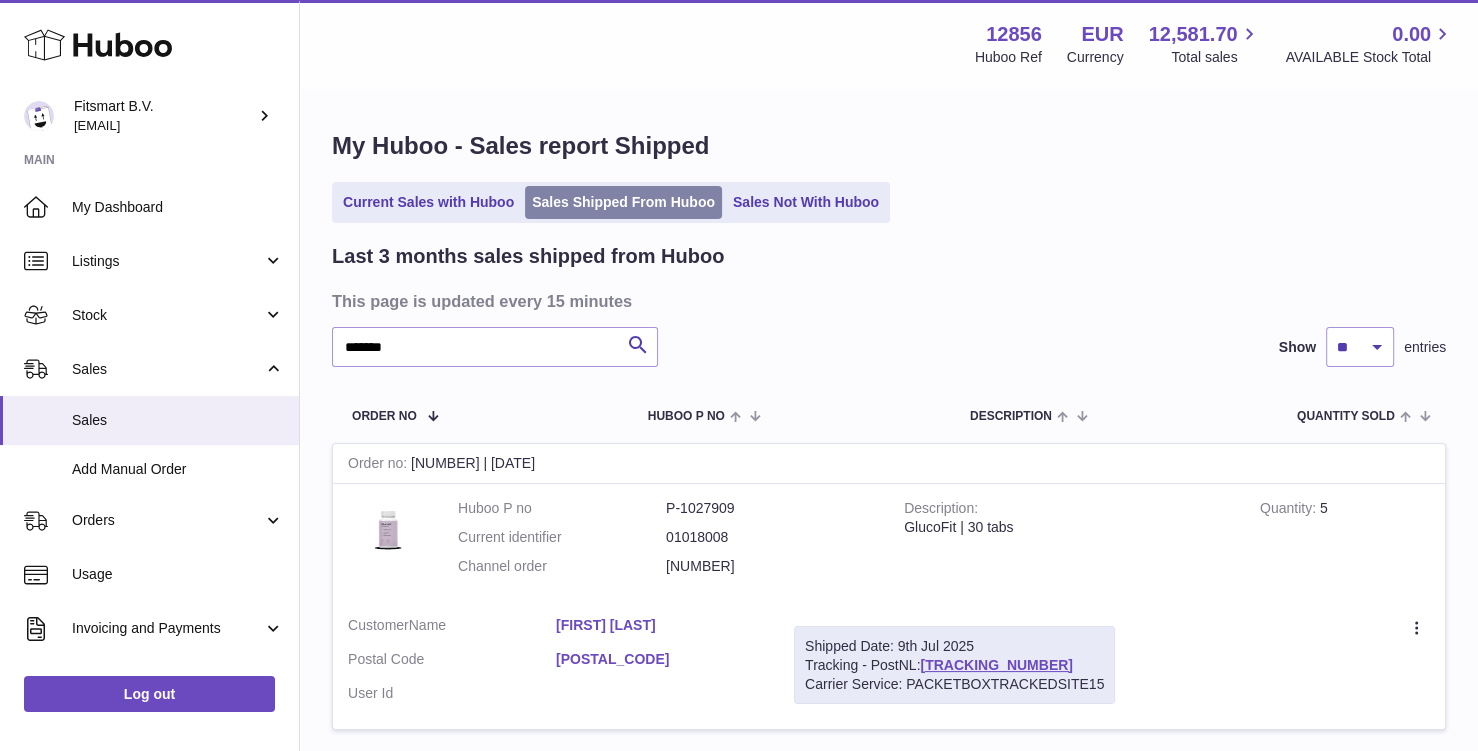 click on "Sales Shipped From Huboo" at bounding box center [623, 202] 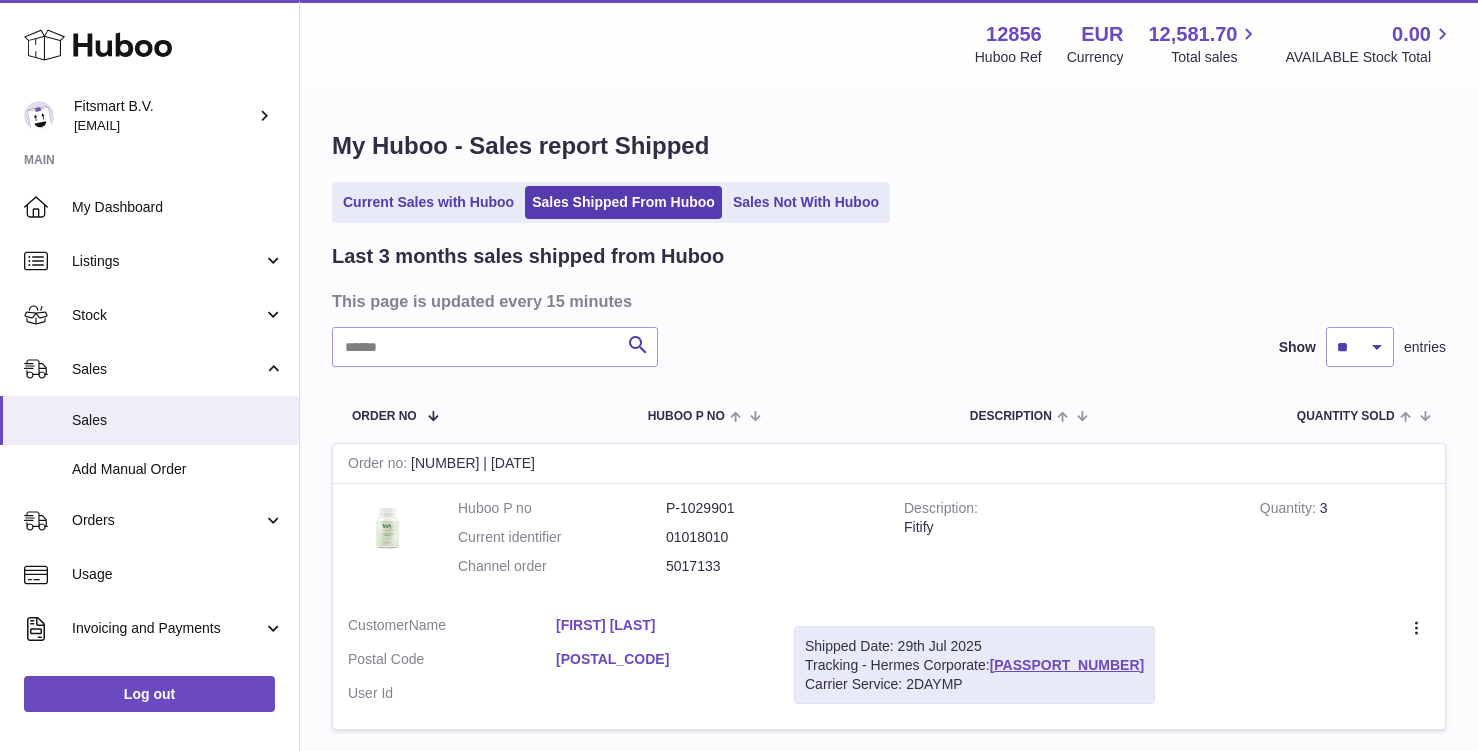 scroll, scrollTop: 0, scrollLeft: 0, axis: both 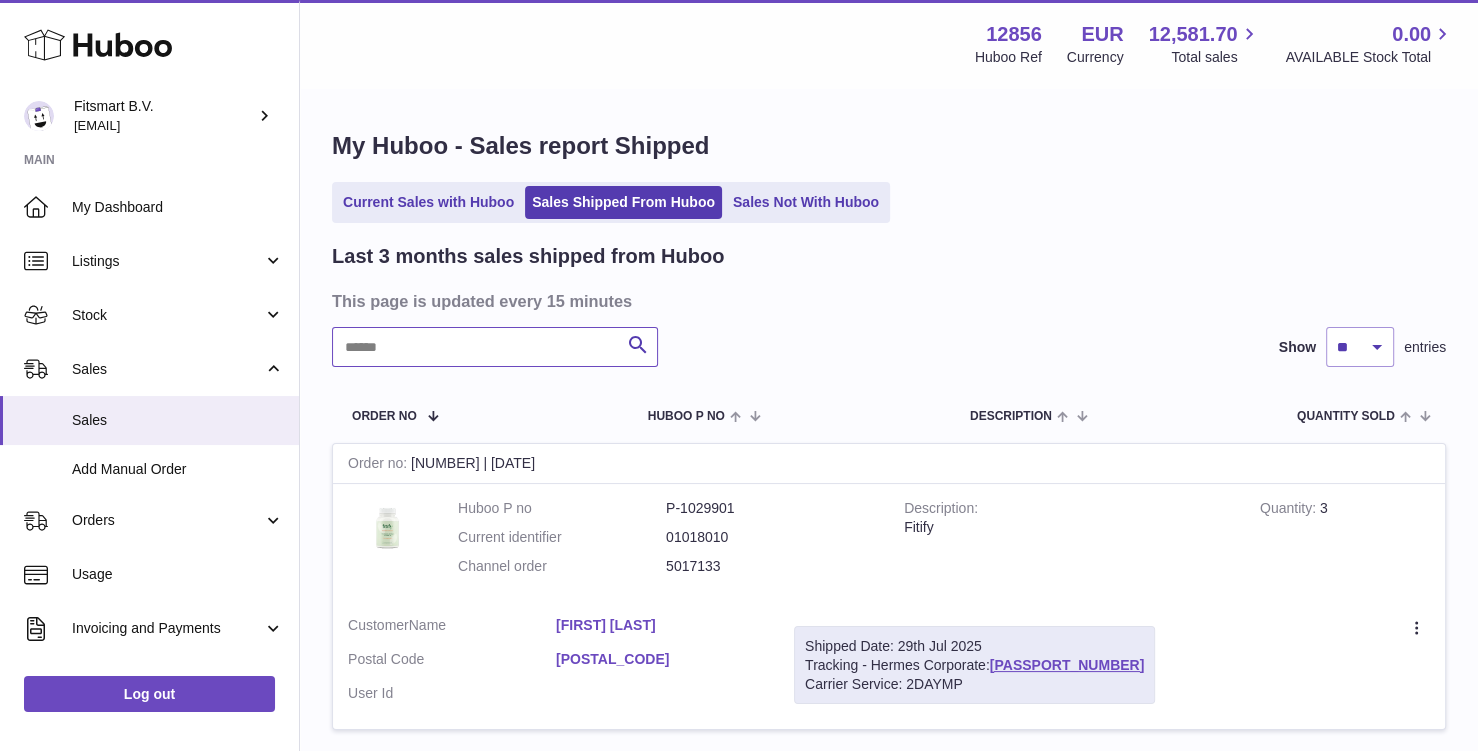 click at bounding box center (495, 347) 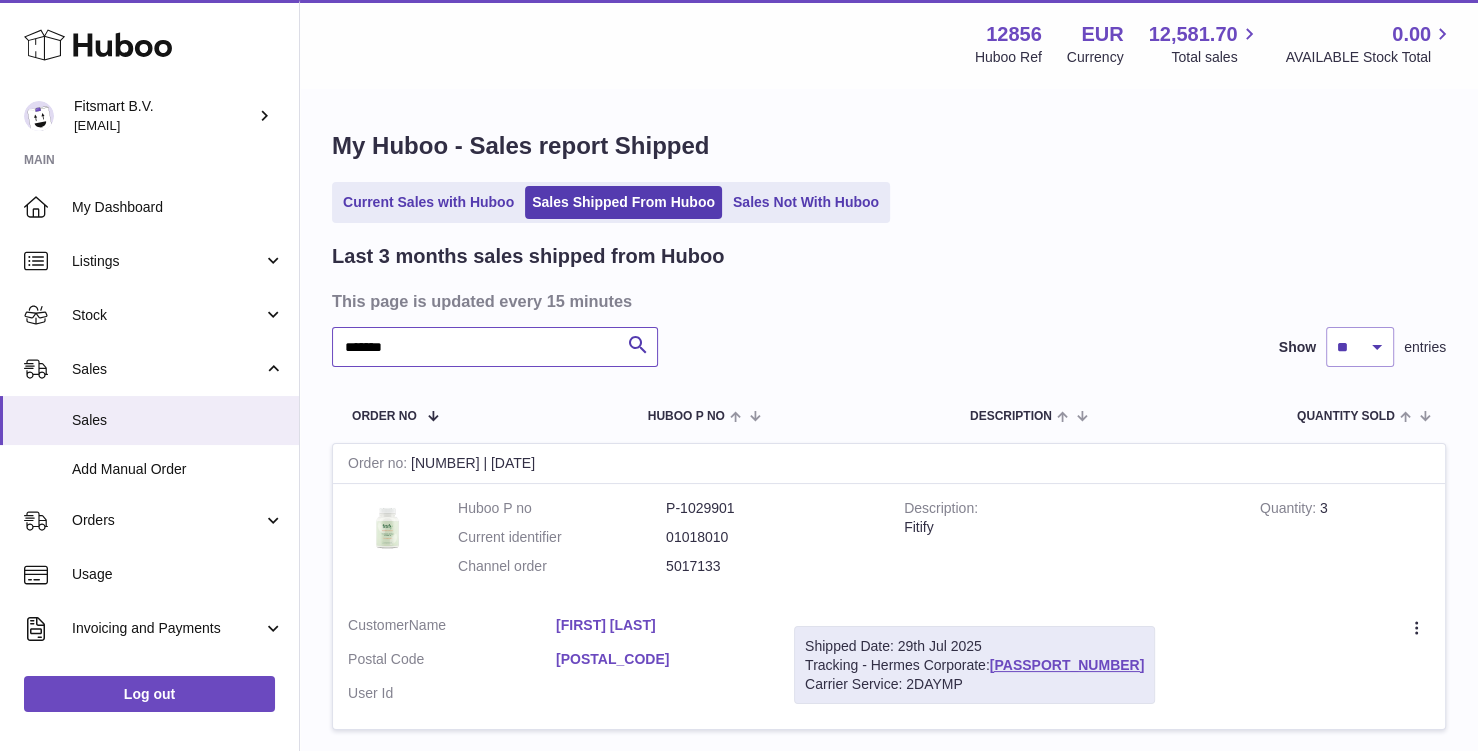 type on "*******" 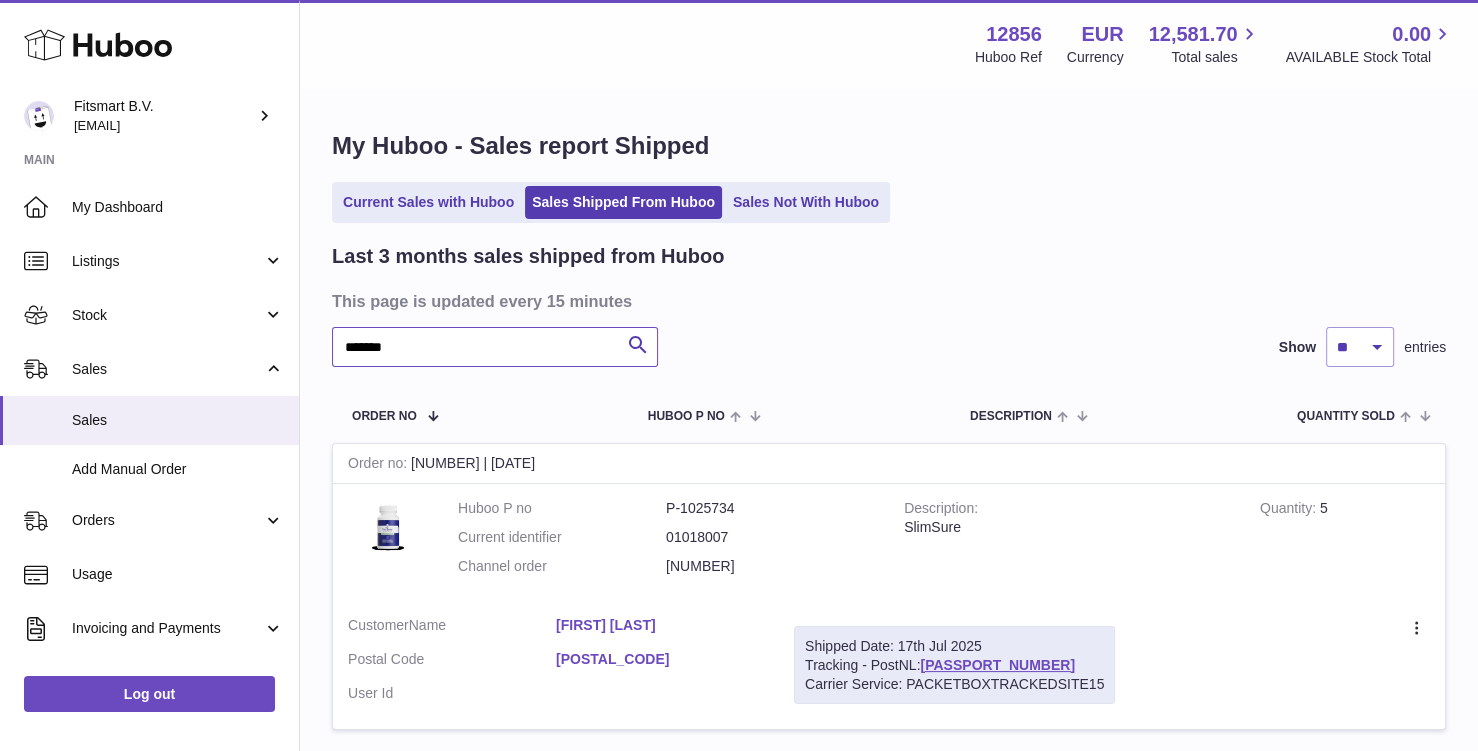scroll, scrollTop: 15, scrollLeft: 0, axis: vertical 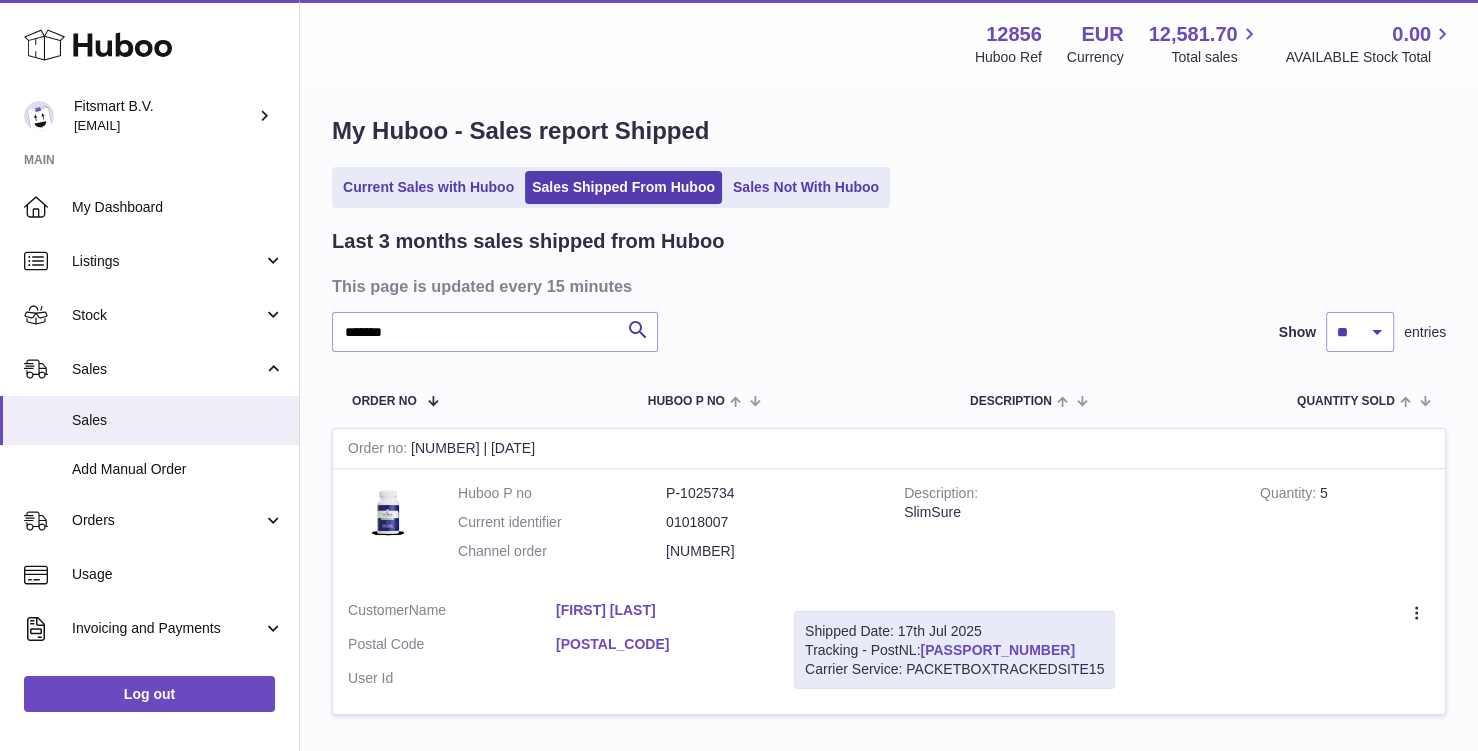 click on "[PASSPORT_NUMBER]" at bounding box center (997, 650) 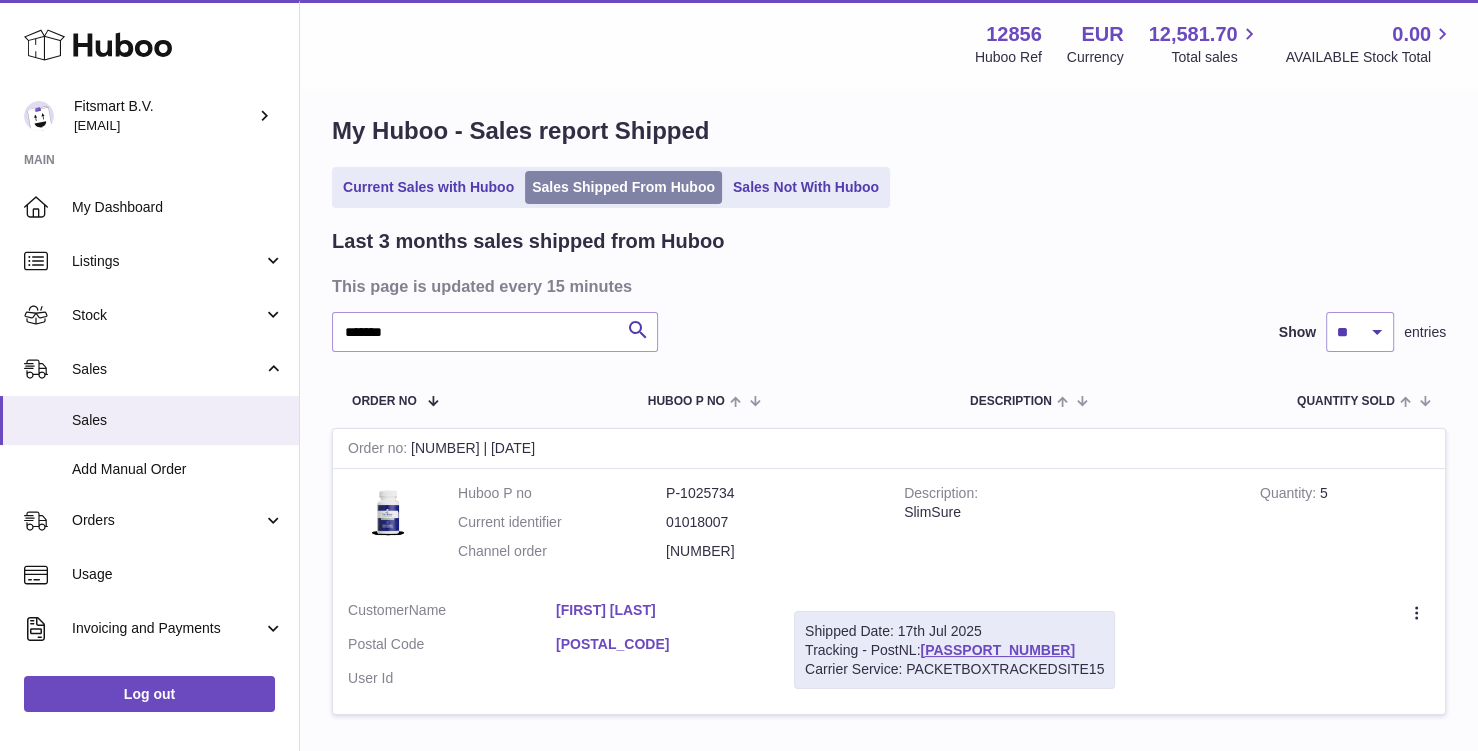 click on "Sales Shipped From Huboo" at bounding box center (623, 187) 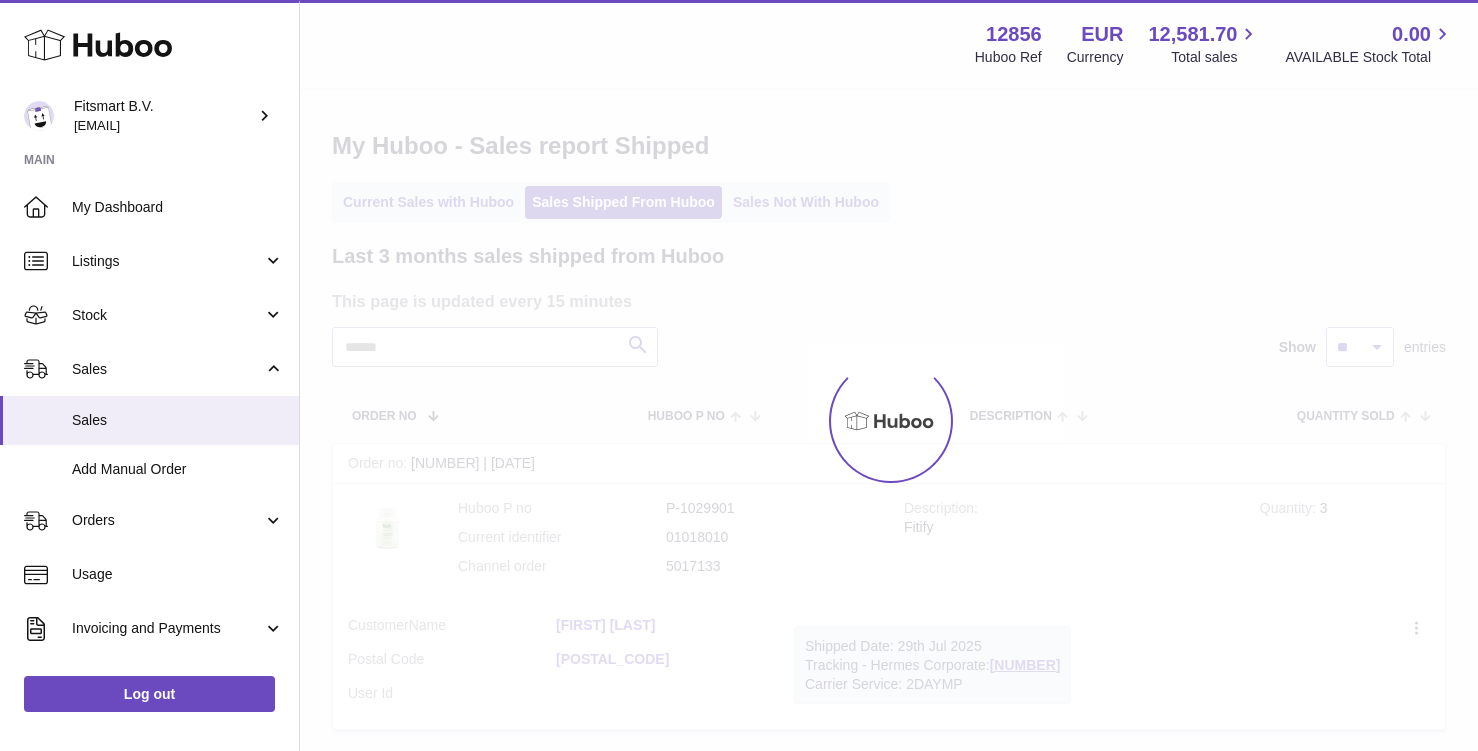 scroll, scrollTop: 0, scrollLeft: 0, axis: both 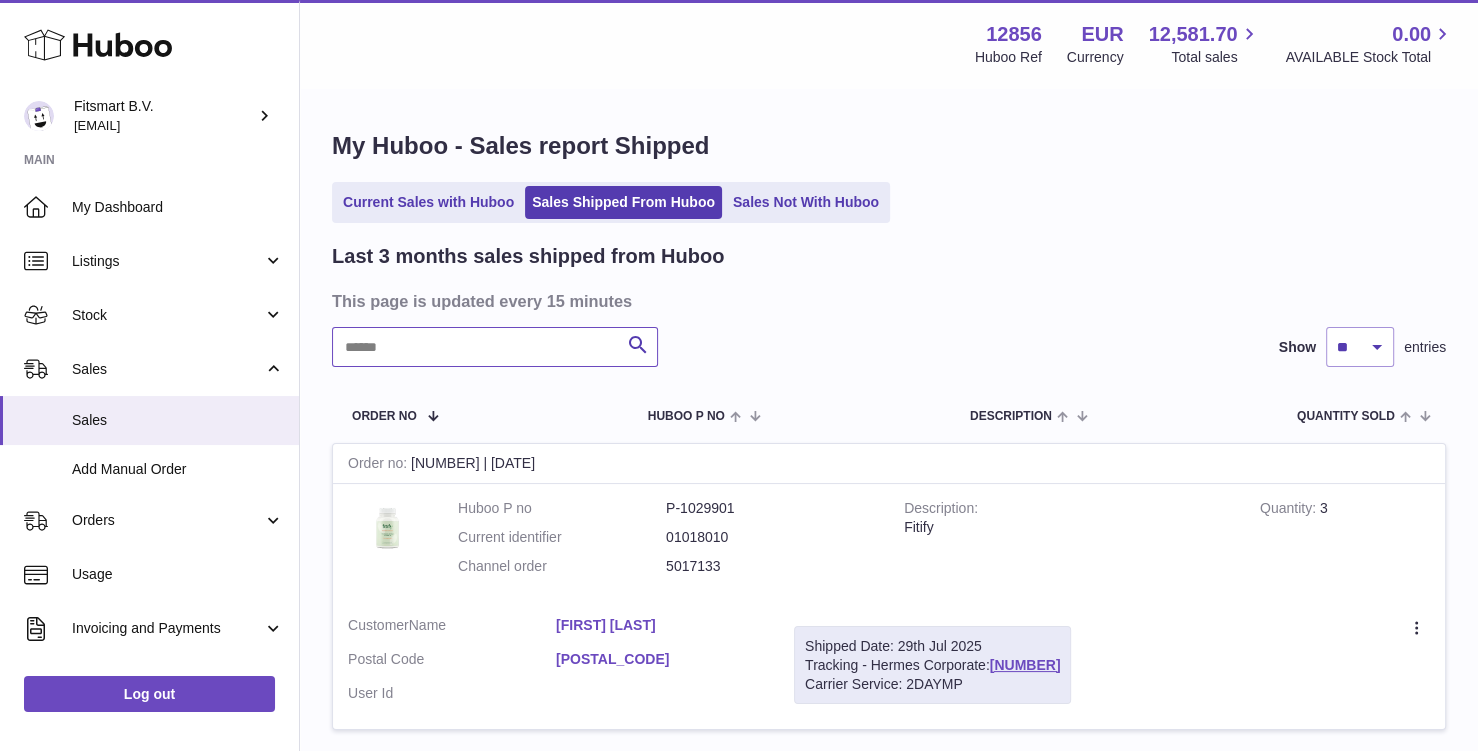 click at bounding box center (495, 347) 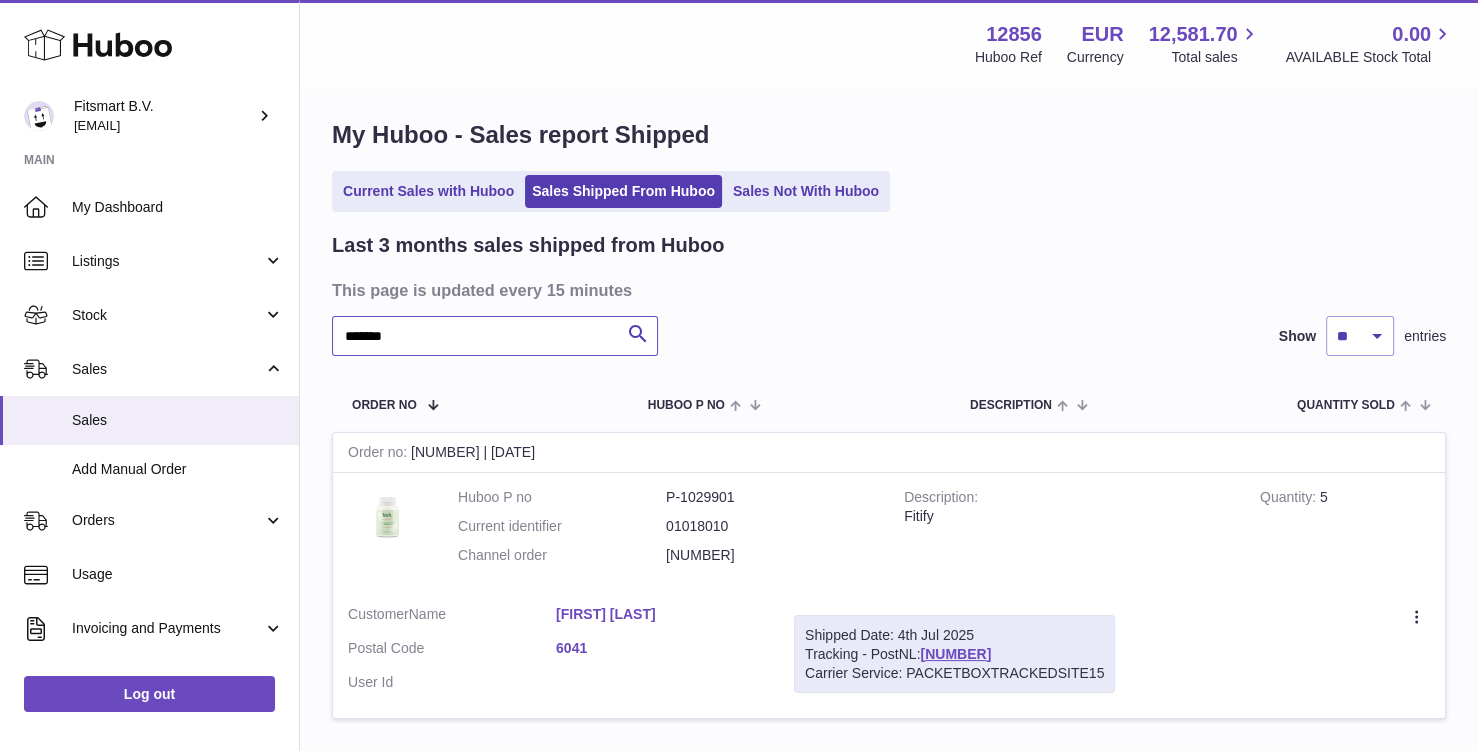 scroll, scrollTop: 17, scrollLeft: 0, axis: vertical 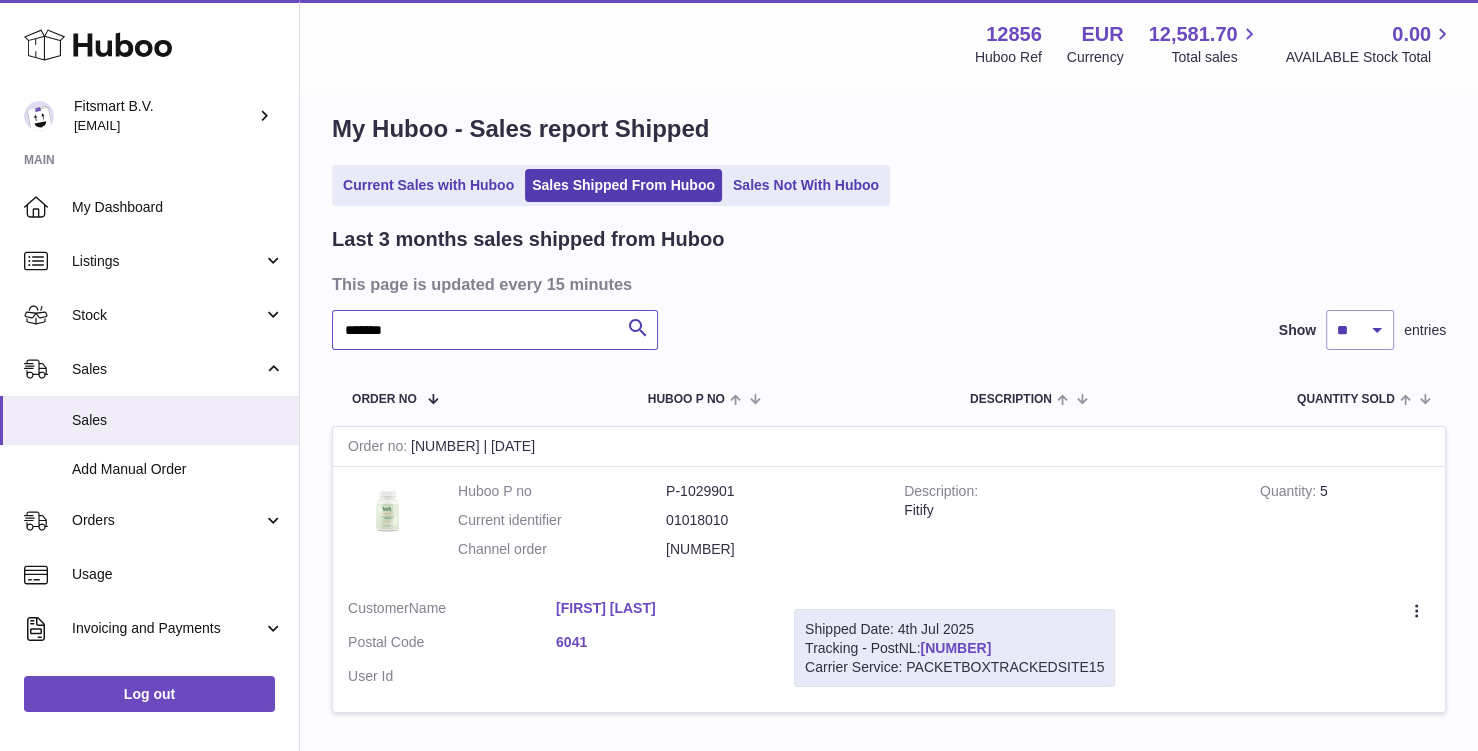 type on "*******" 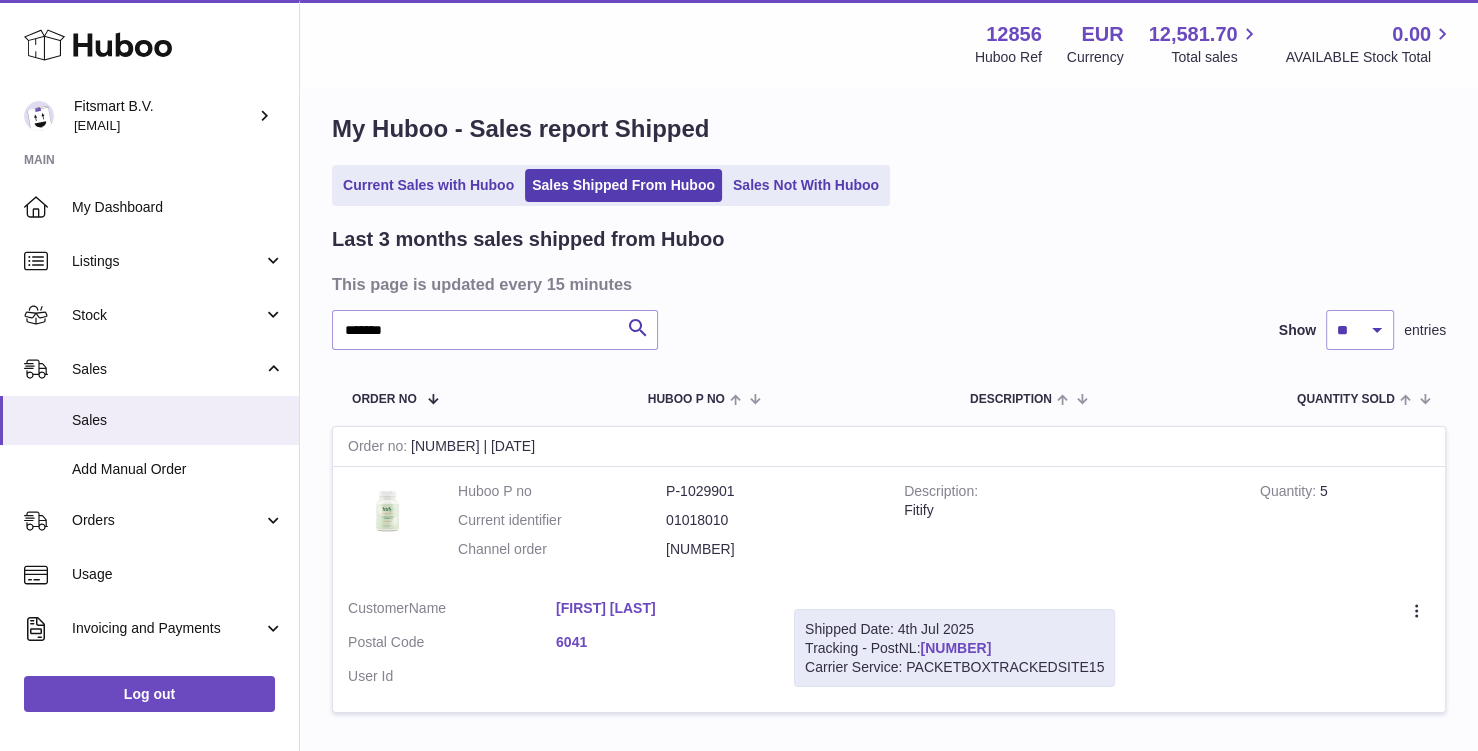 click on "LA964128295NL" at bounding box center (955, 648) 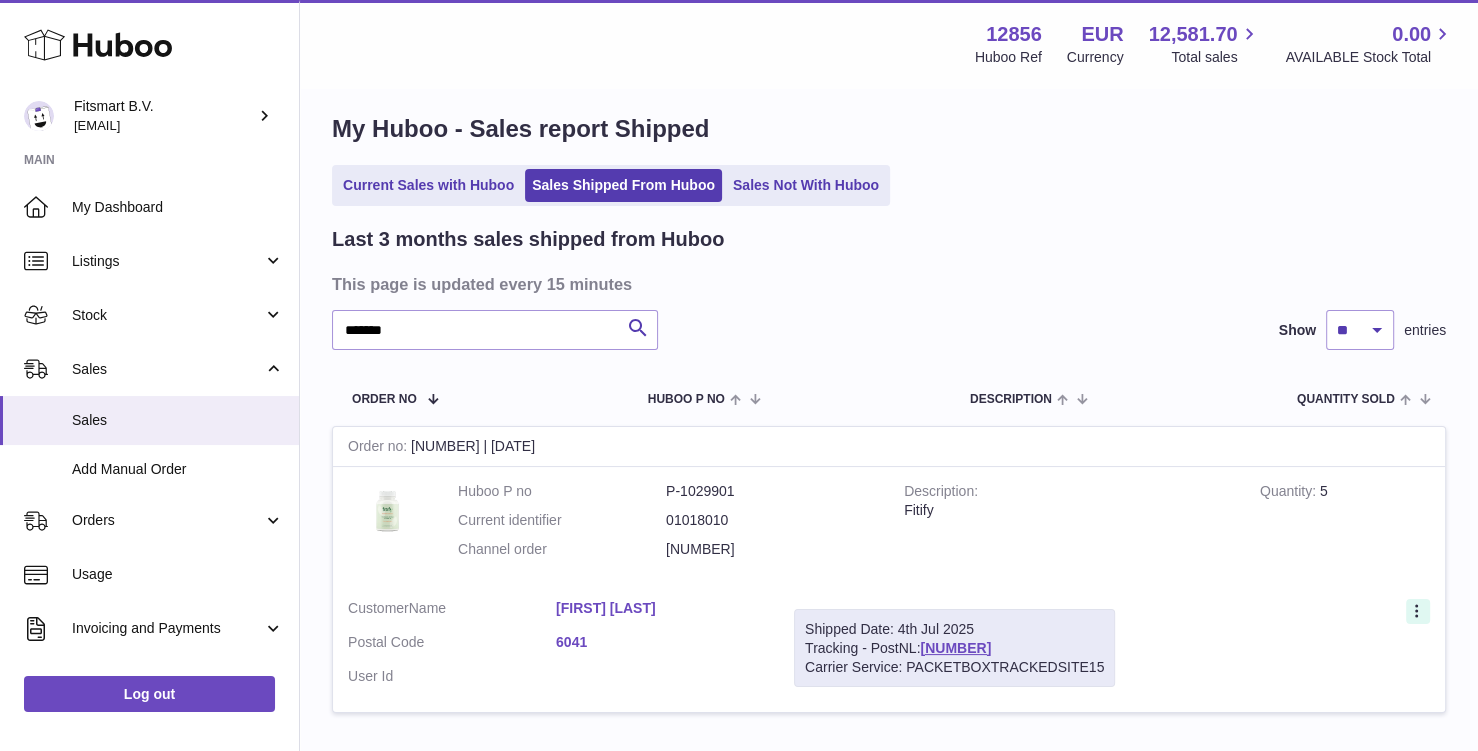 click 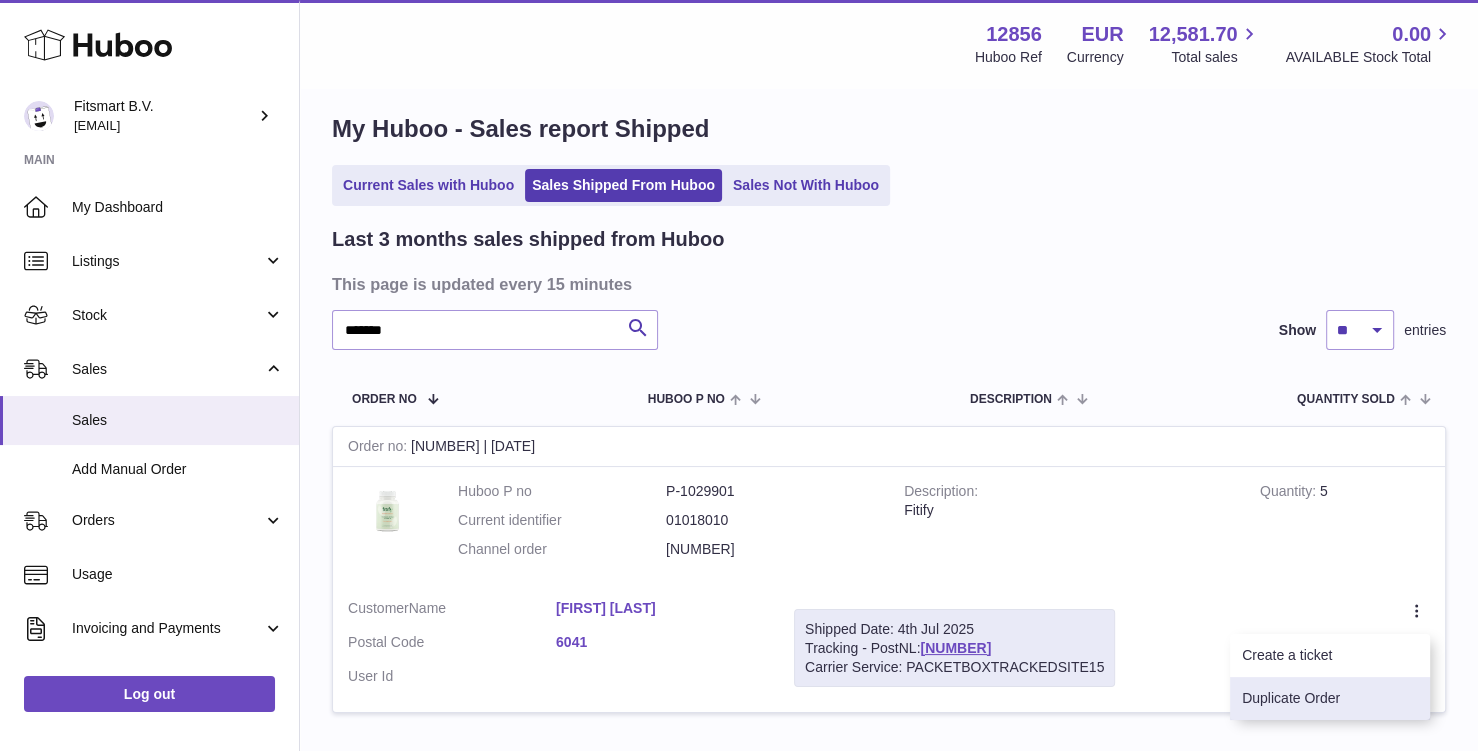 click on "Duplicate Order" at bounding box center (1330, 698) 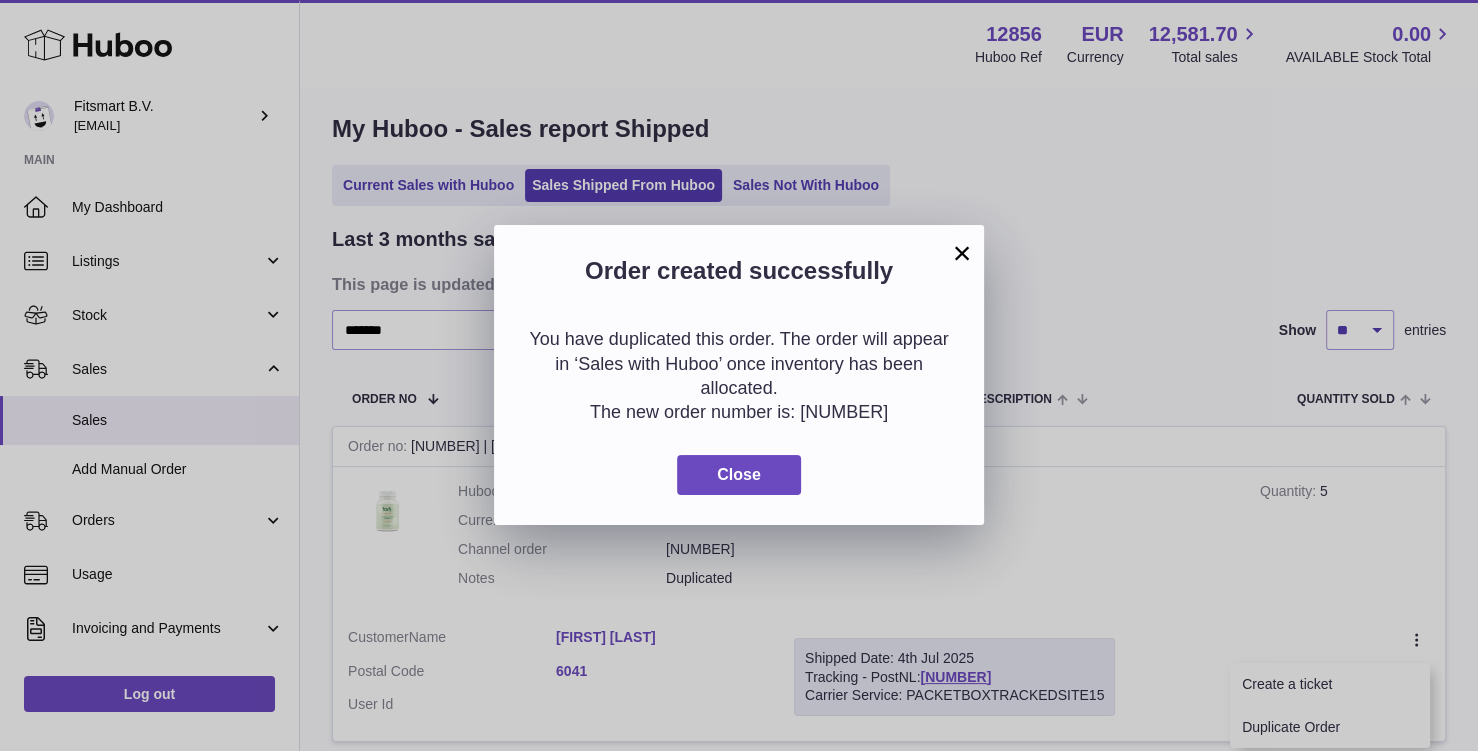 click on "You have duplicated this order. The order will appear in ‘Sales with Huboo’ once inventory has been allocated.
The new order number is: 121930474
Close" at bounding box center (739, 411) 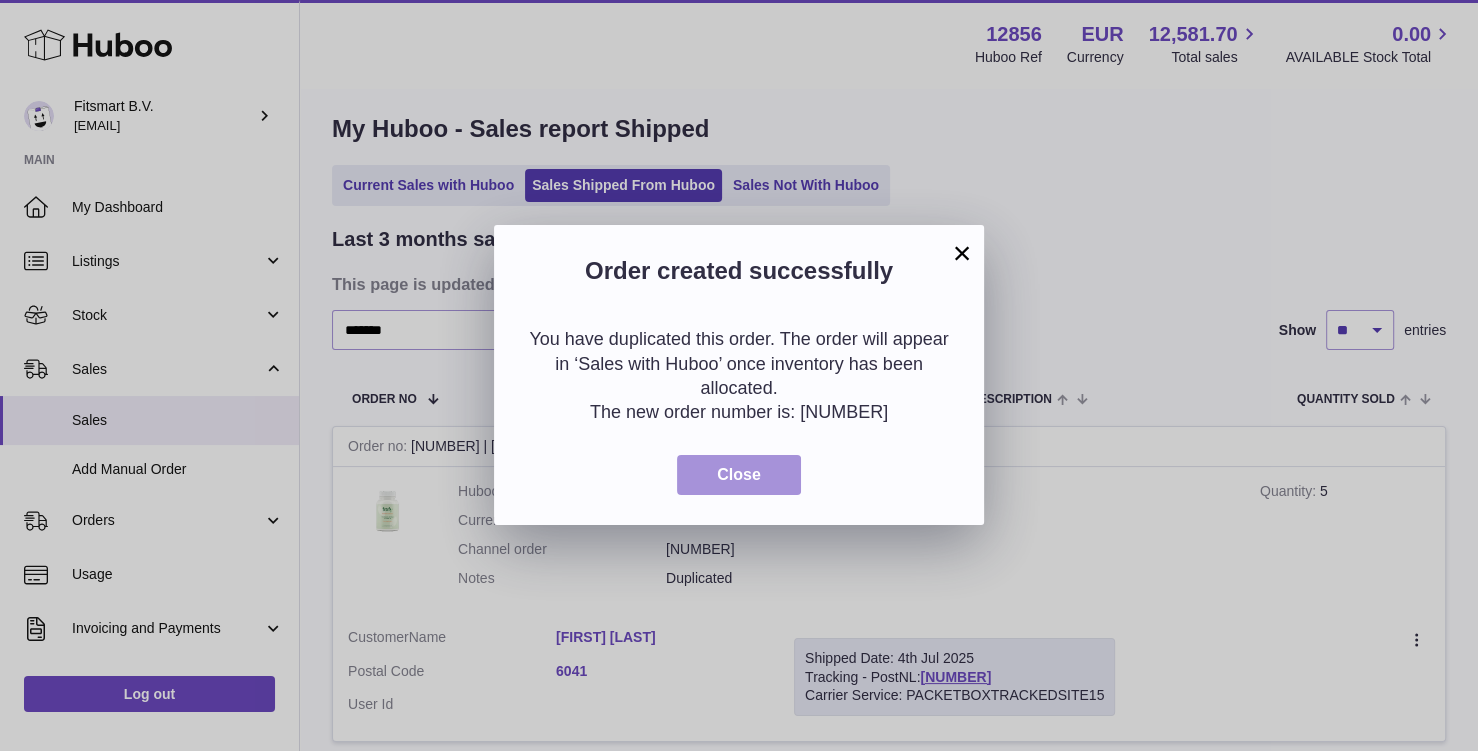 click on "Close" at bounding box center (739, 474) 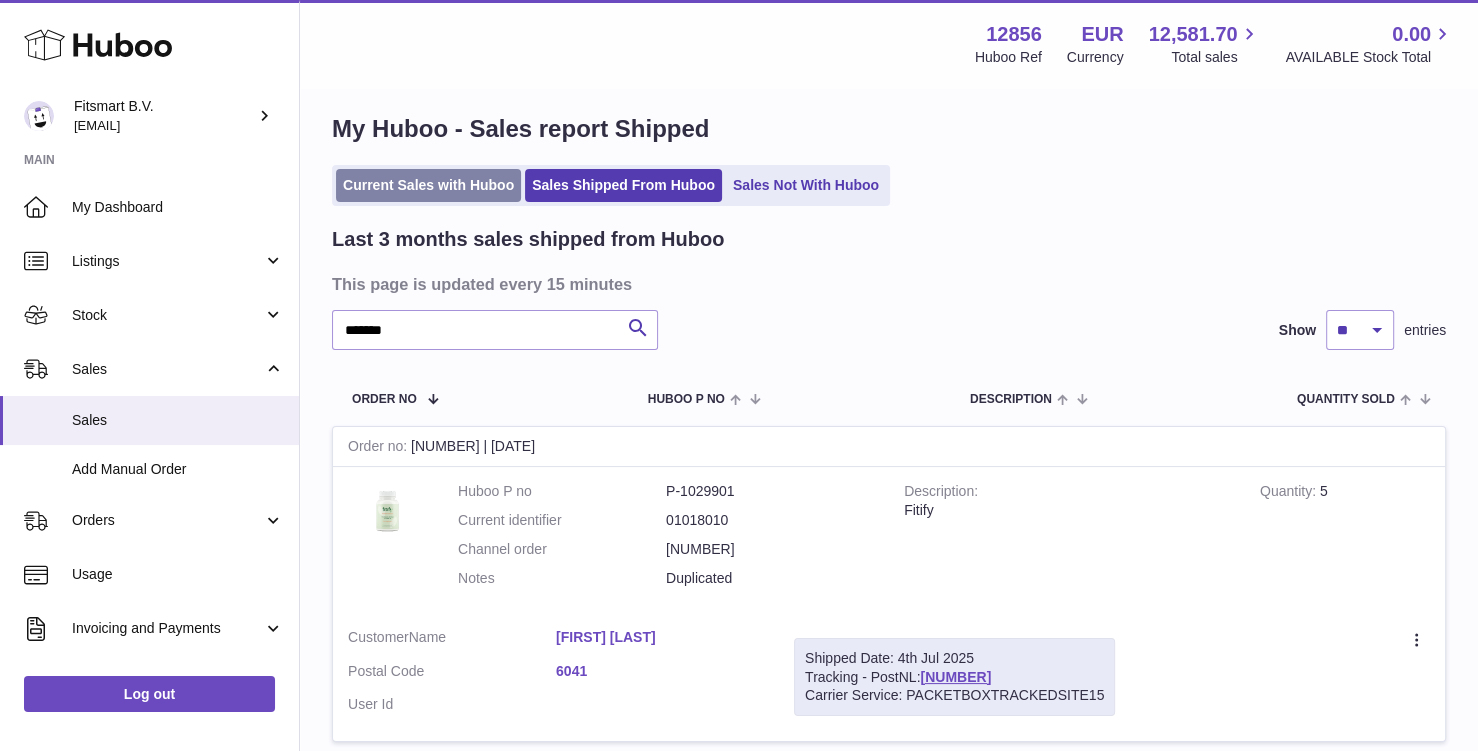click on "Current Sales with Huboo" at bounding box center [428, 185] 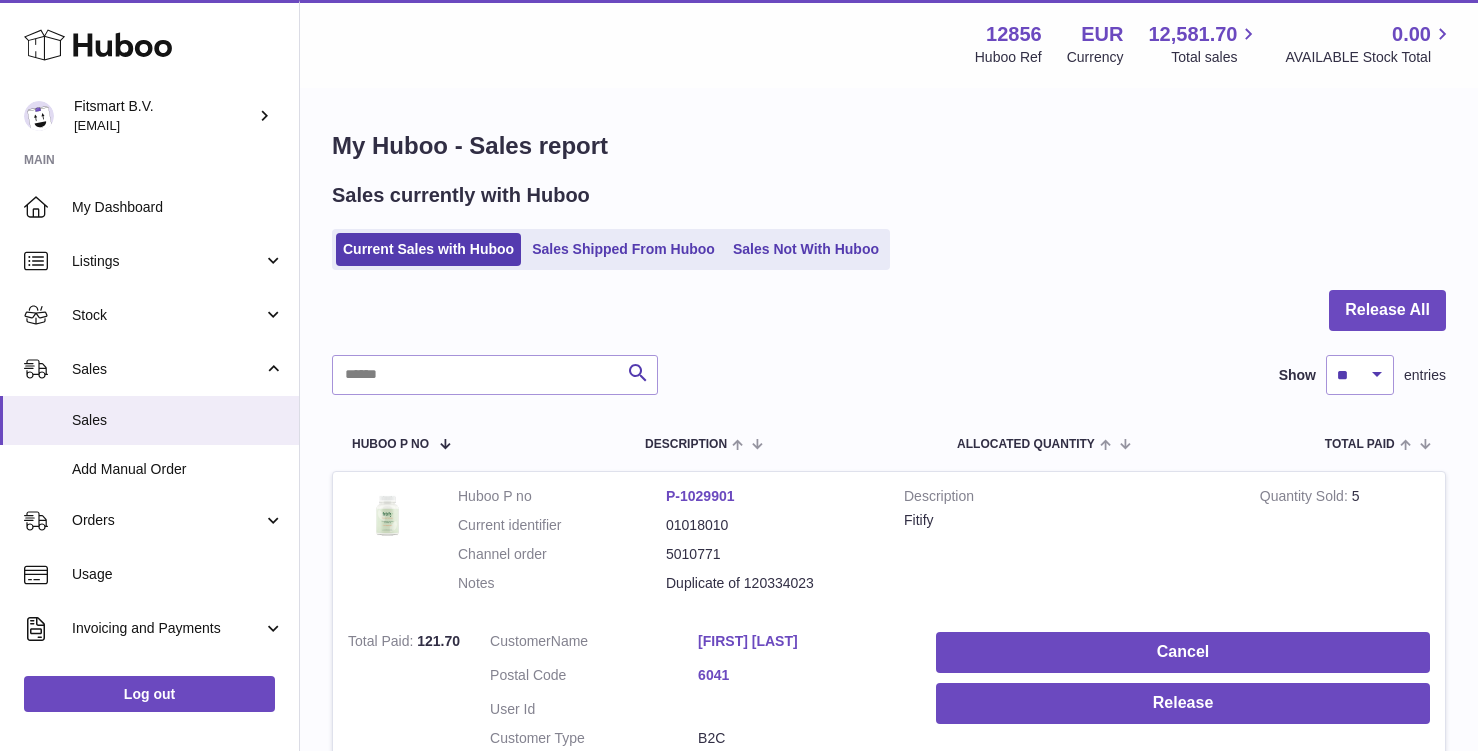 scroll, scrollTop: 0, scrollLeft: 0, axis: both 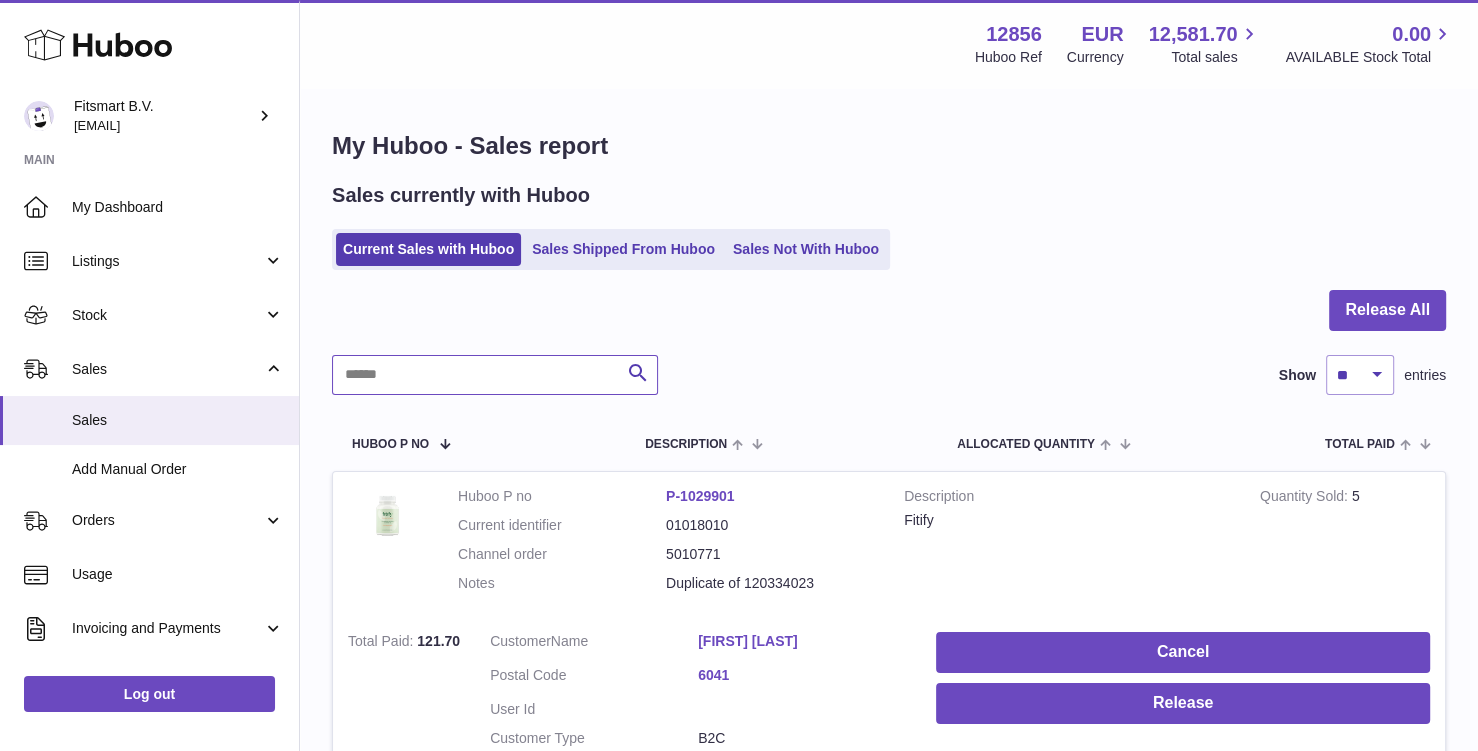 click at bounding box center (495, 375) 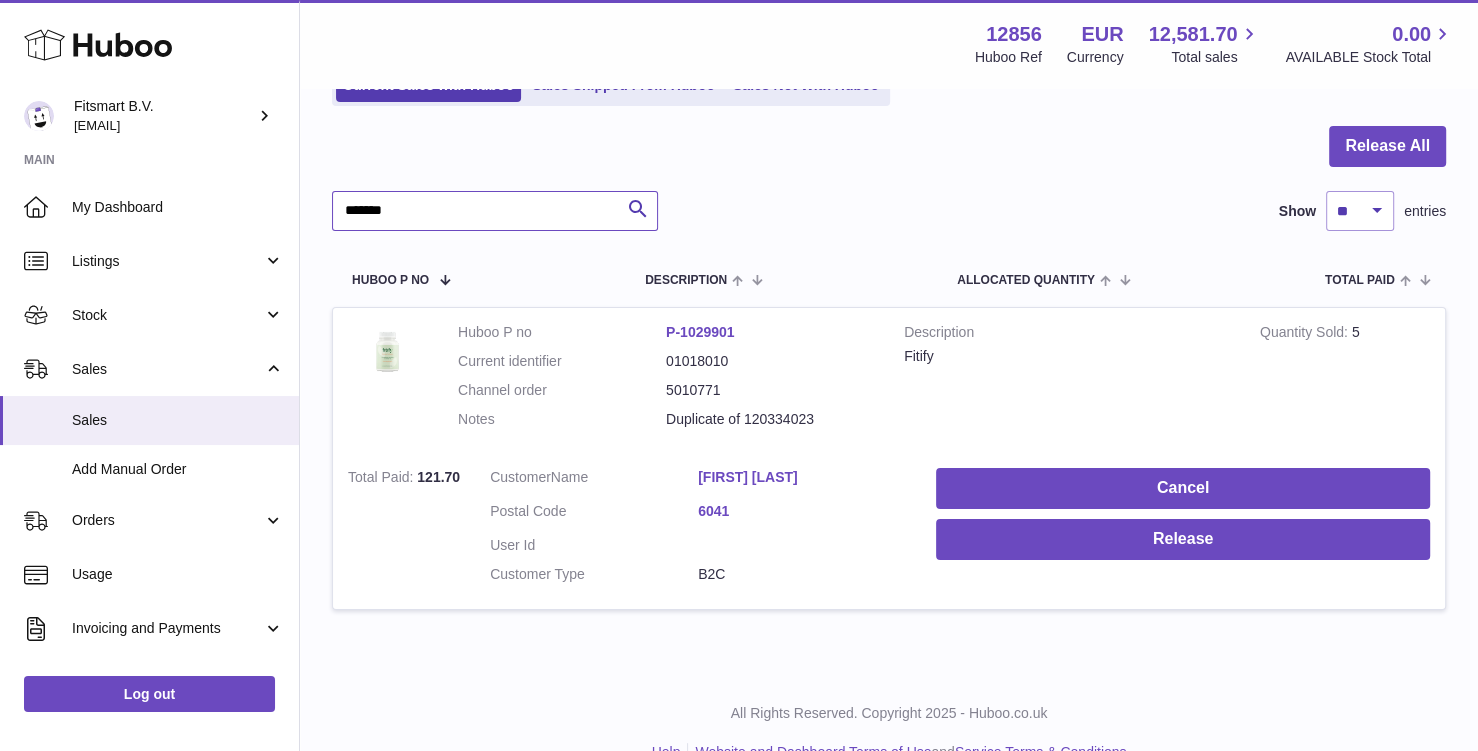 scroll, scrollTop: 193, scrollLeft: 0, axis: vertical 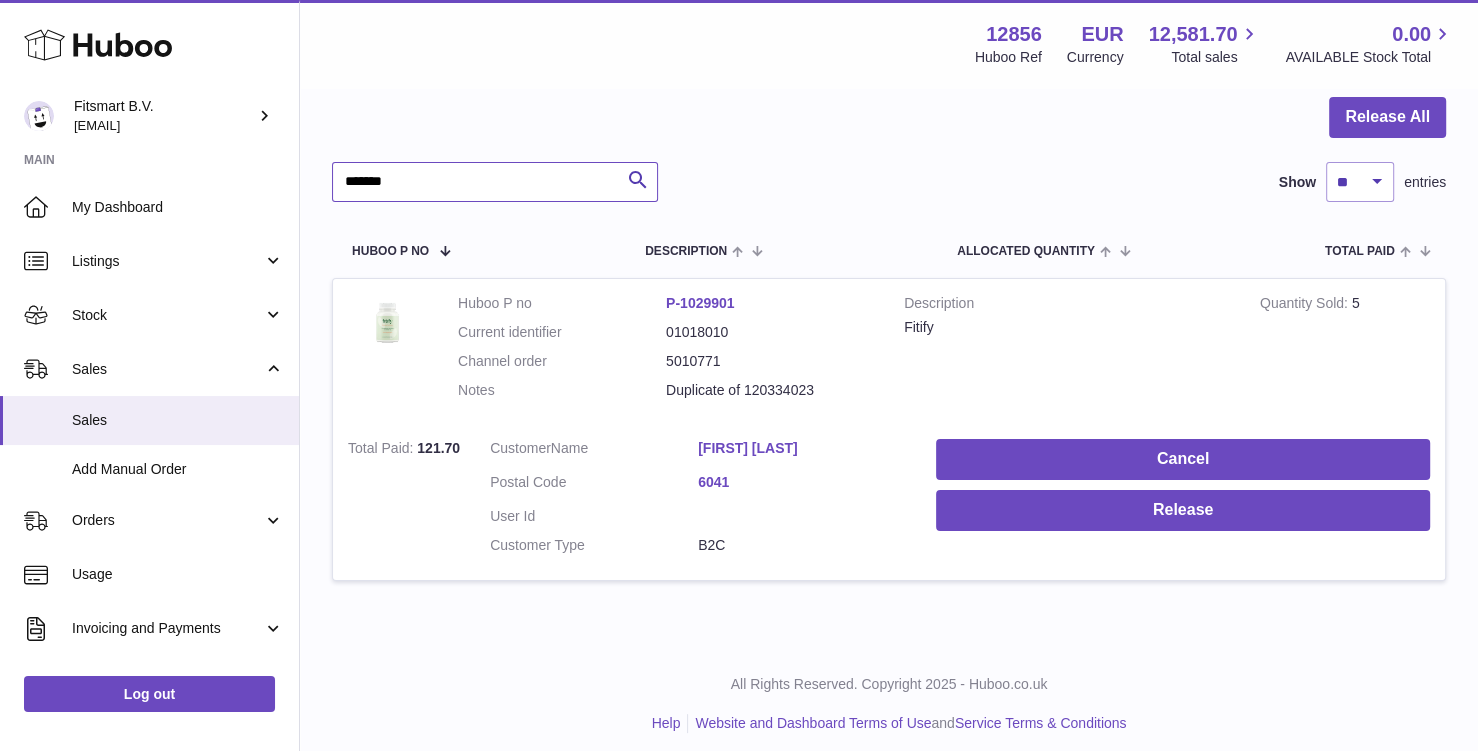 type on "*******" 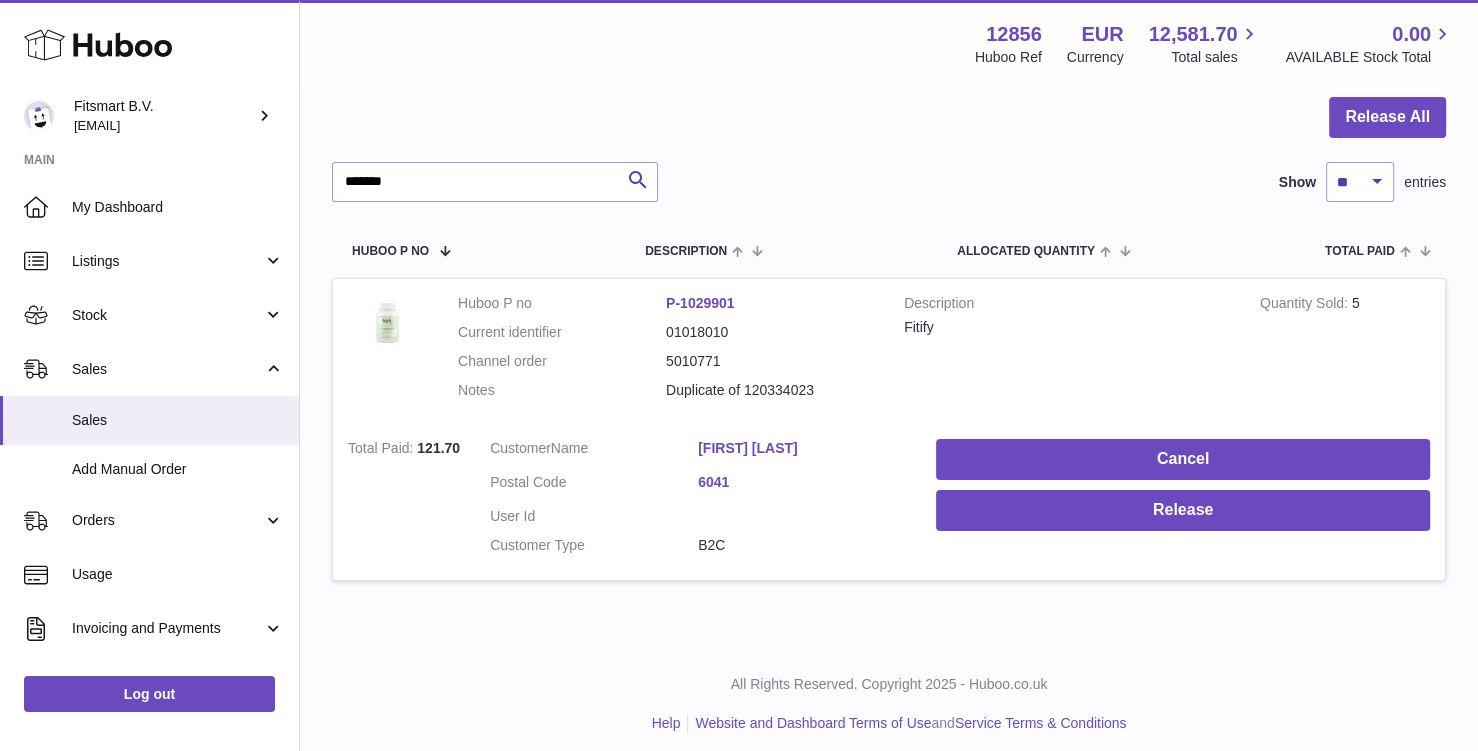 click on "[FIRST] [LAST]" at bounding box center (802, 448) 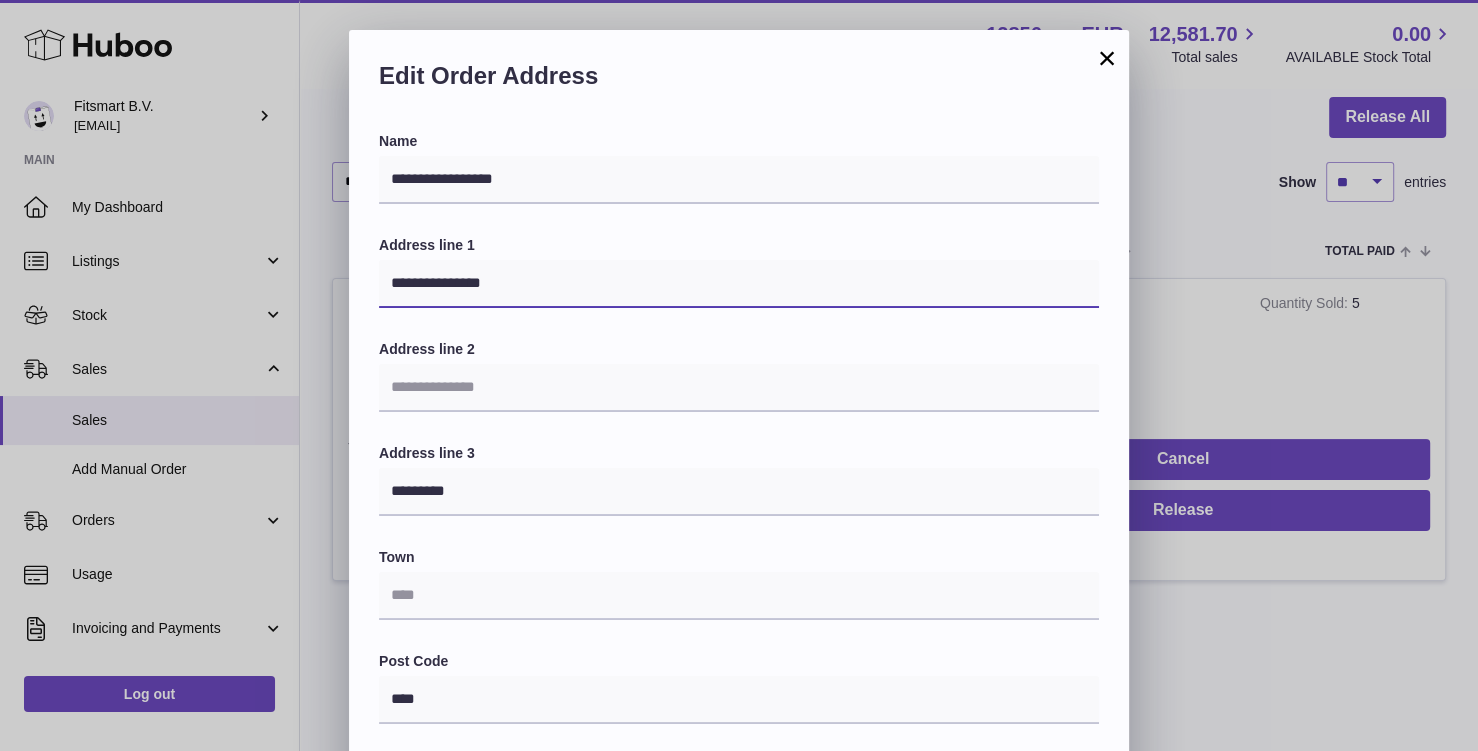 click on "**********" at bounding box center (739, 284) 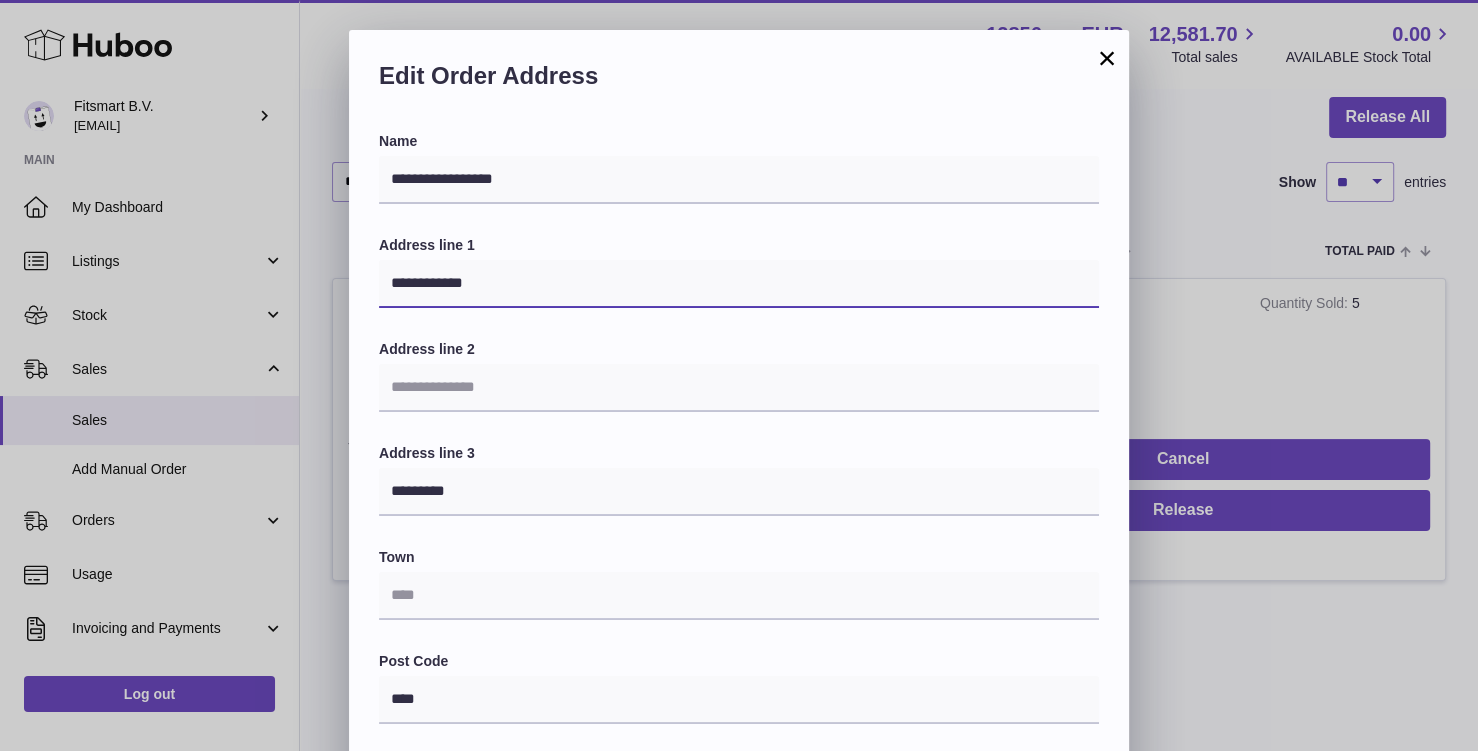 click on "**********" at bounding box center [739, 284] 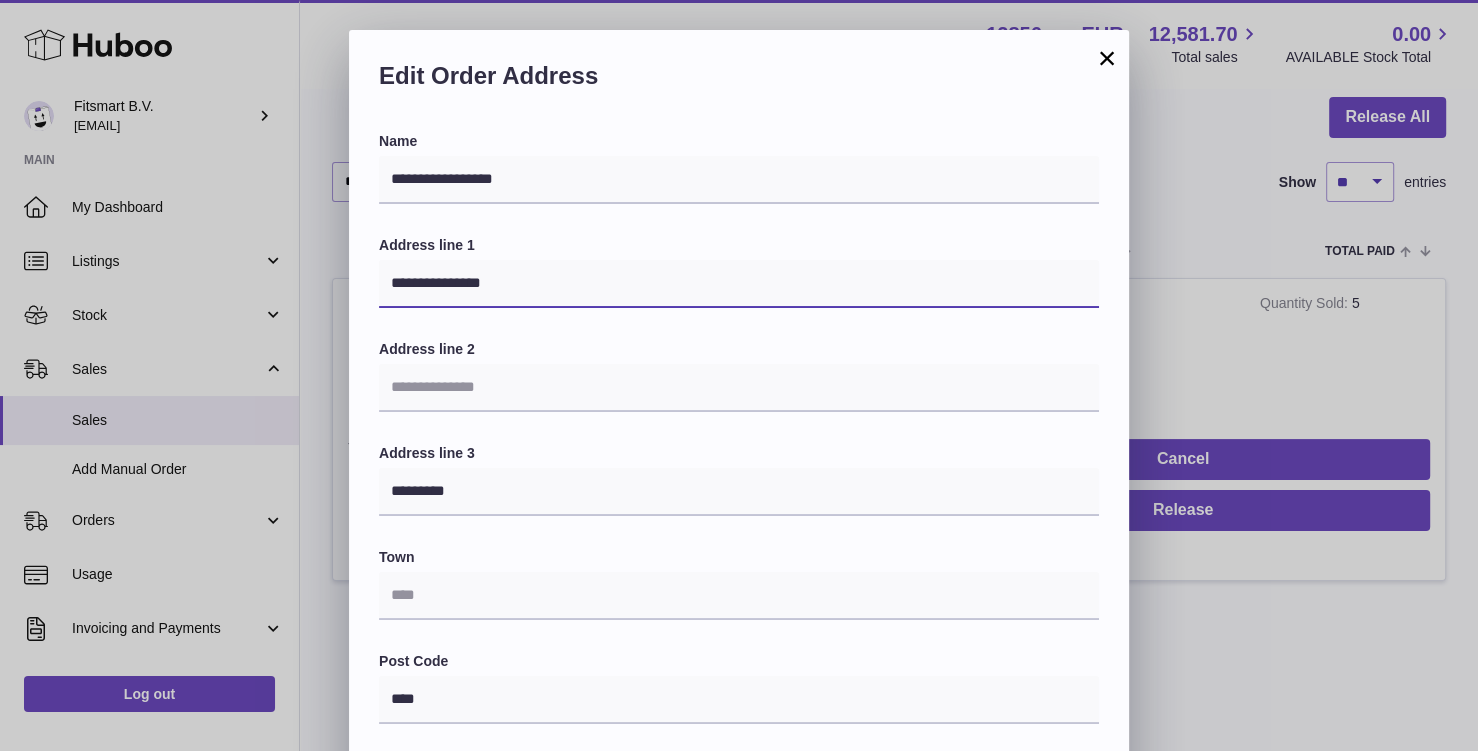 type on "**********" 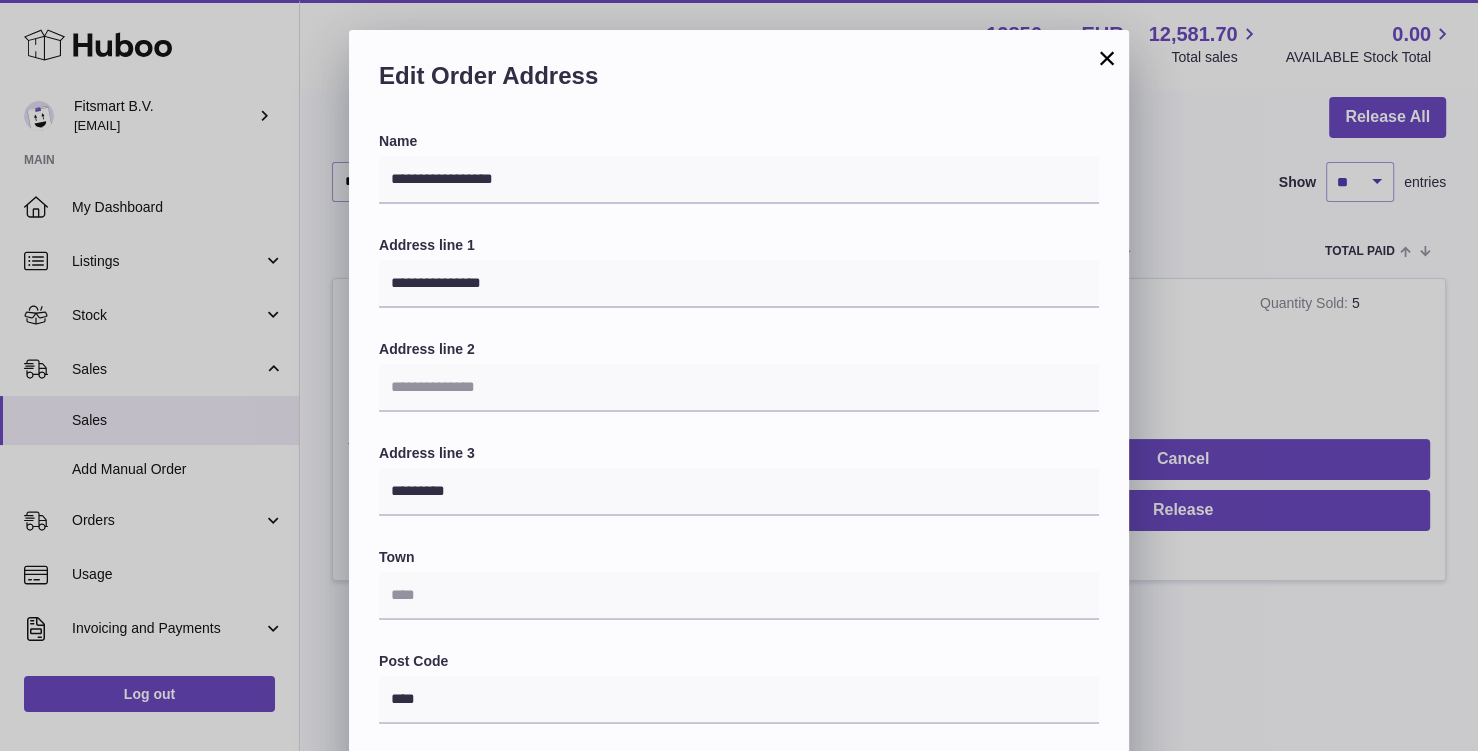 click on "**********" at bounding box center [739, 635] 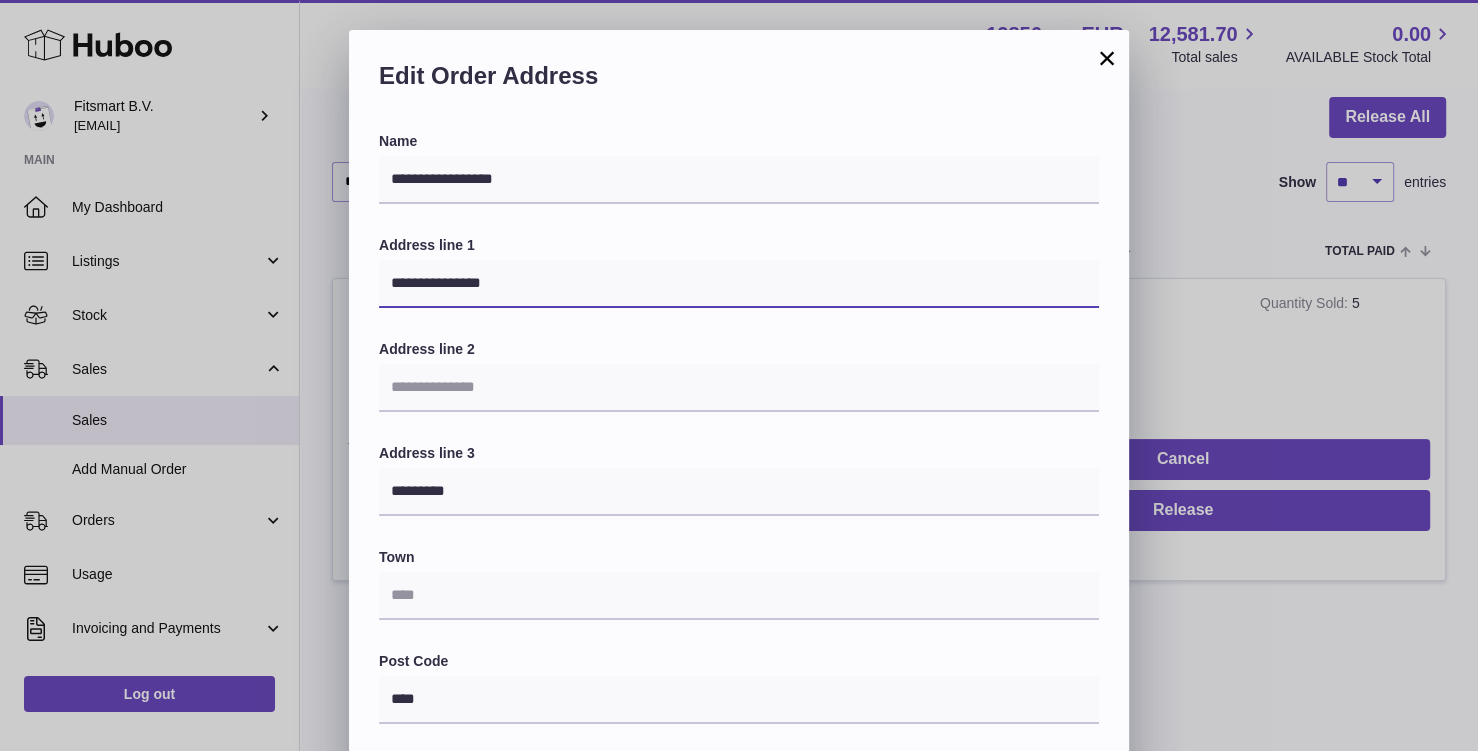 click on "**********" at bounding box center [739, 284] 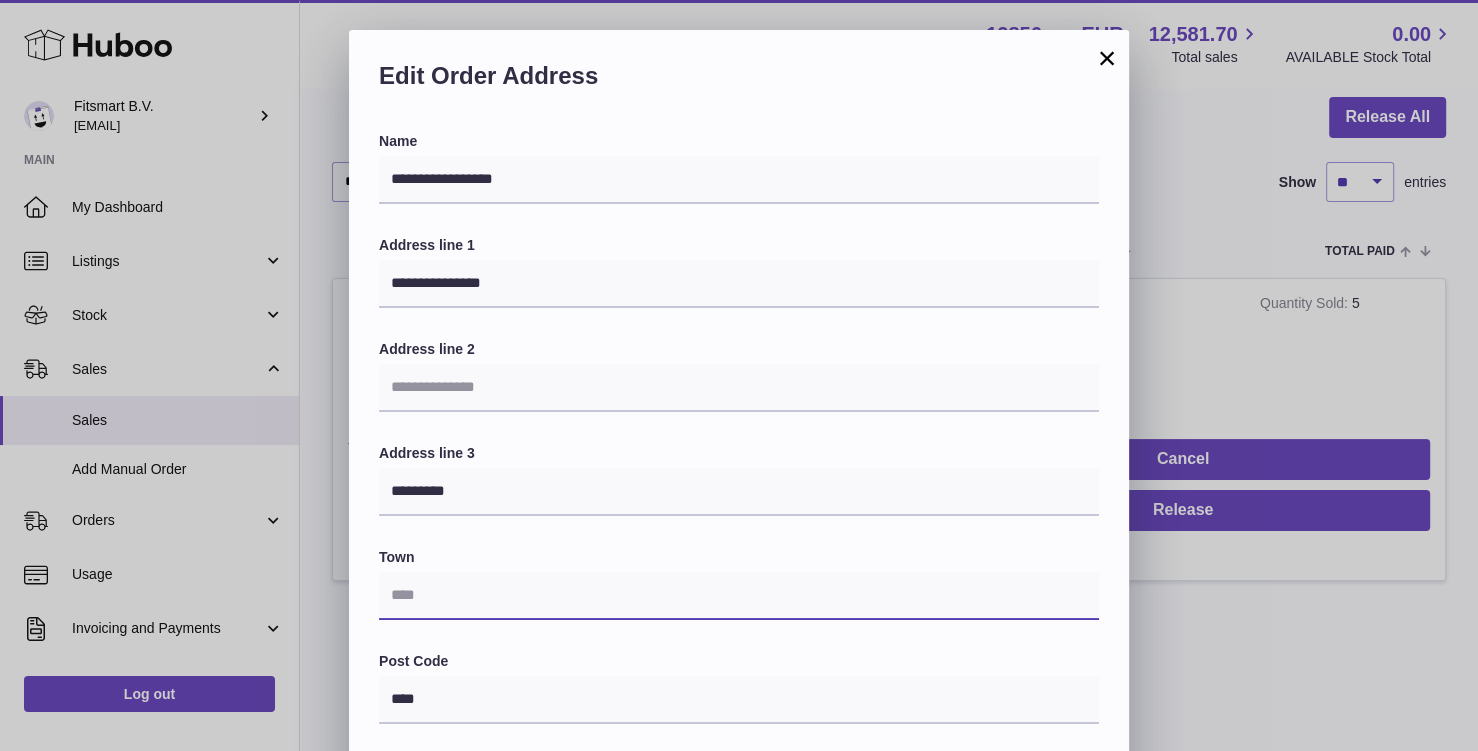 click at bounding box center (739, 596) 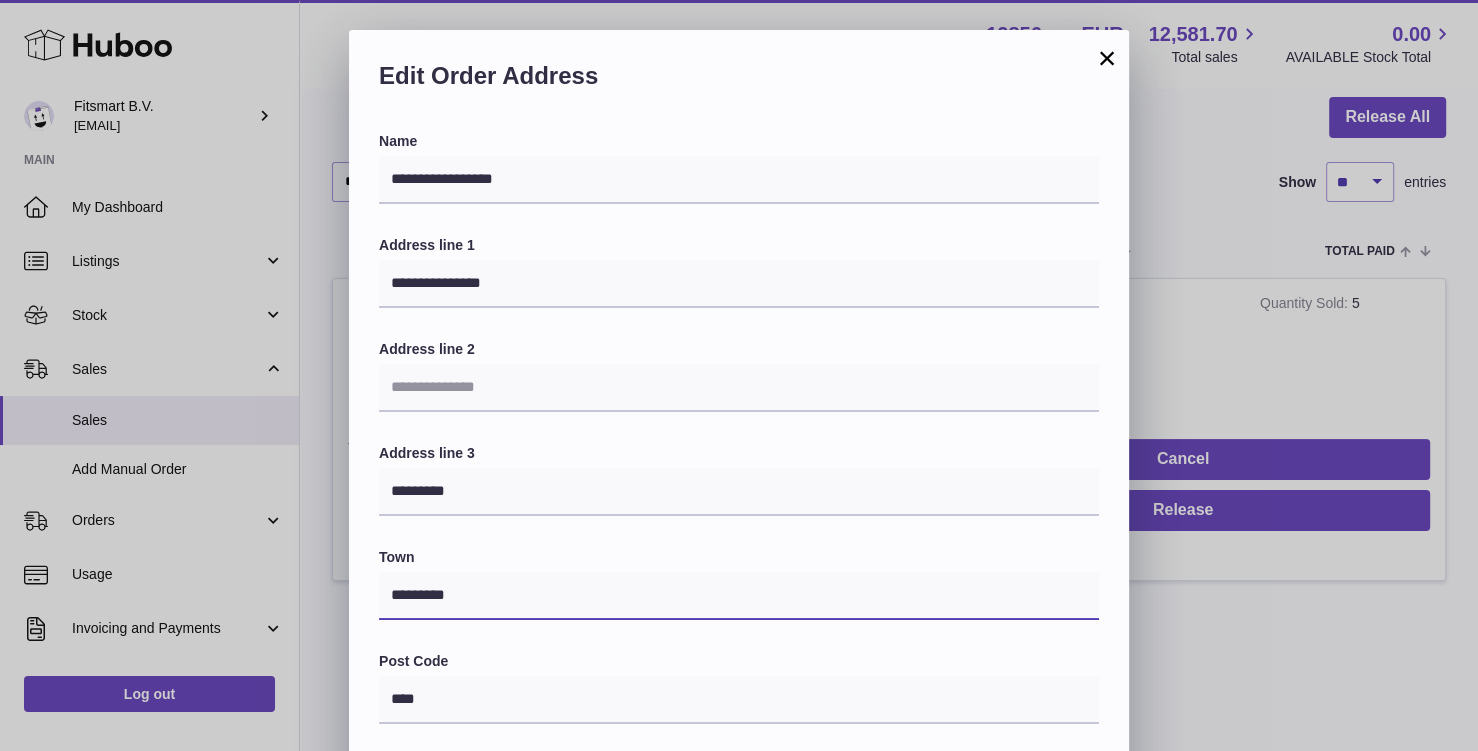 type on "*********" 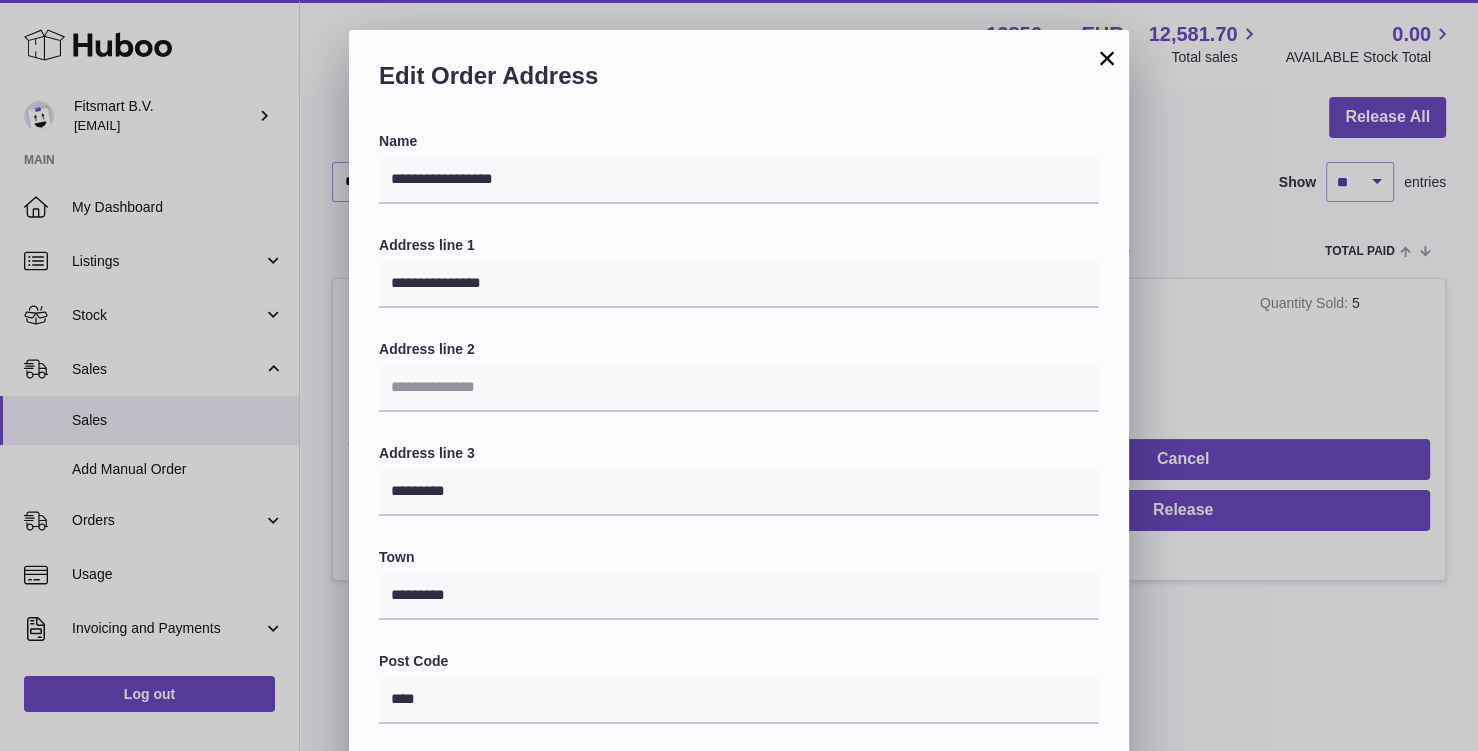 click on "**********" at bounding box center (739, 635) 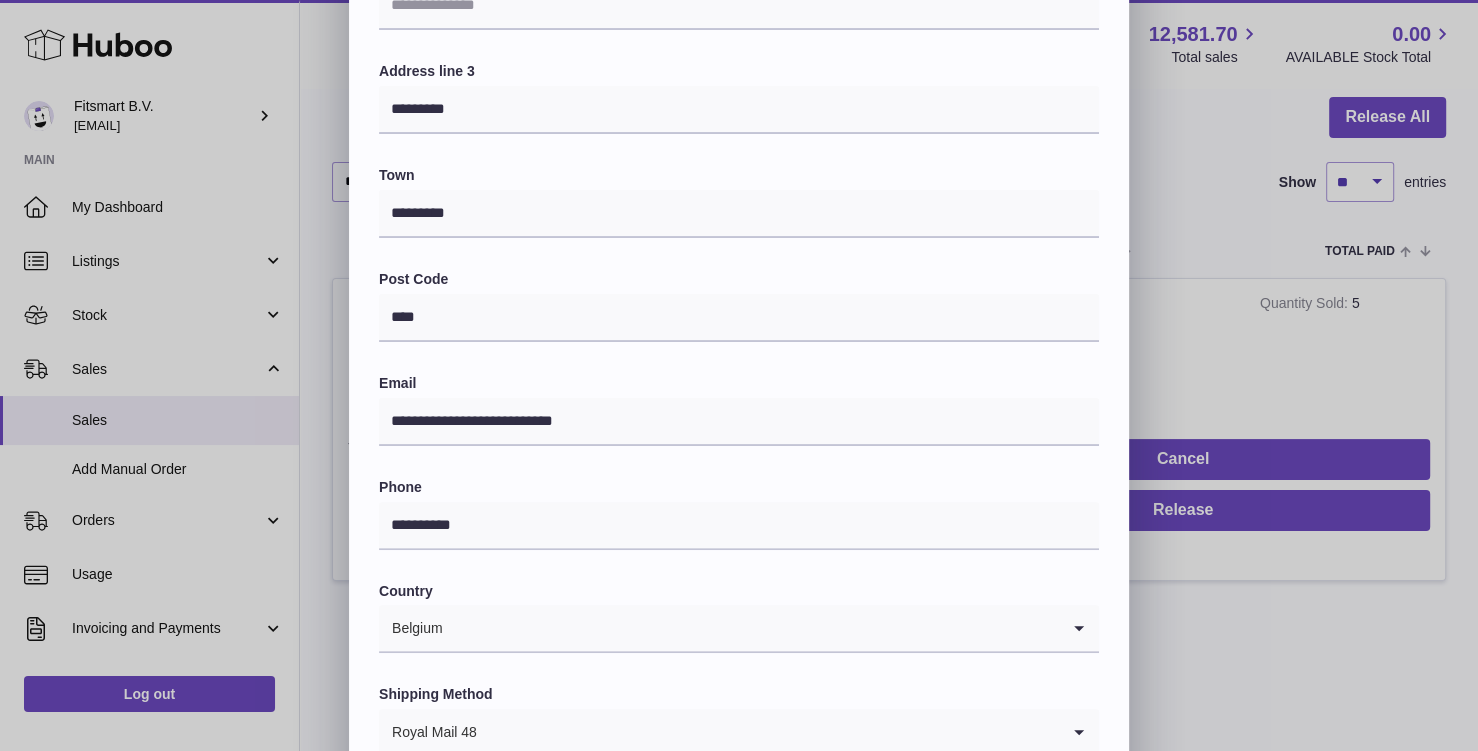scroll, scrollTop: 508, scrollLeft: 0, axis: vertical 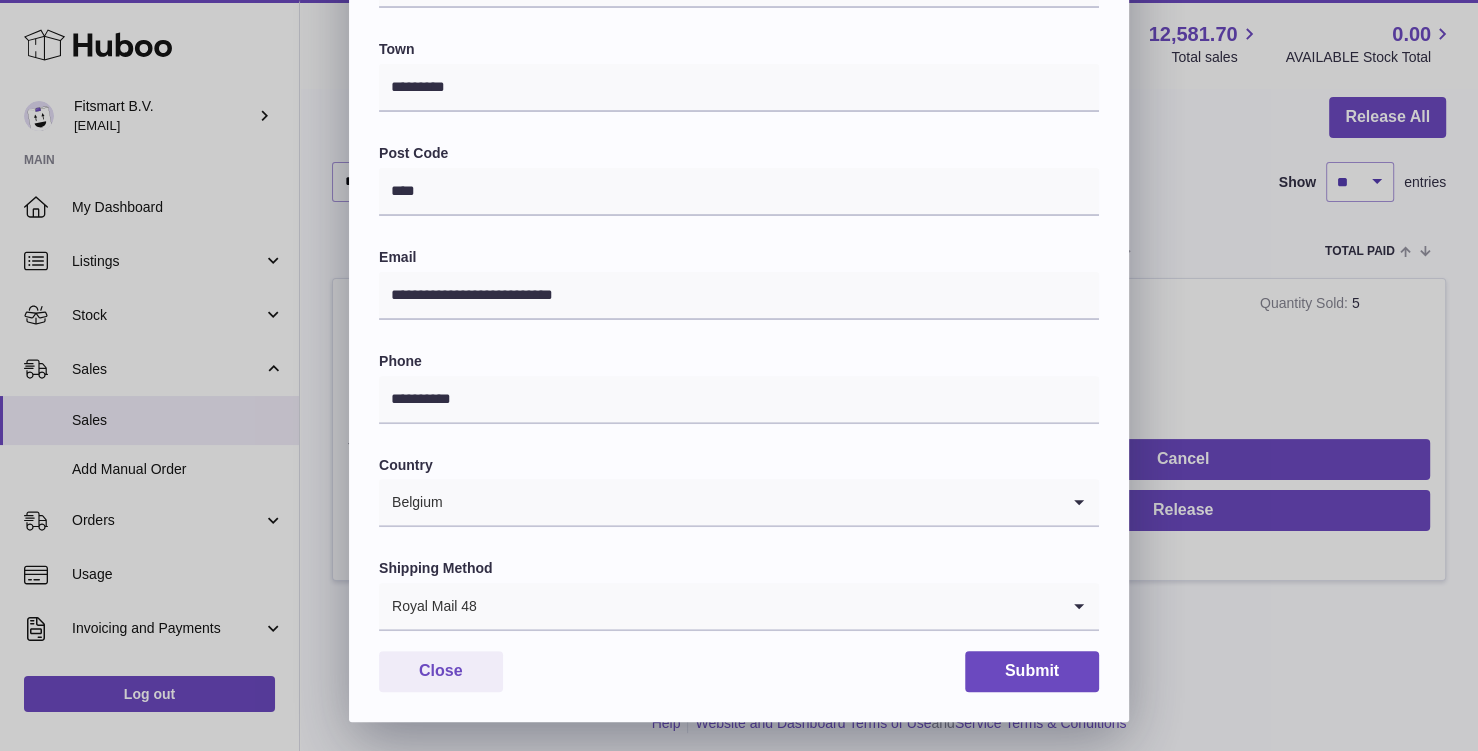click at bounding box center [768, 606] 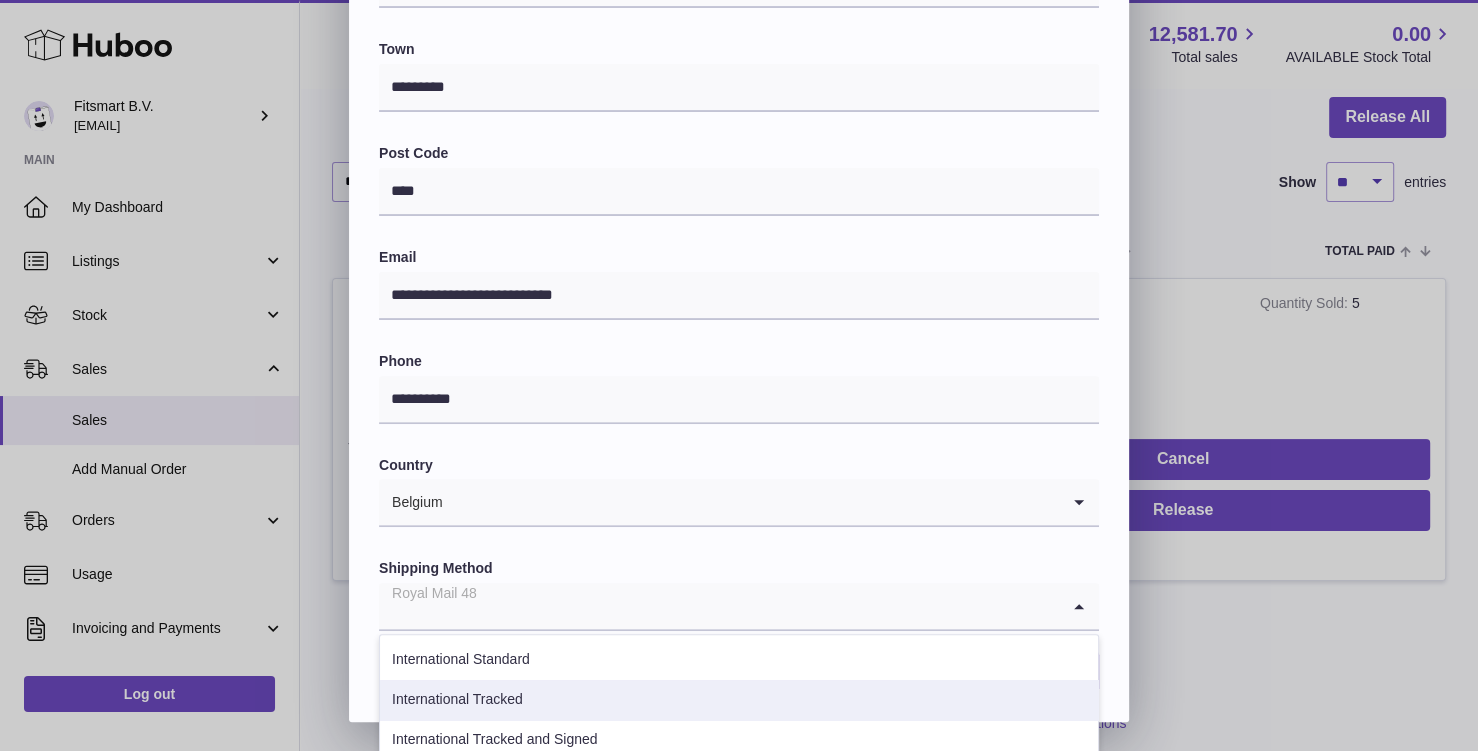 click on "International Tracked" at bounding box center [739, 700] 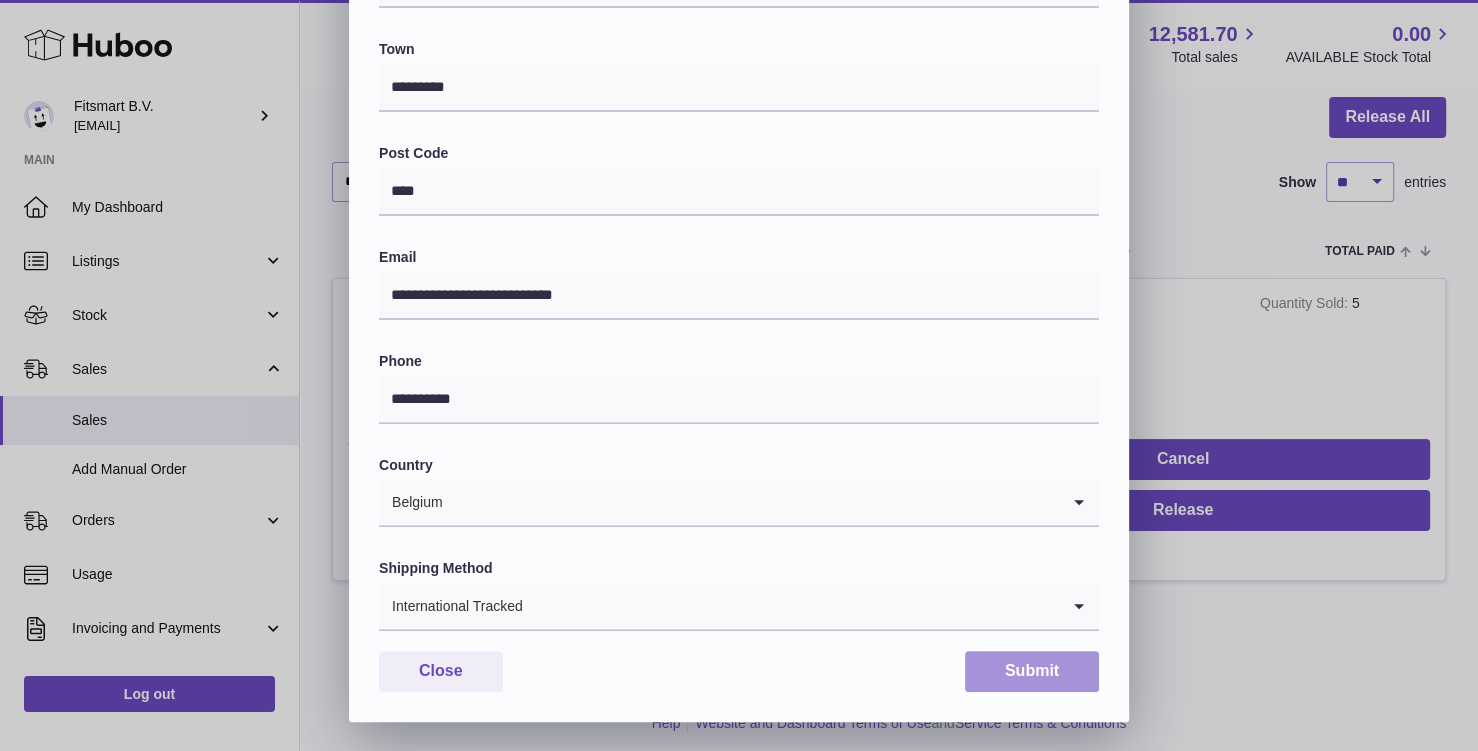 click on "Submit" at bounding box center (1032, 671) 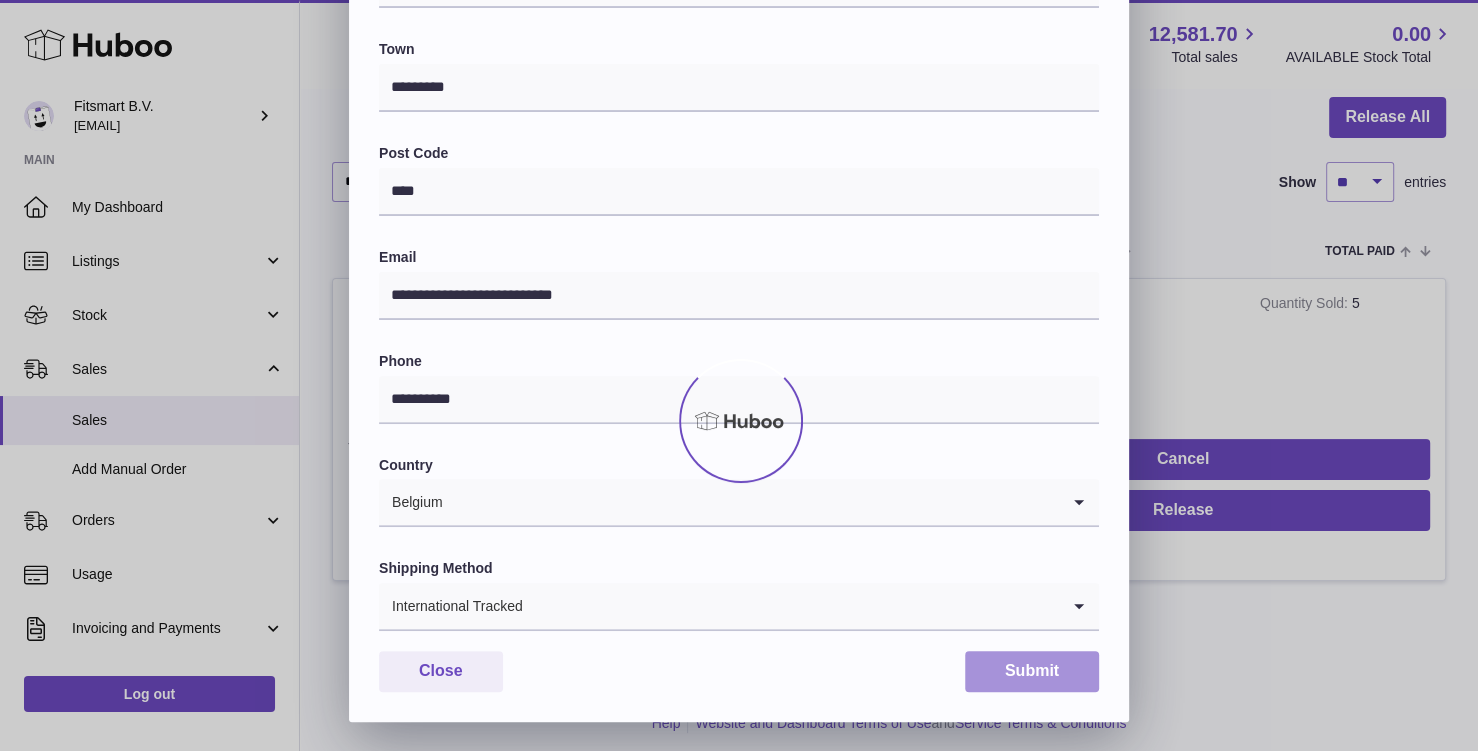 scroll, scrollTop: 0, scrollLeft: 0, axis: both 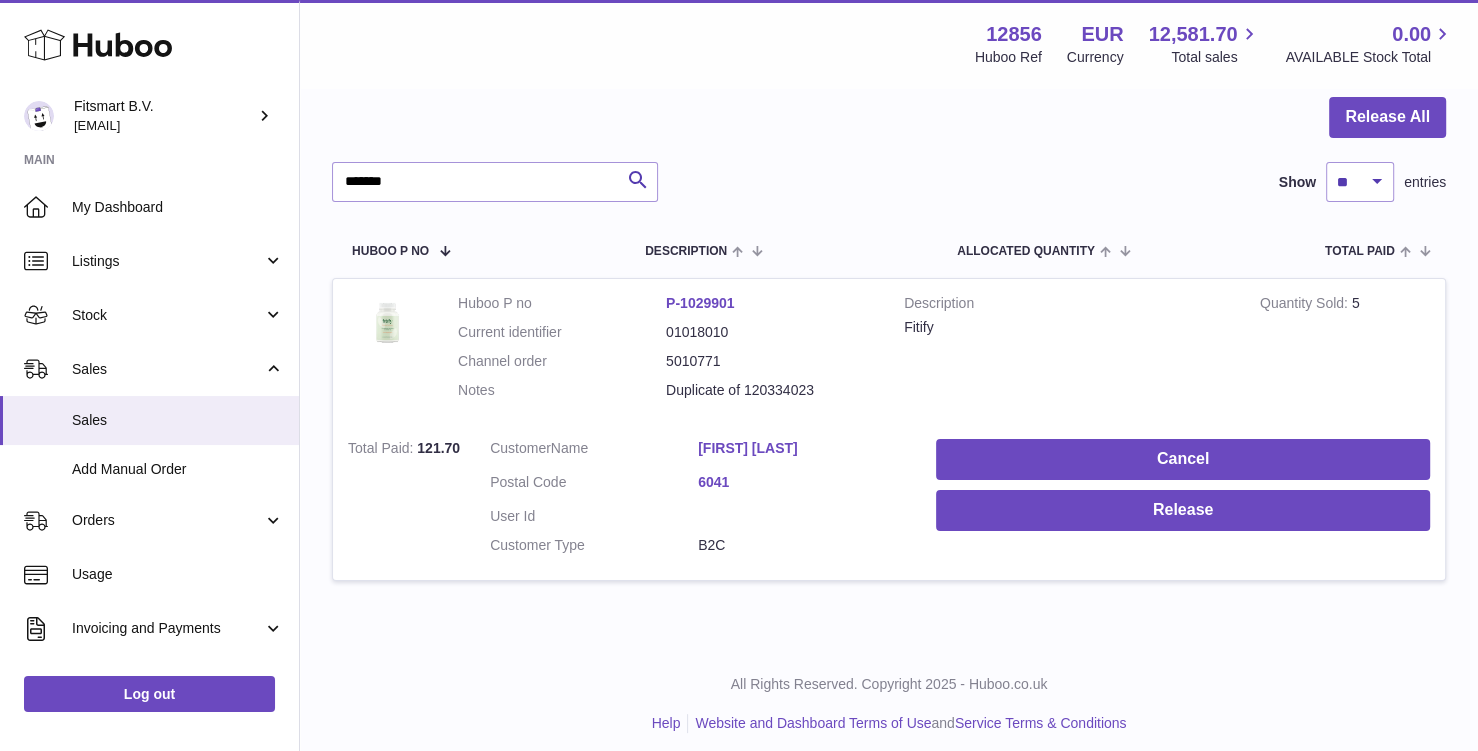 click on "Customer  Name   [FIRST] [LAST]   Postal Code   [POSTCODE]   User Id     Customer Type   B2C" at bounding box center [698, 502] 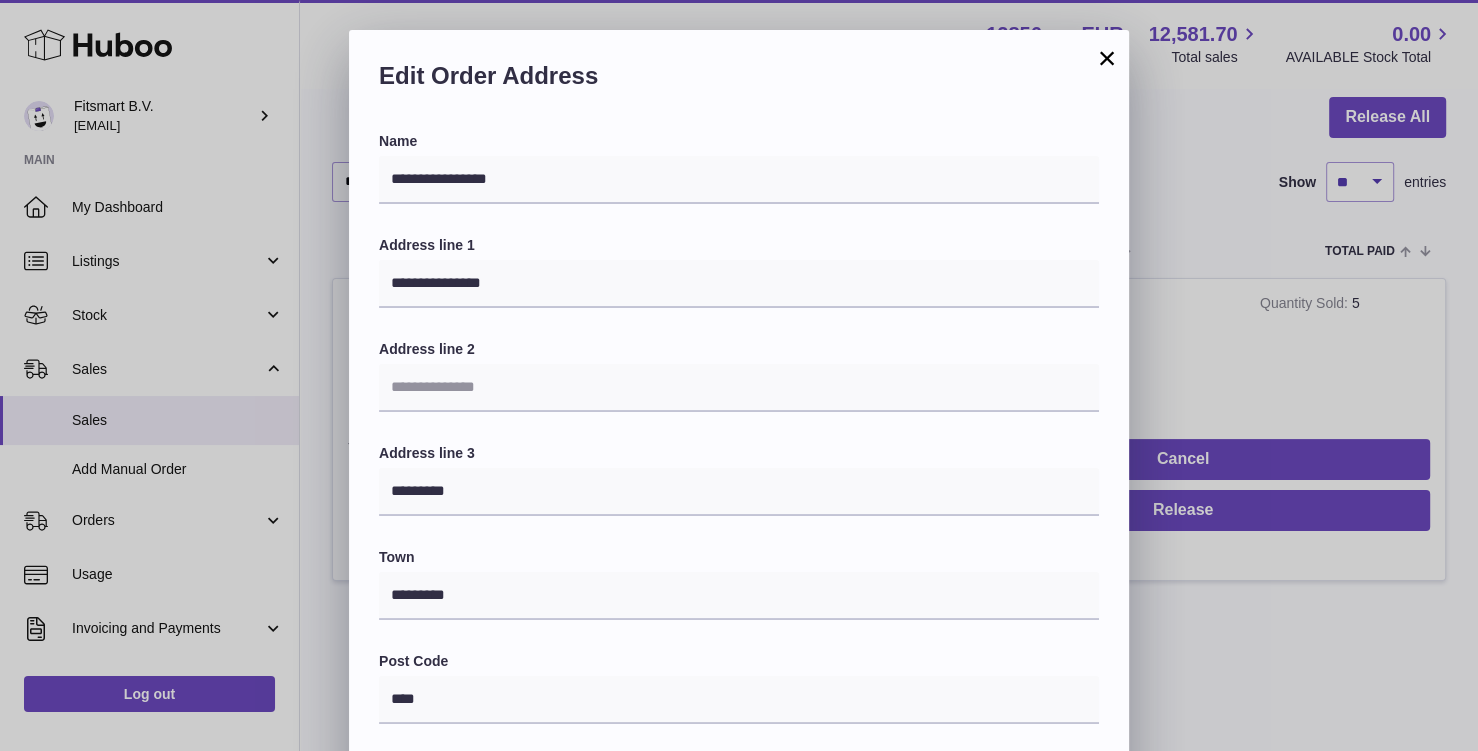 click on "**********" at bounding box center (739, 630) 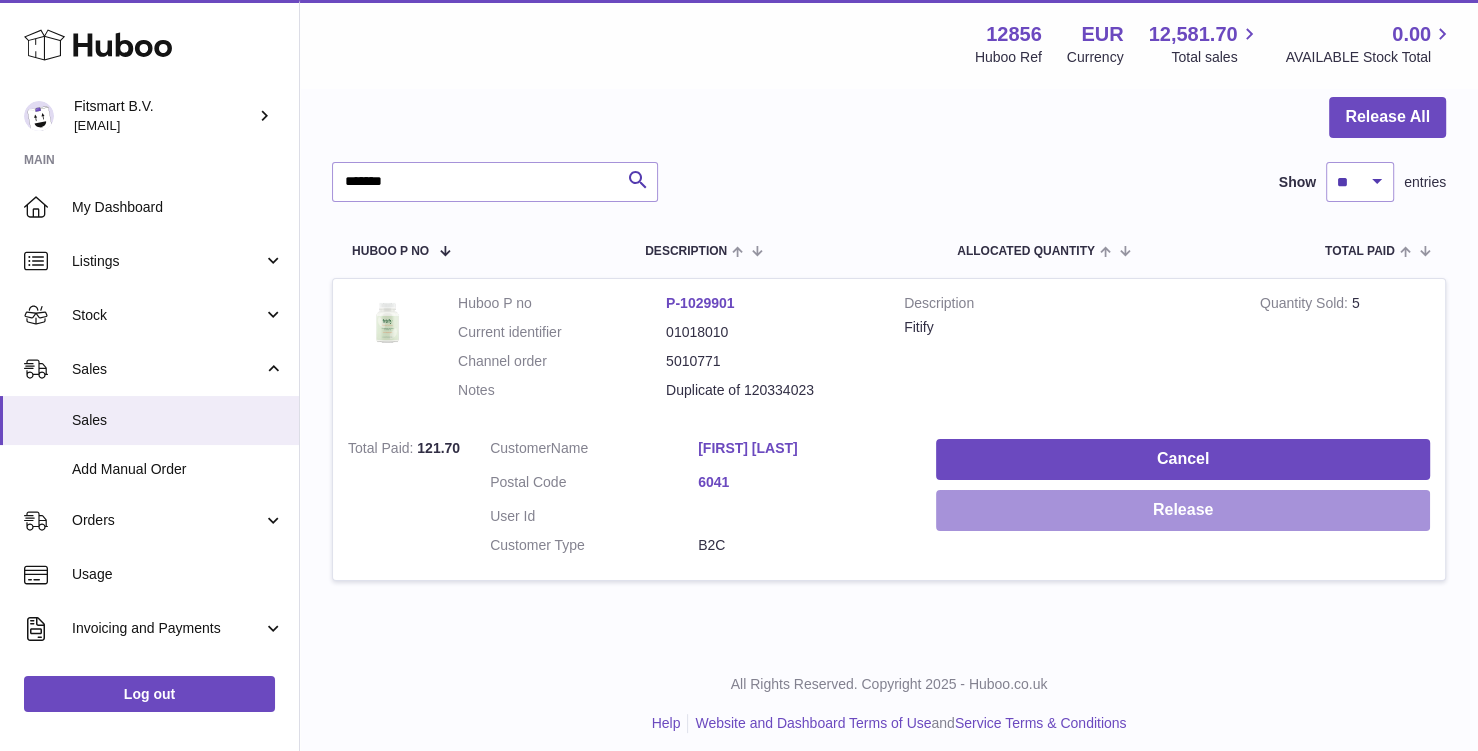 click on "Release" at bounding box center [1183, 510] 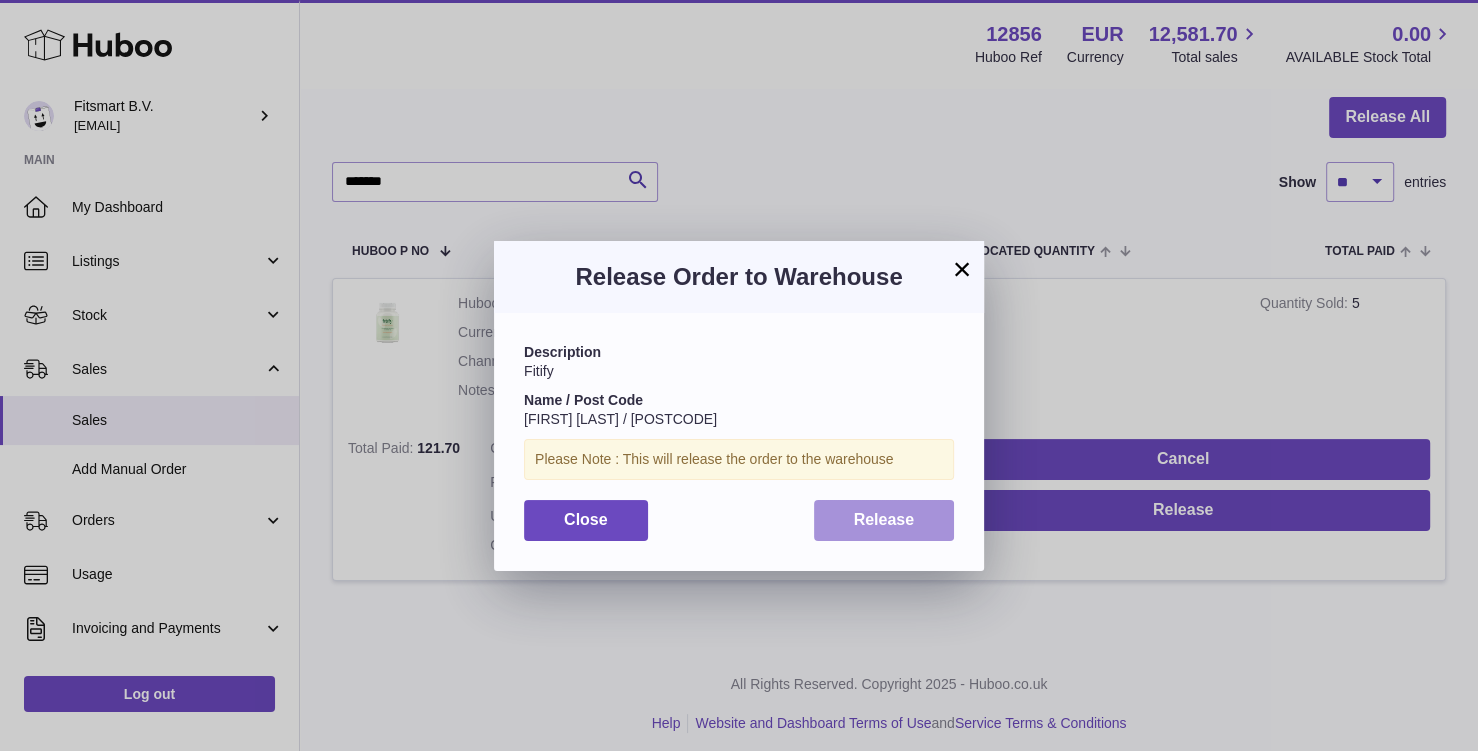 click on "Release" at bounding box center [884, 519] 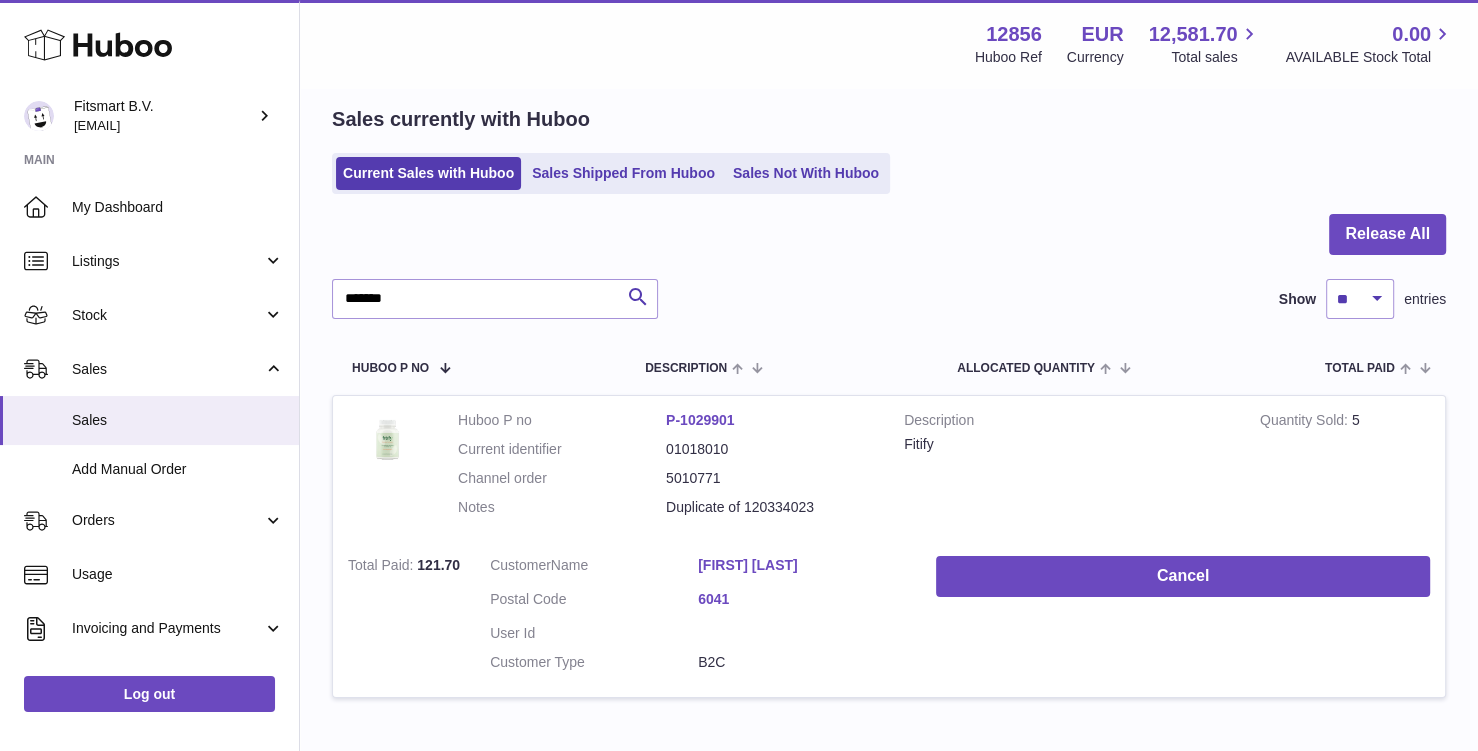 scroll, scrollTop: 0, scrollLeft: 0, axis: both 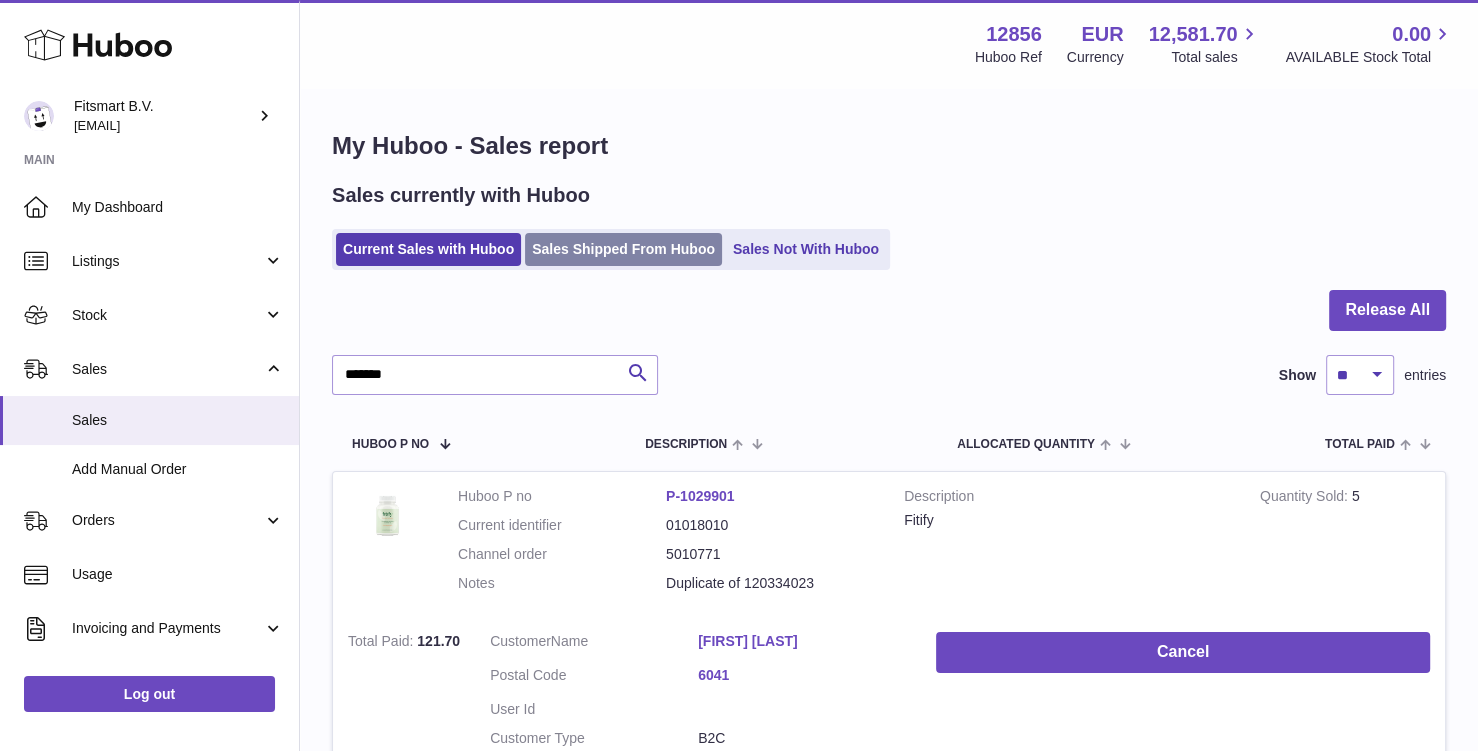 click on "Sales Shipped From Huboo" at bounding box center (623, 249) 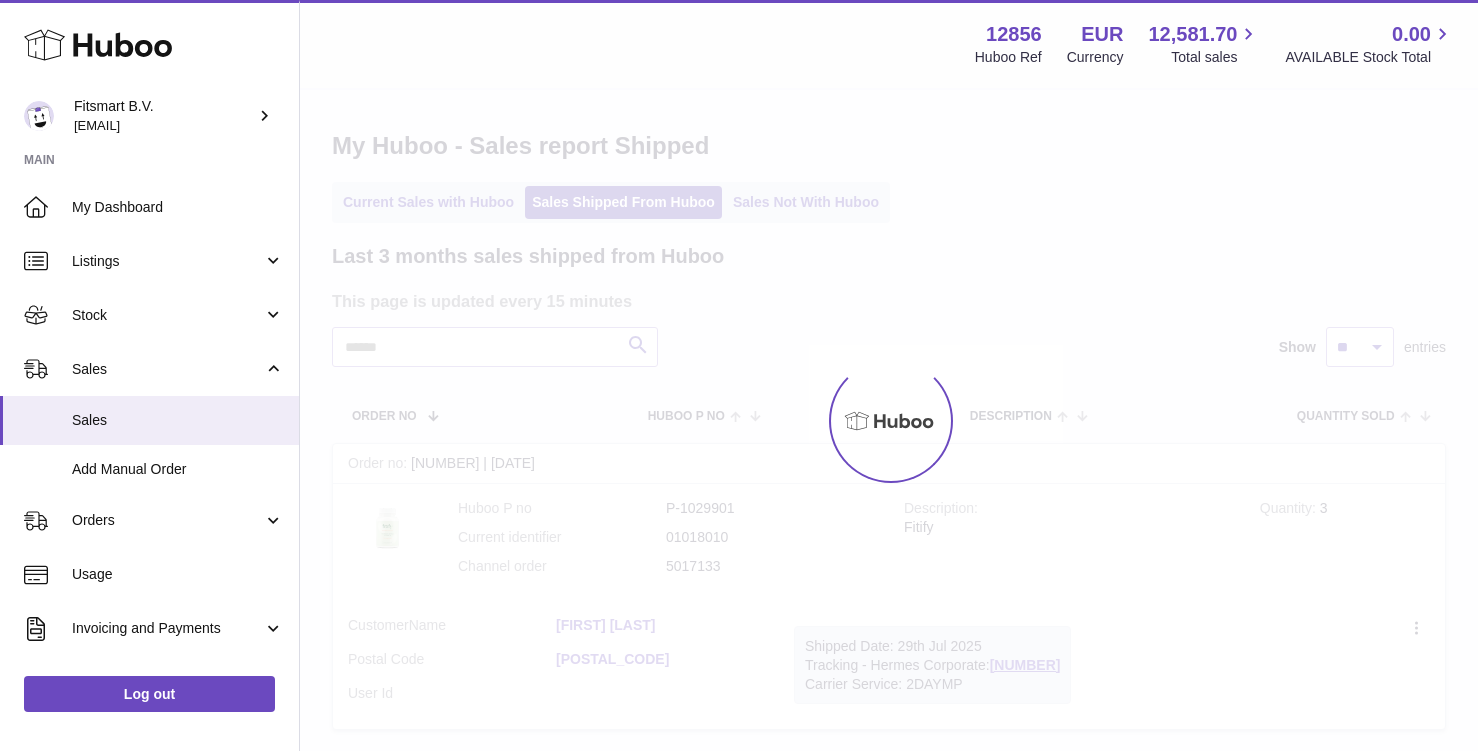 scroll, scrollTop: 0, scrollLeft: 0, axis: both 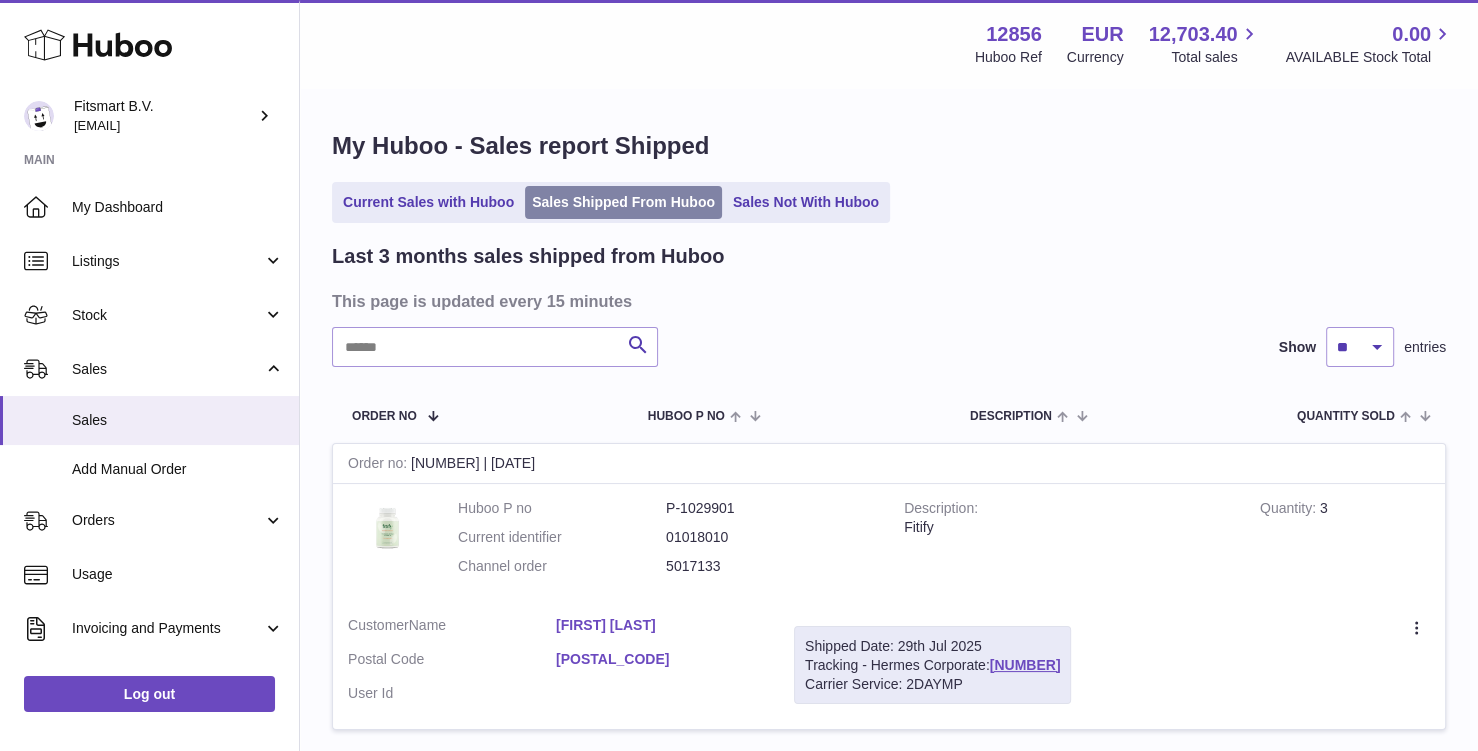 click on "Sales Shipped From Huboo" at bounding box center [623, 202] 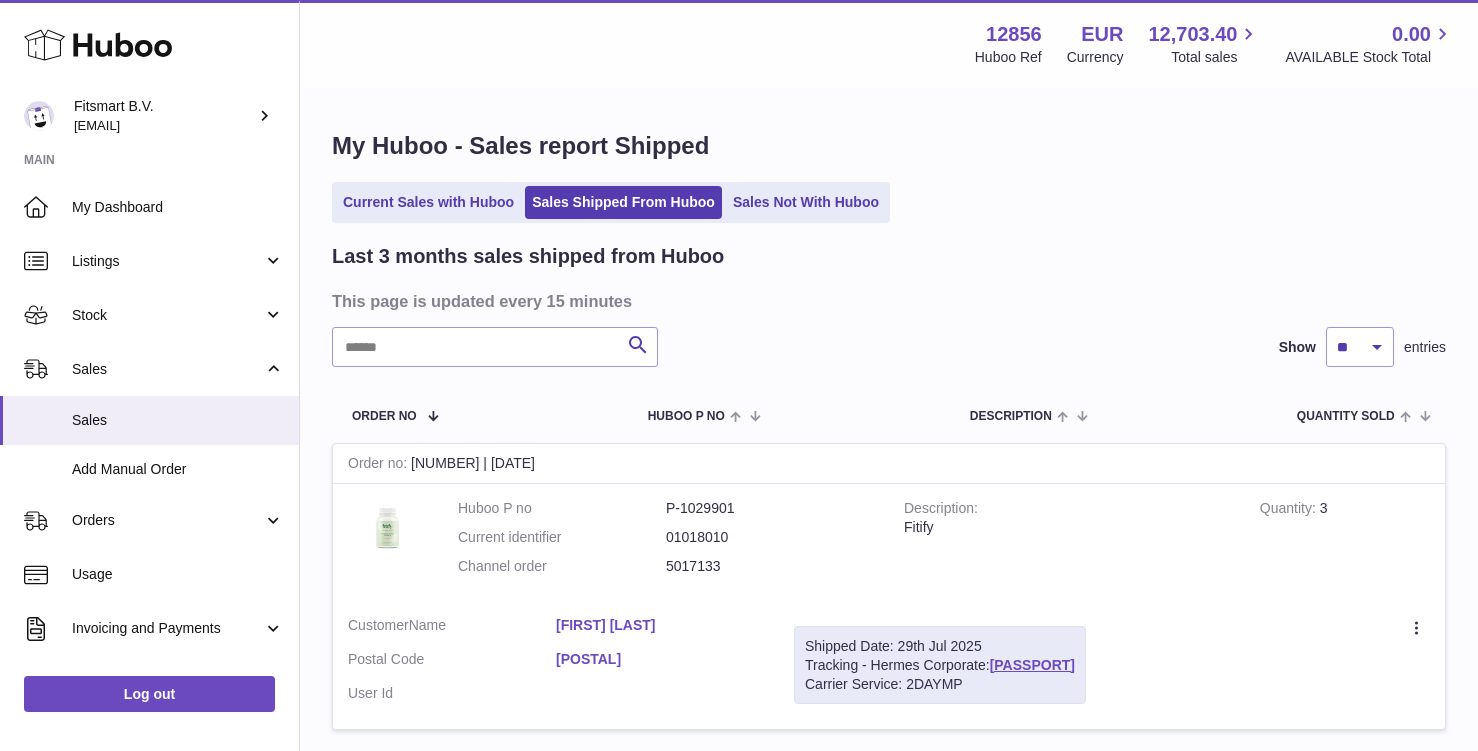 scroll, scrollTop: 0, scrollLeft: 0, axis: both 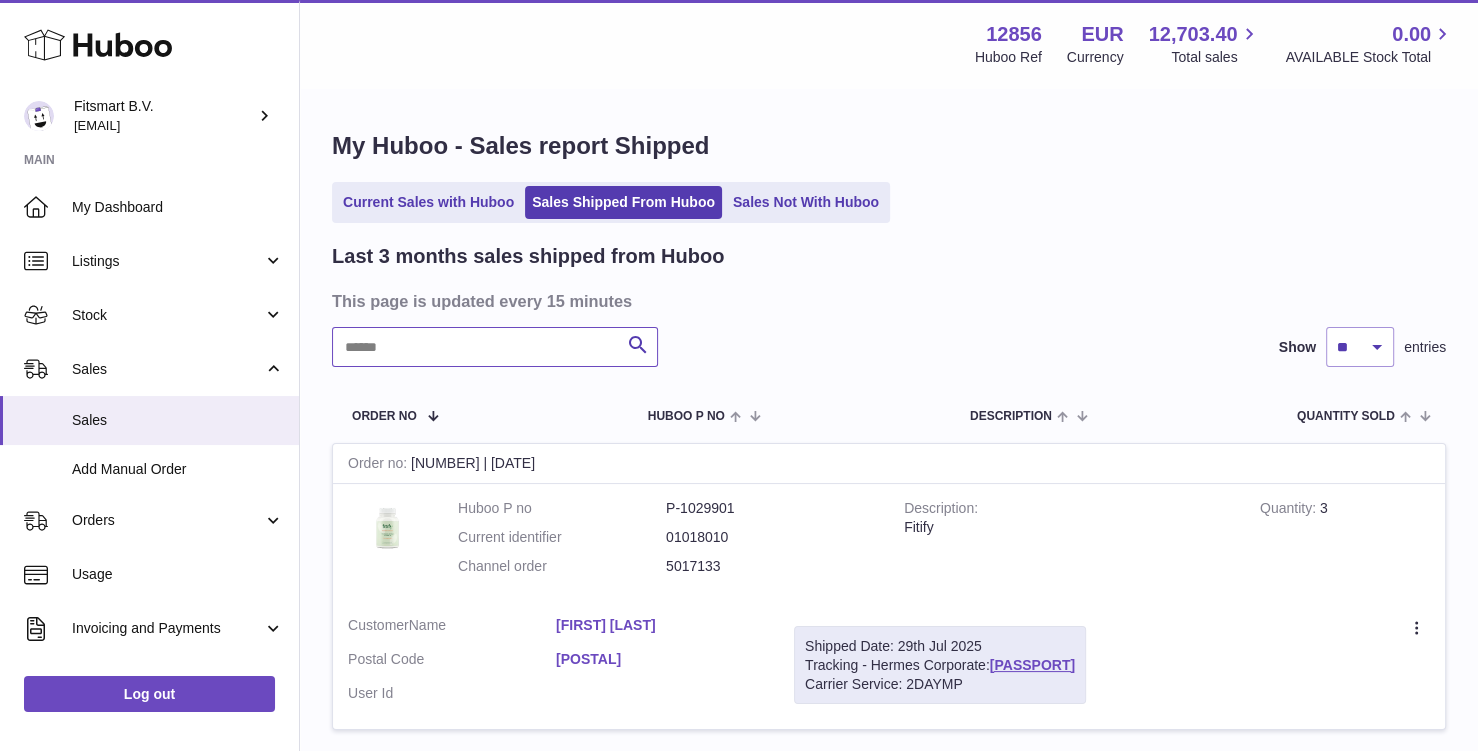 click at bounding box center [495, 347] 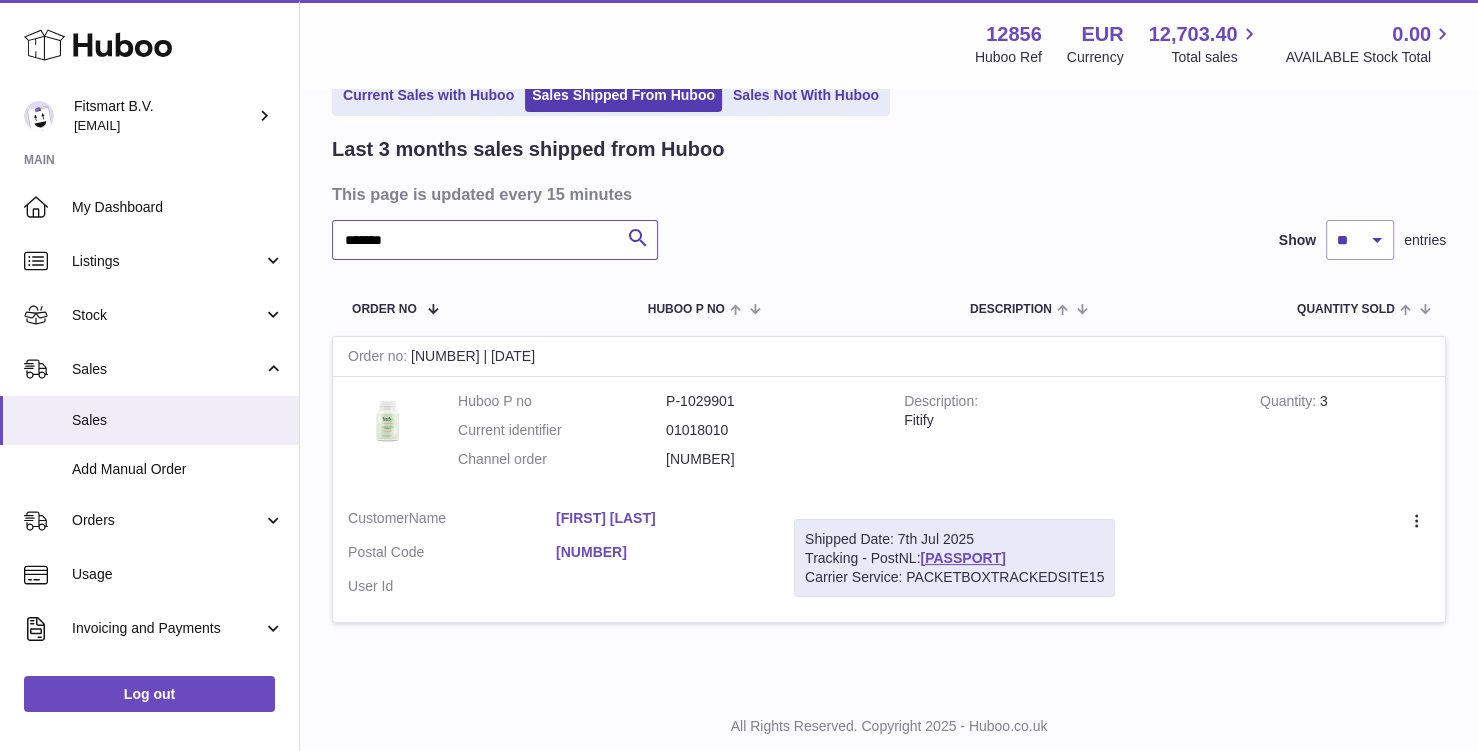 scroll, scrollTop: 128, scrollLeft: 0, axis: vertical 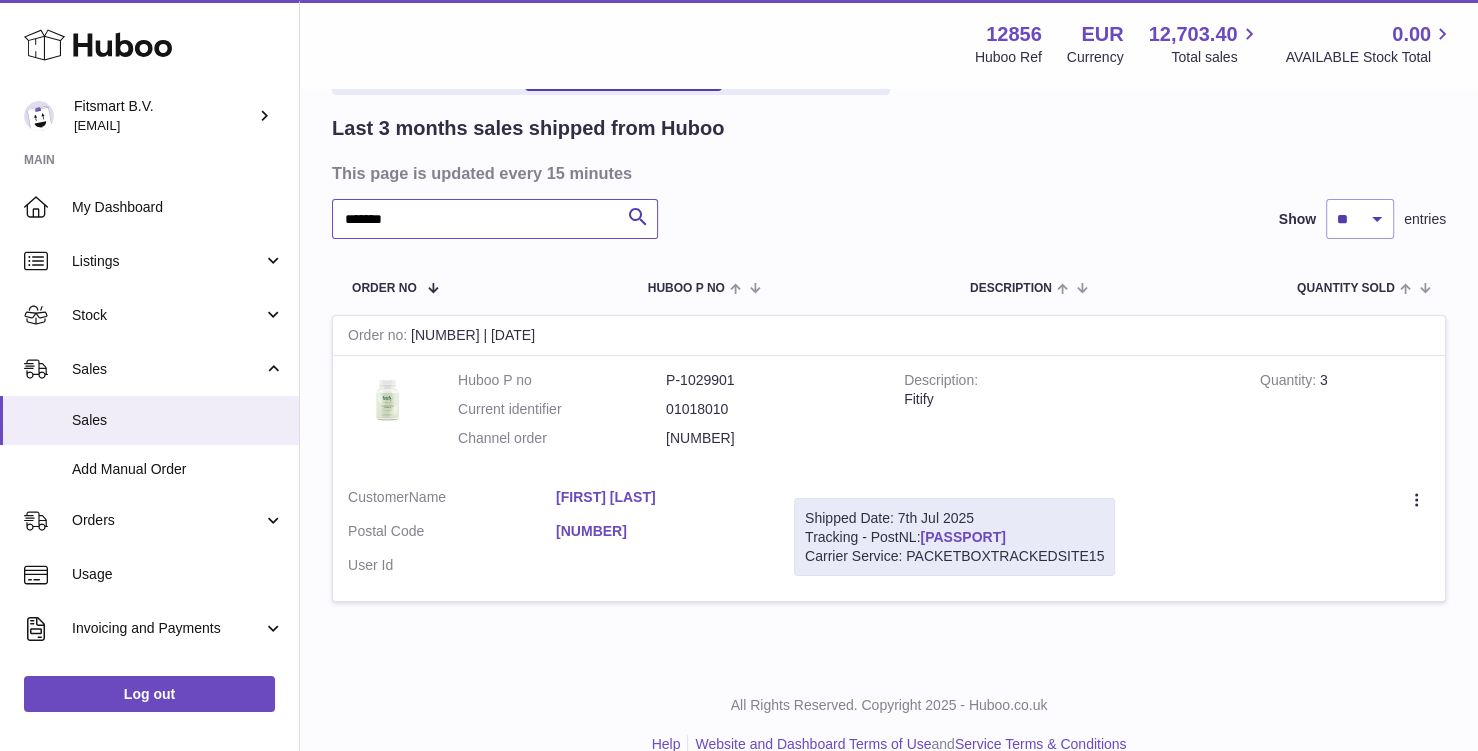 type on "*******" 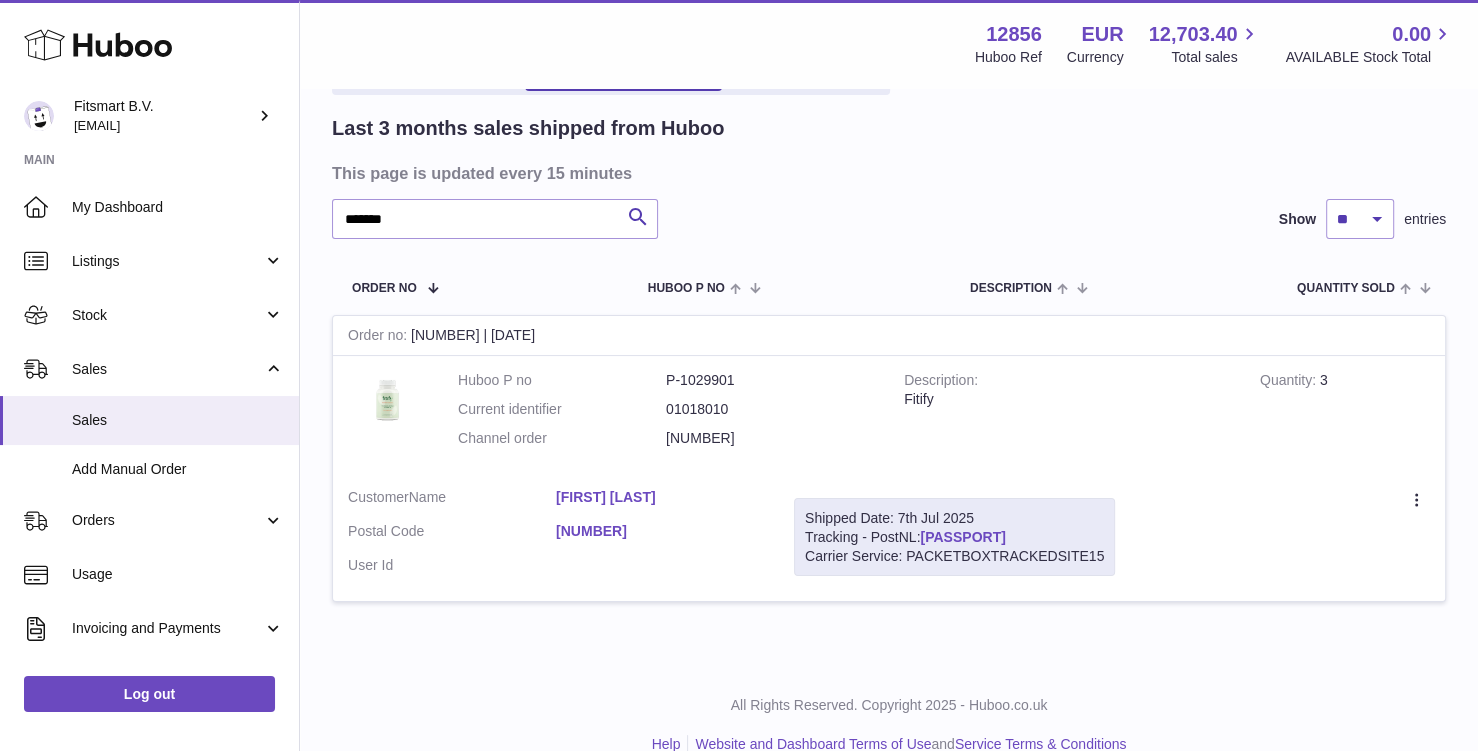 click on "[PASSPORT]" at bounding box center [962, 537] 